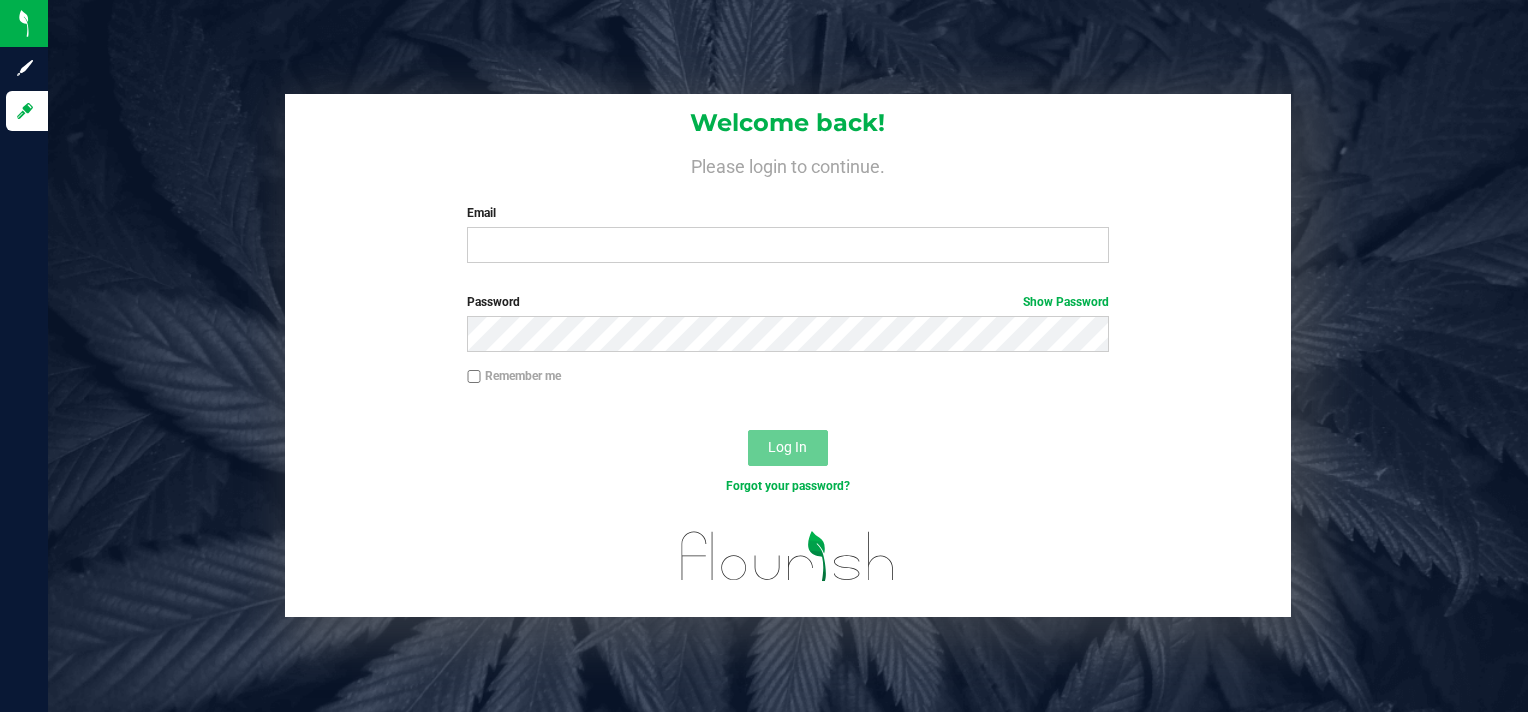 scroll, scrollTop: 0, scrollLeft: 0, axis: both 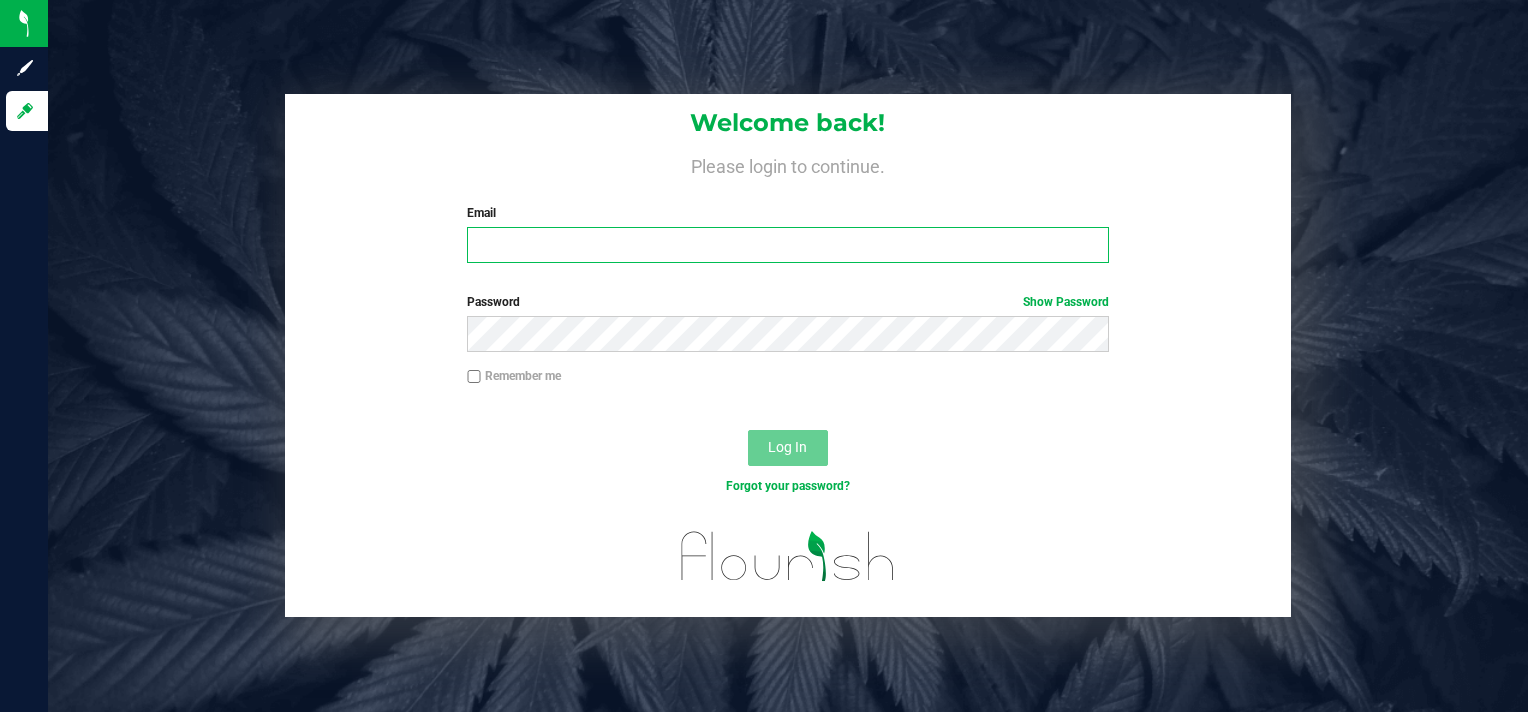 click on "Email" at bounding box center [787, 245] 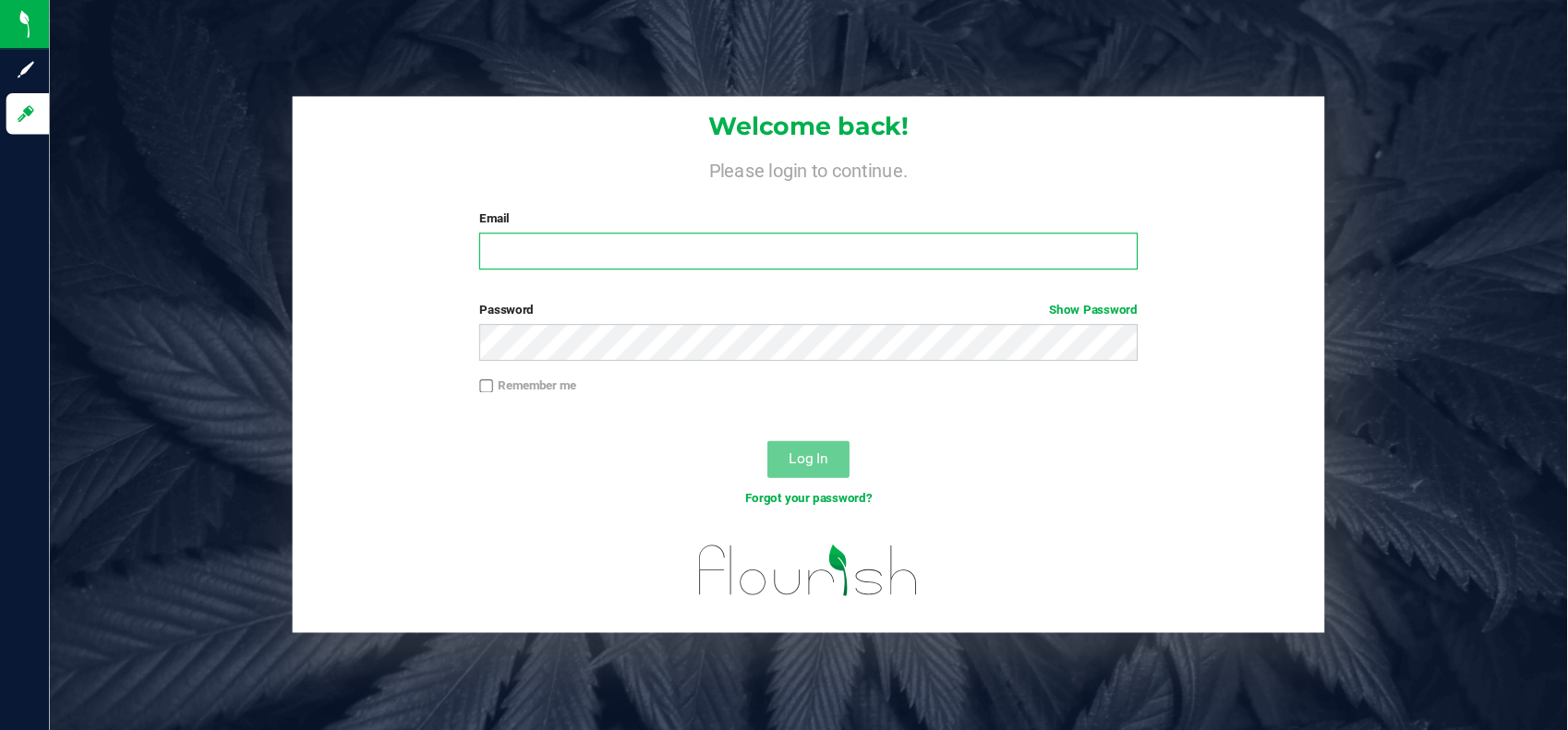 scroll, scrollTop: 0, scrollLeft: 0, axis: both 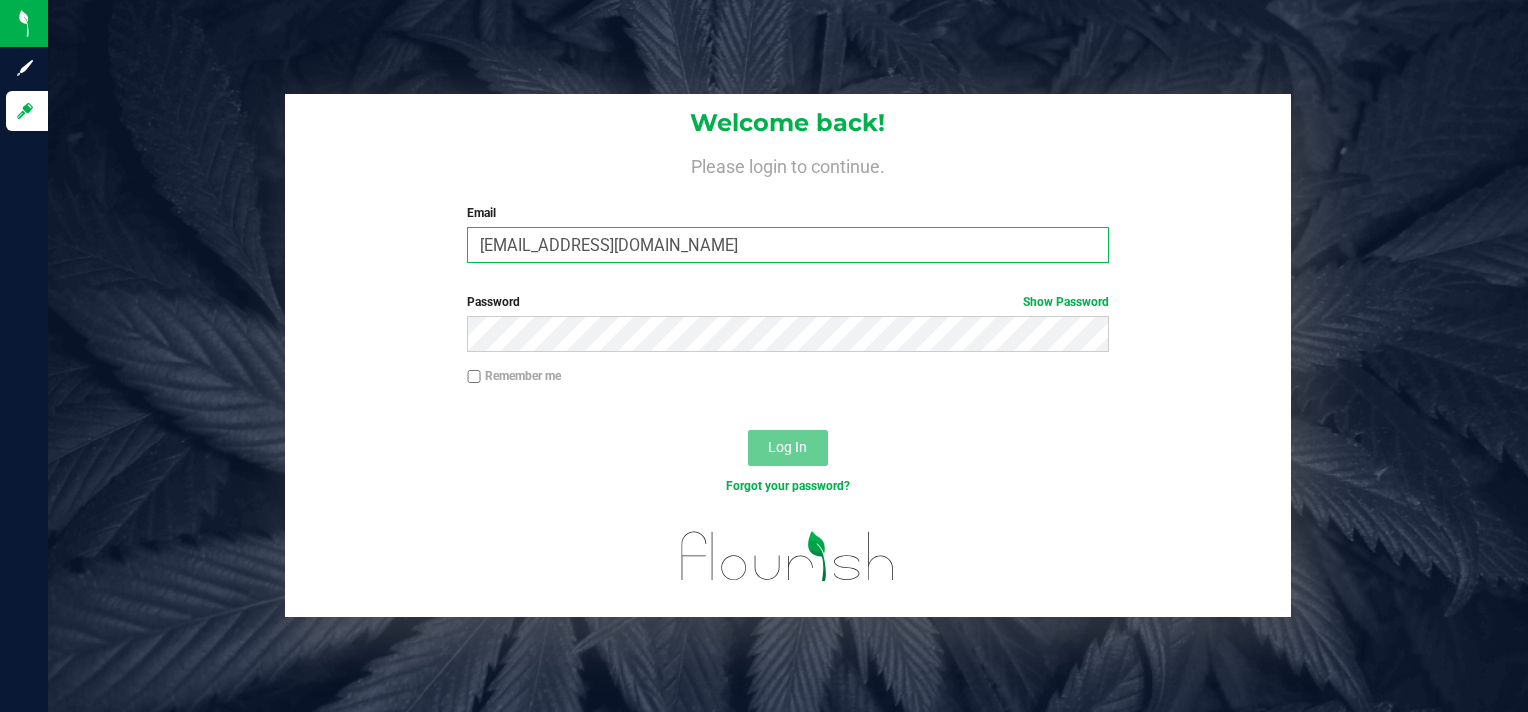 type on "[EMAIL_ADDRESS][DOMAIN_NAME]" 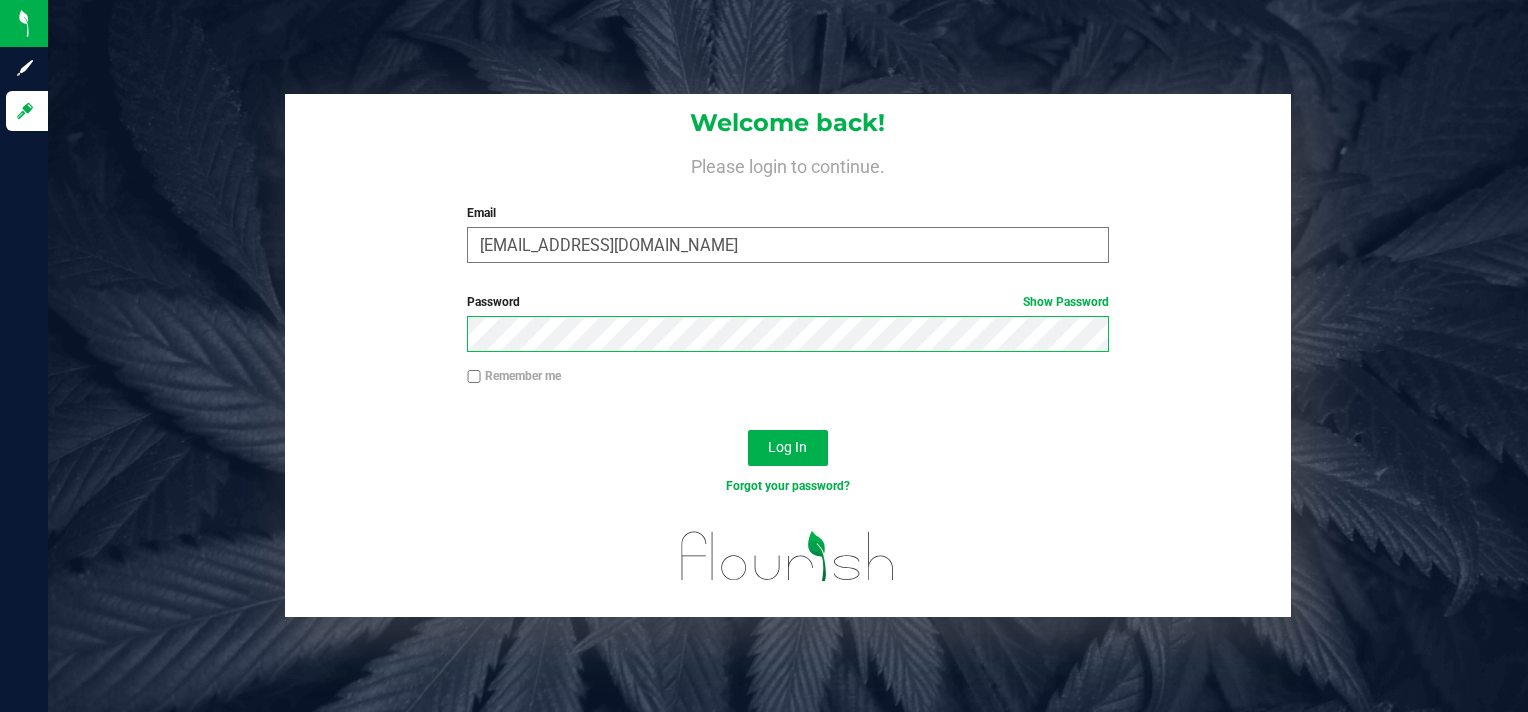 click on "Log In" at bounding box center [788, 448] 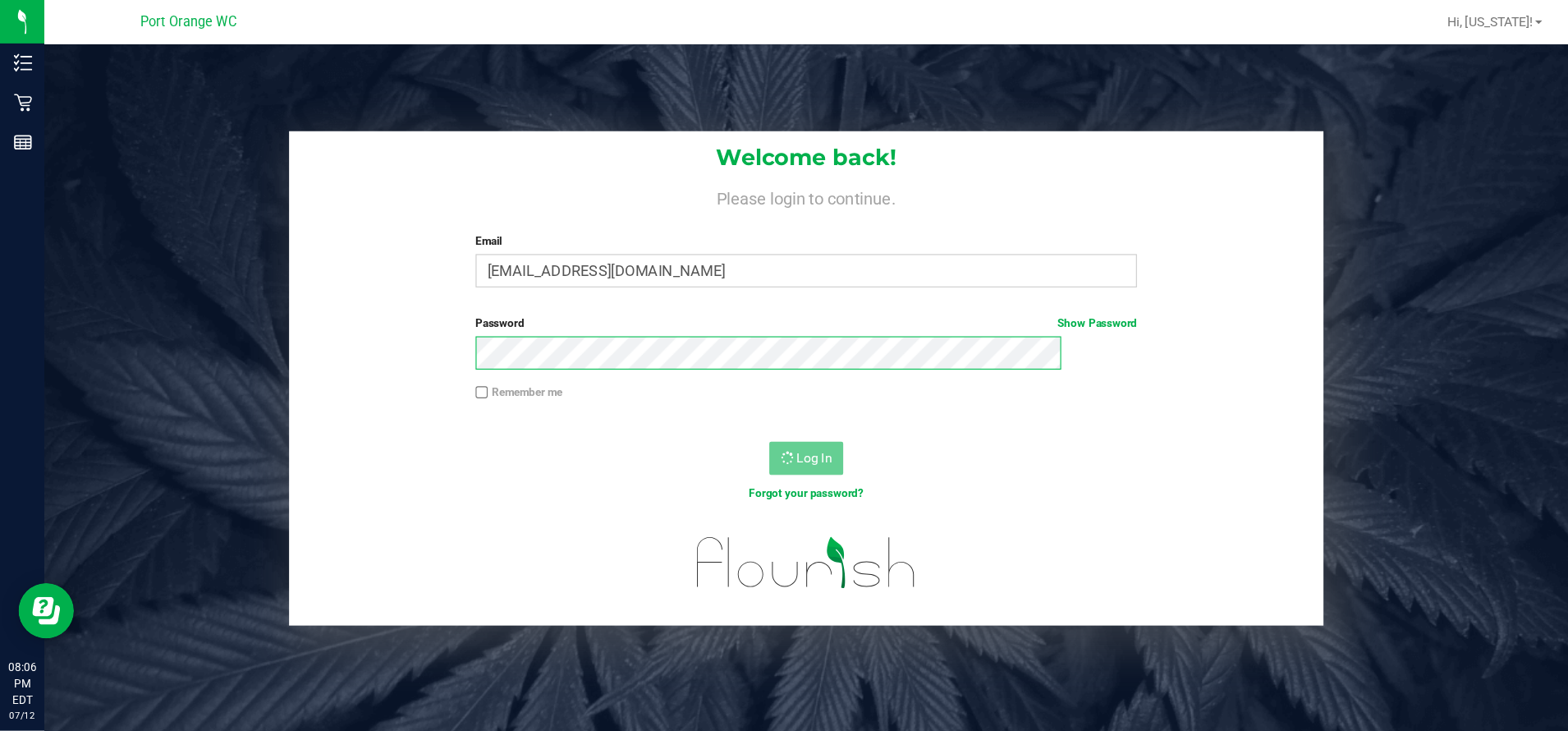 scroll, scrollTop: 0, scrollLeft: 0, axis: both 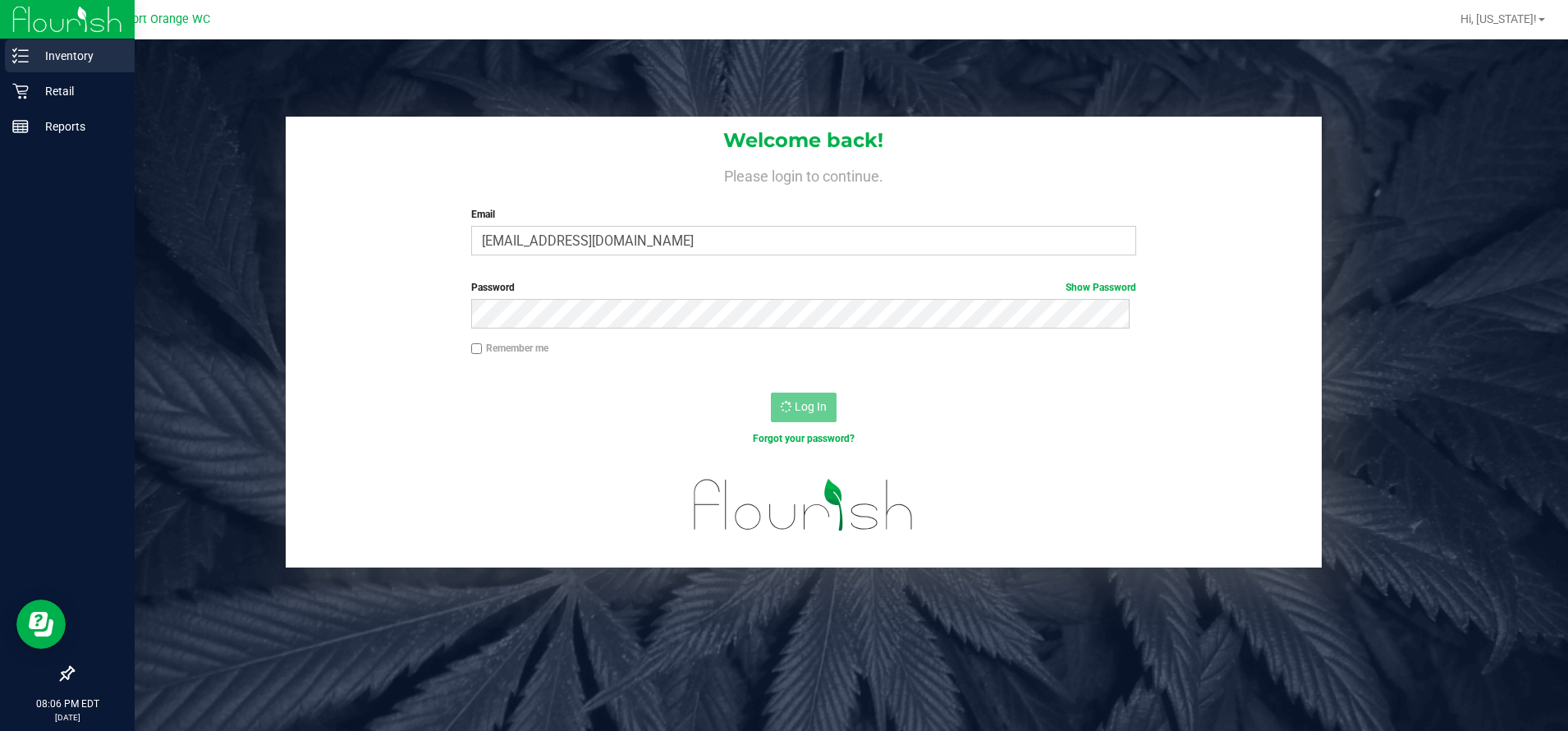 click 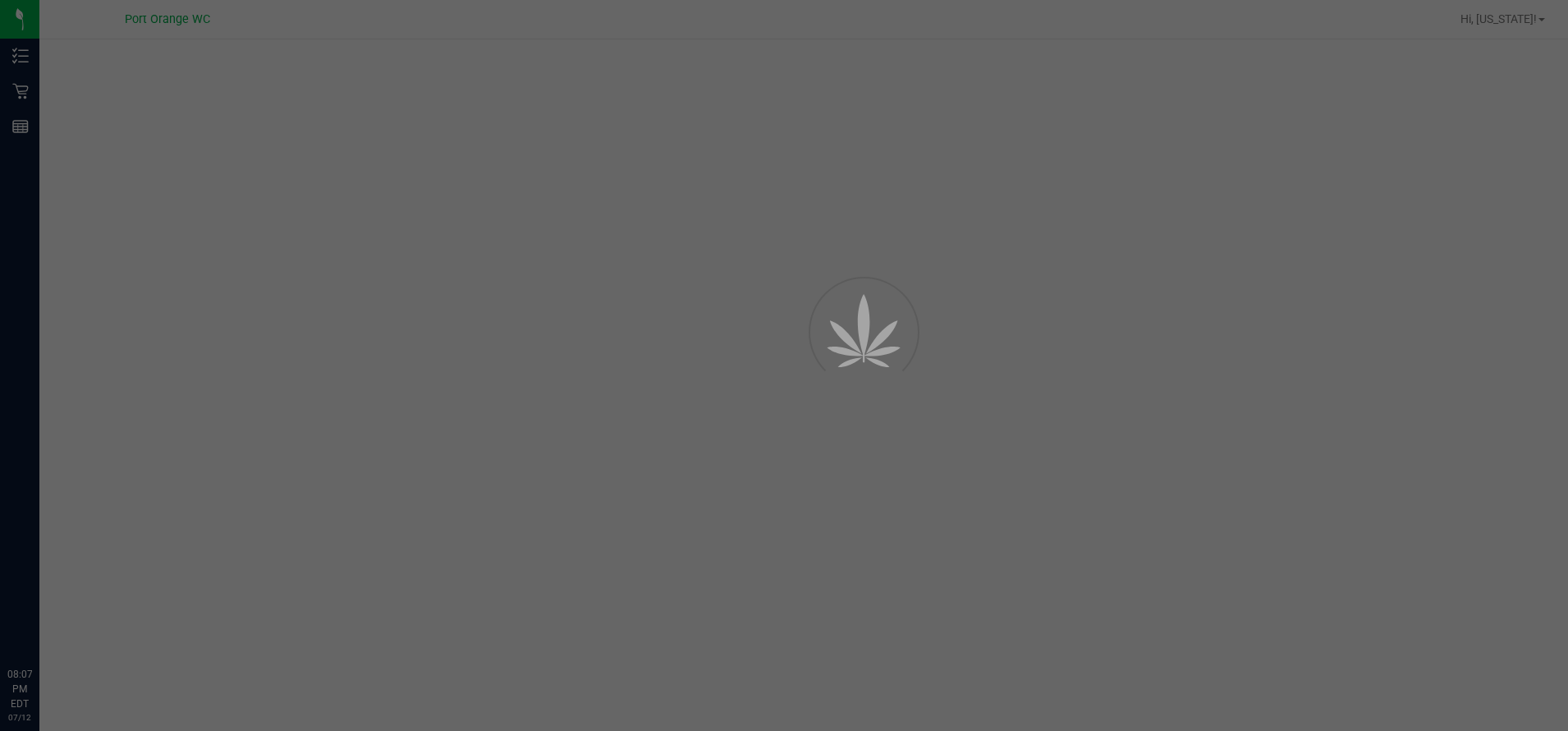 scroll, scrollTop: 0, scrollLeft: 0, axis: both 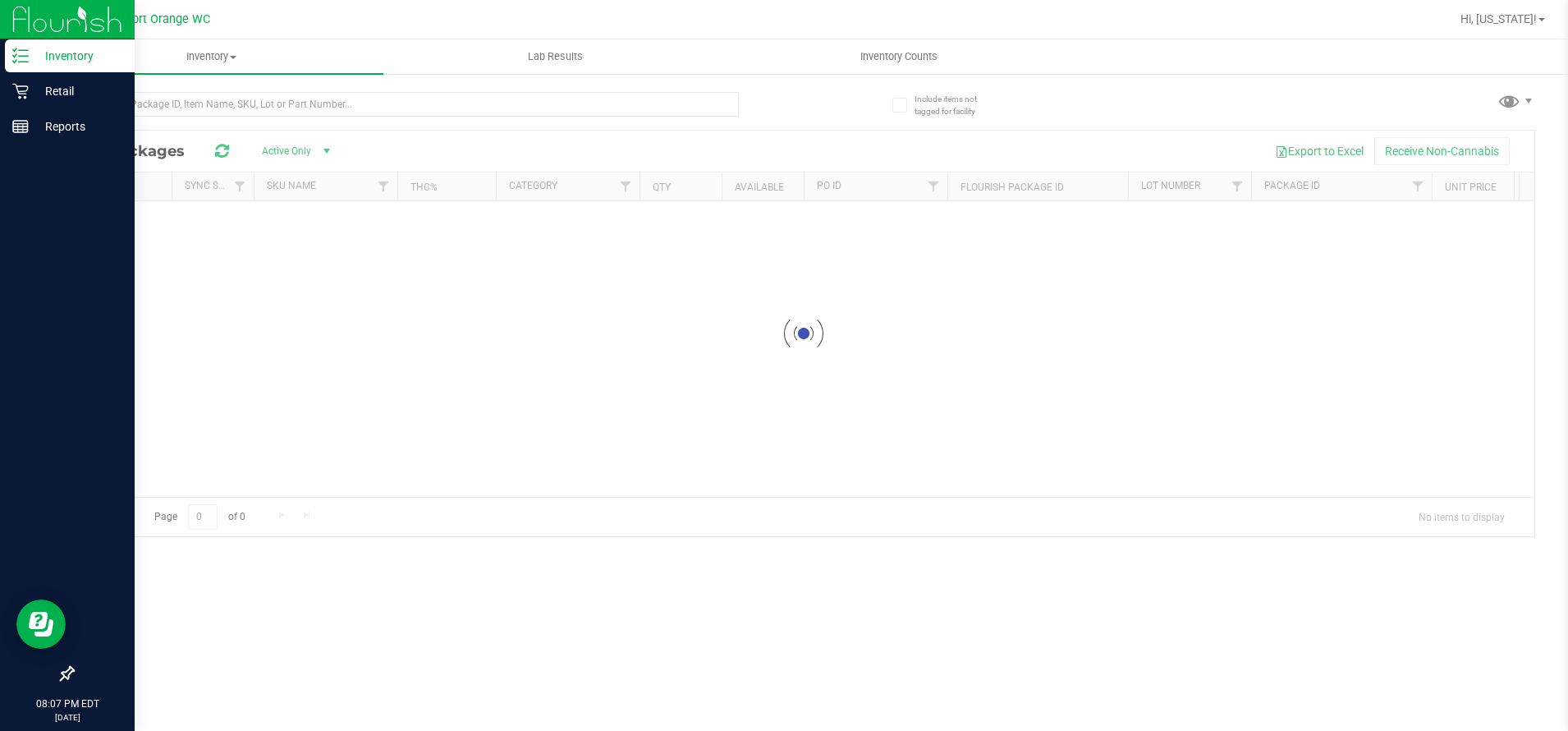 click on "Inventory" at bounding box center [70, 56] 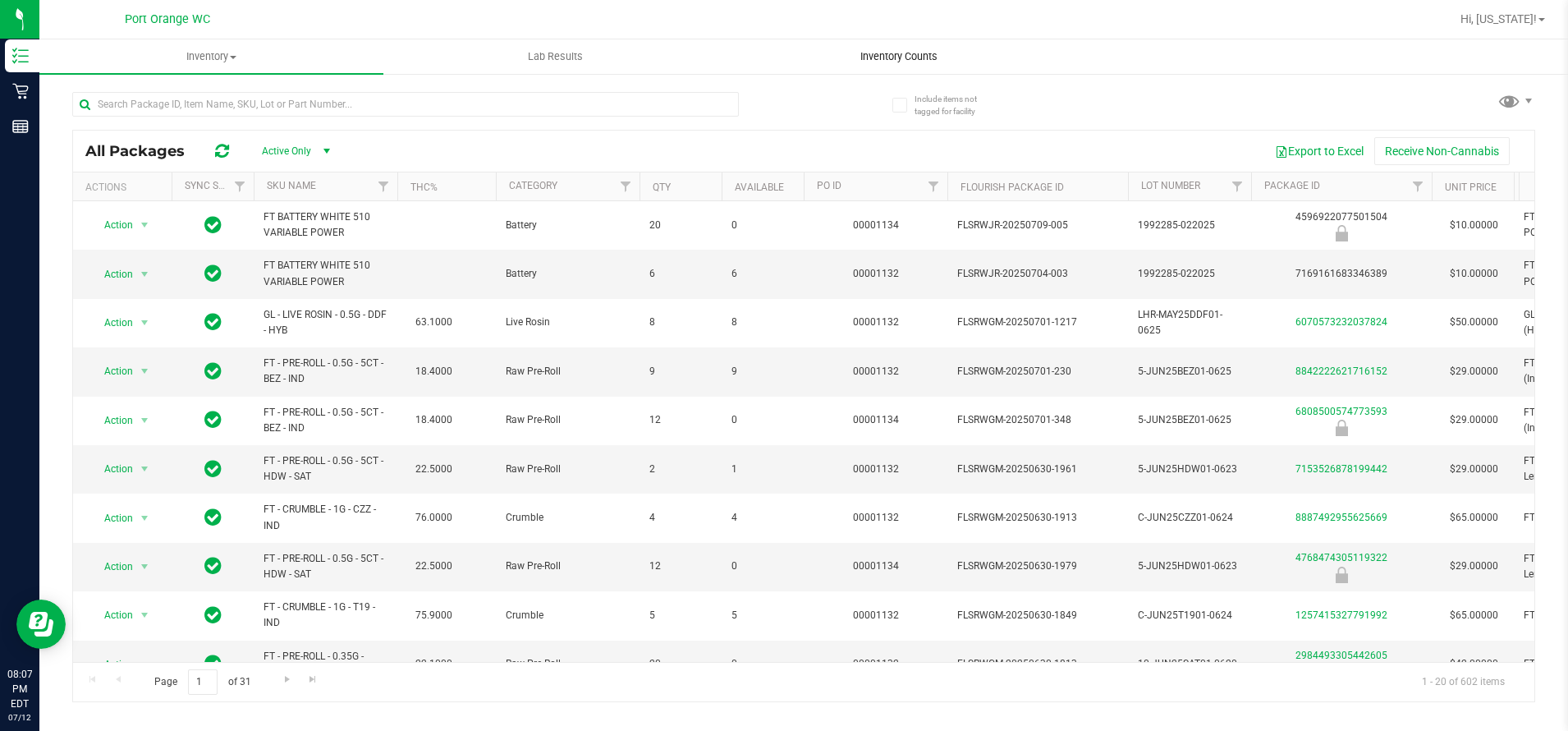 click on "Inventory Counts" at bounding box center (899, 57) 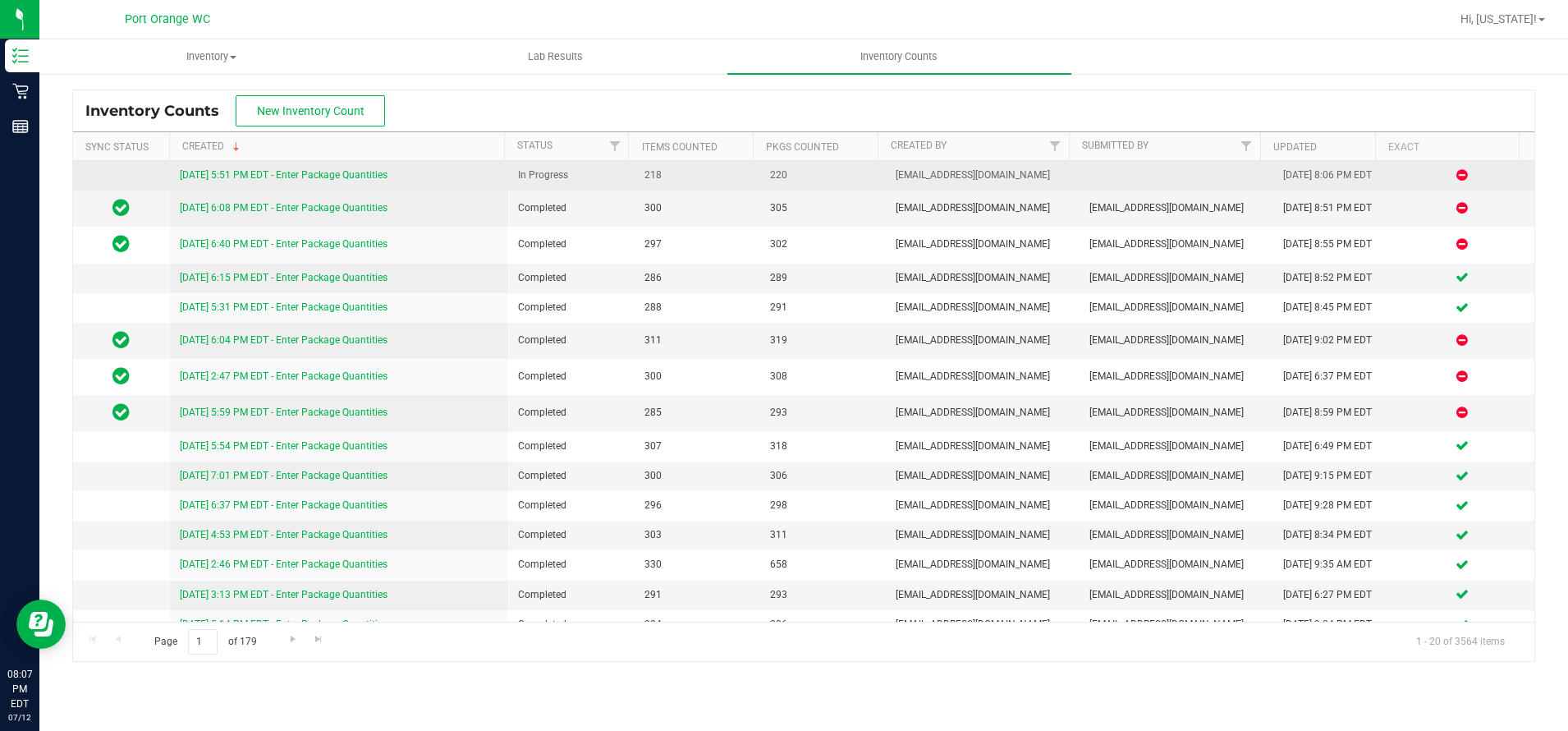 click on "7/12/25 5:51 PM EDT - Enter Package Quantities" at bounding box center (283, 175) 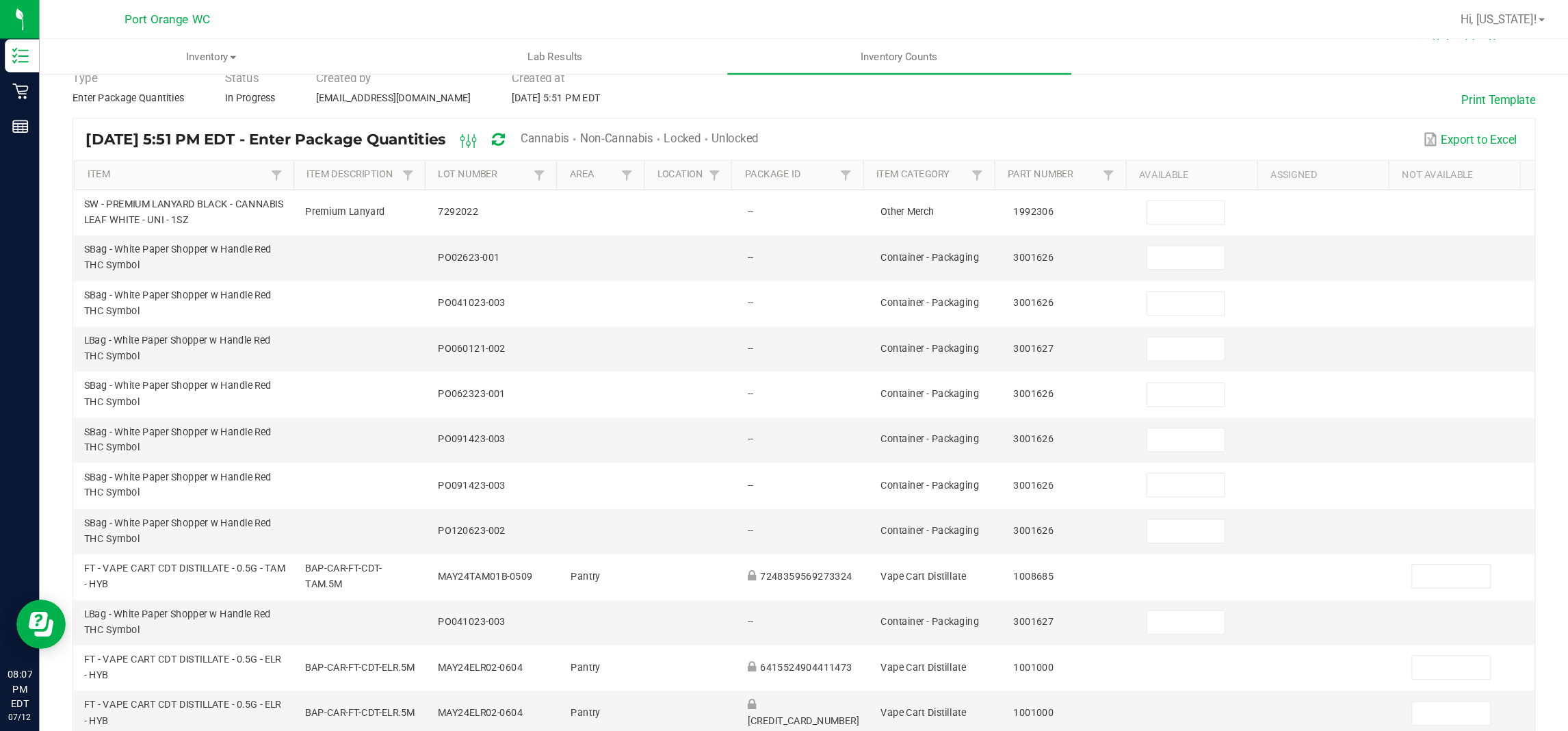 scroll, scrollTop: 0, scrollLeft: 0, axis: both 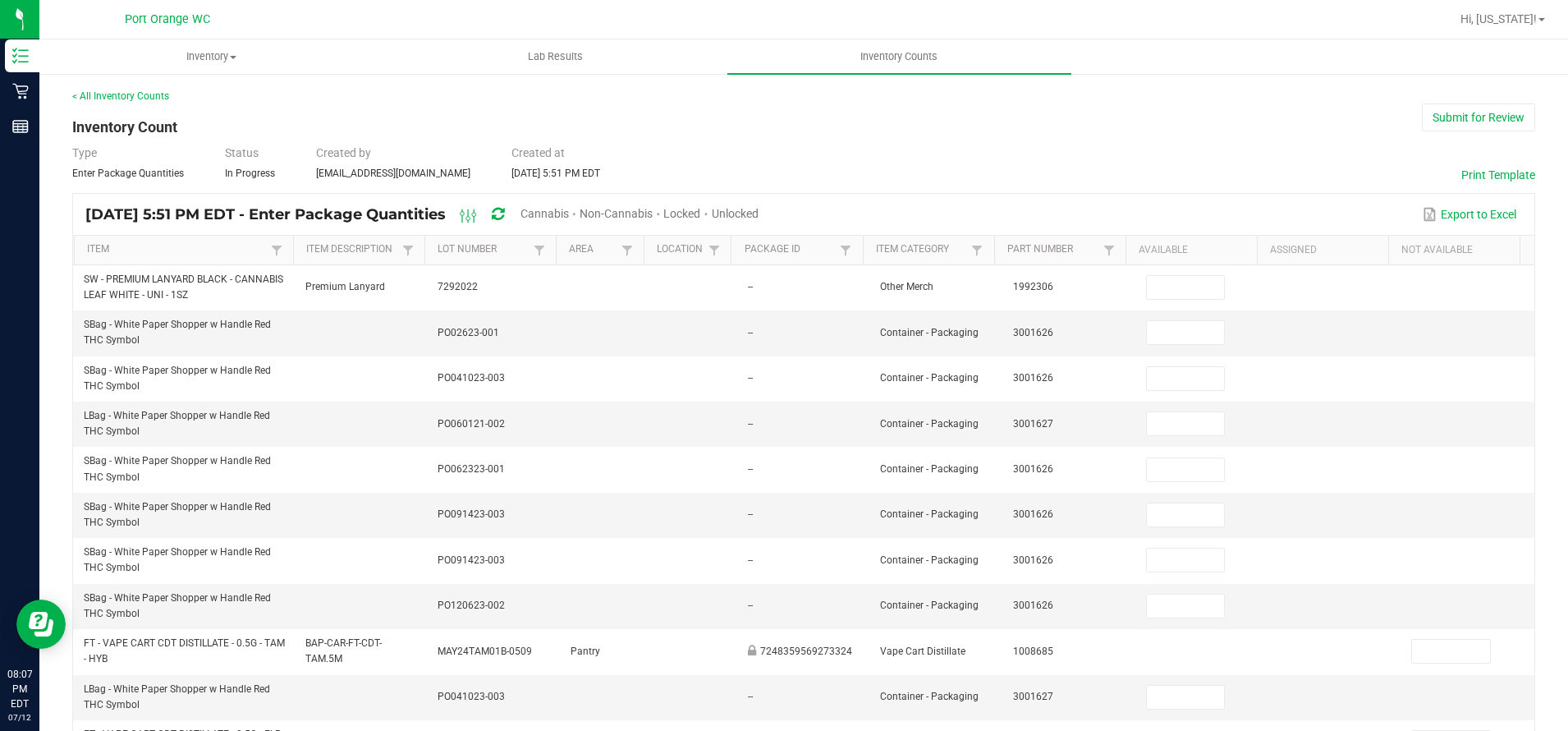 drag, startPoint x: 582, startPoint y: 203, endPoint x: 603, endPoint y: 194, distance: 22.847319 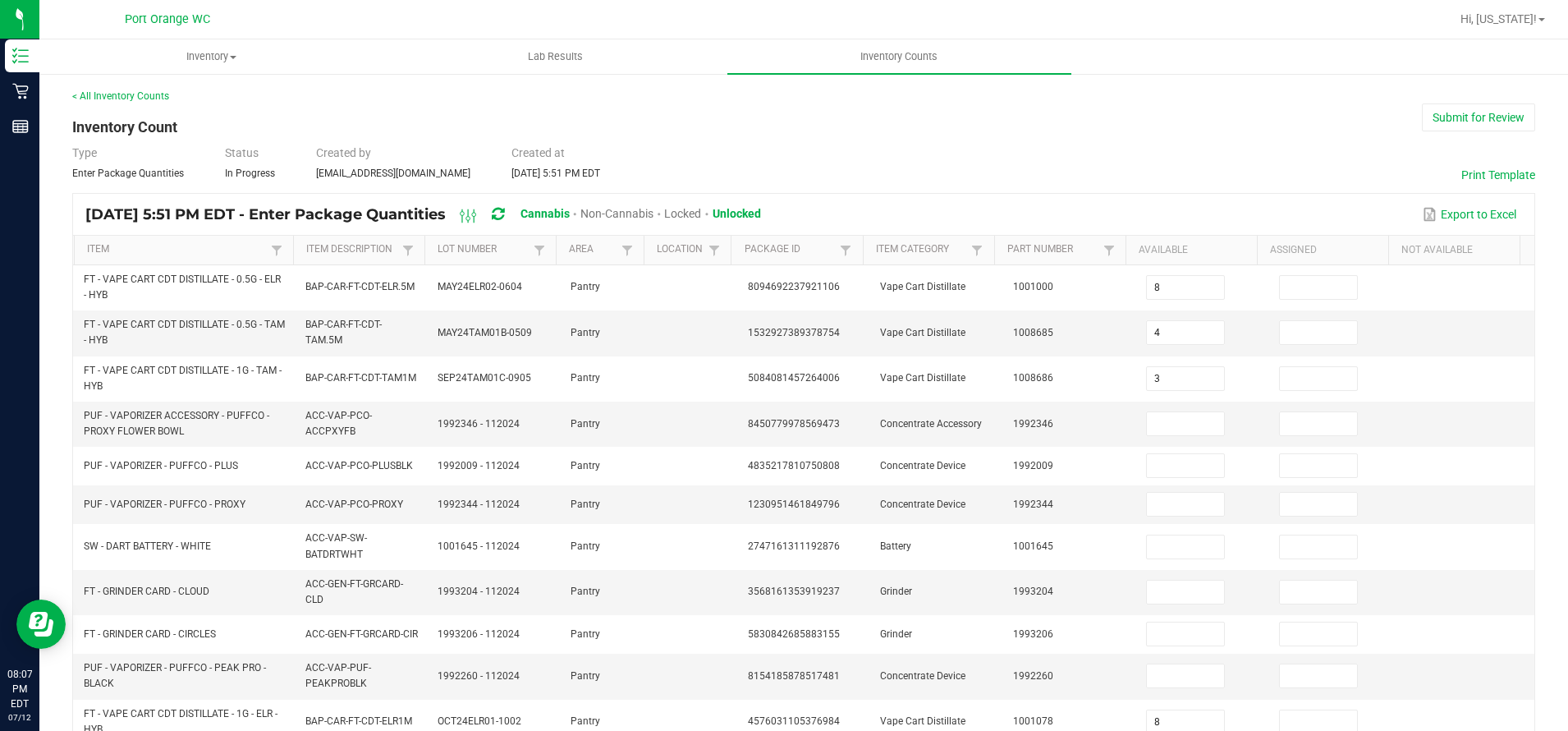 click on "Item Description" at bounding box center [359, 251] 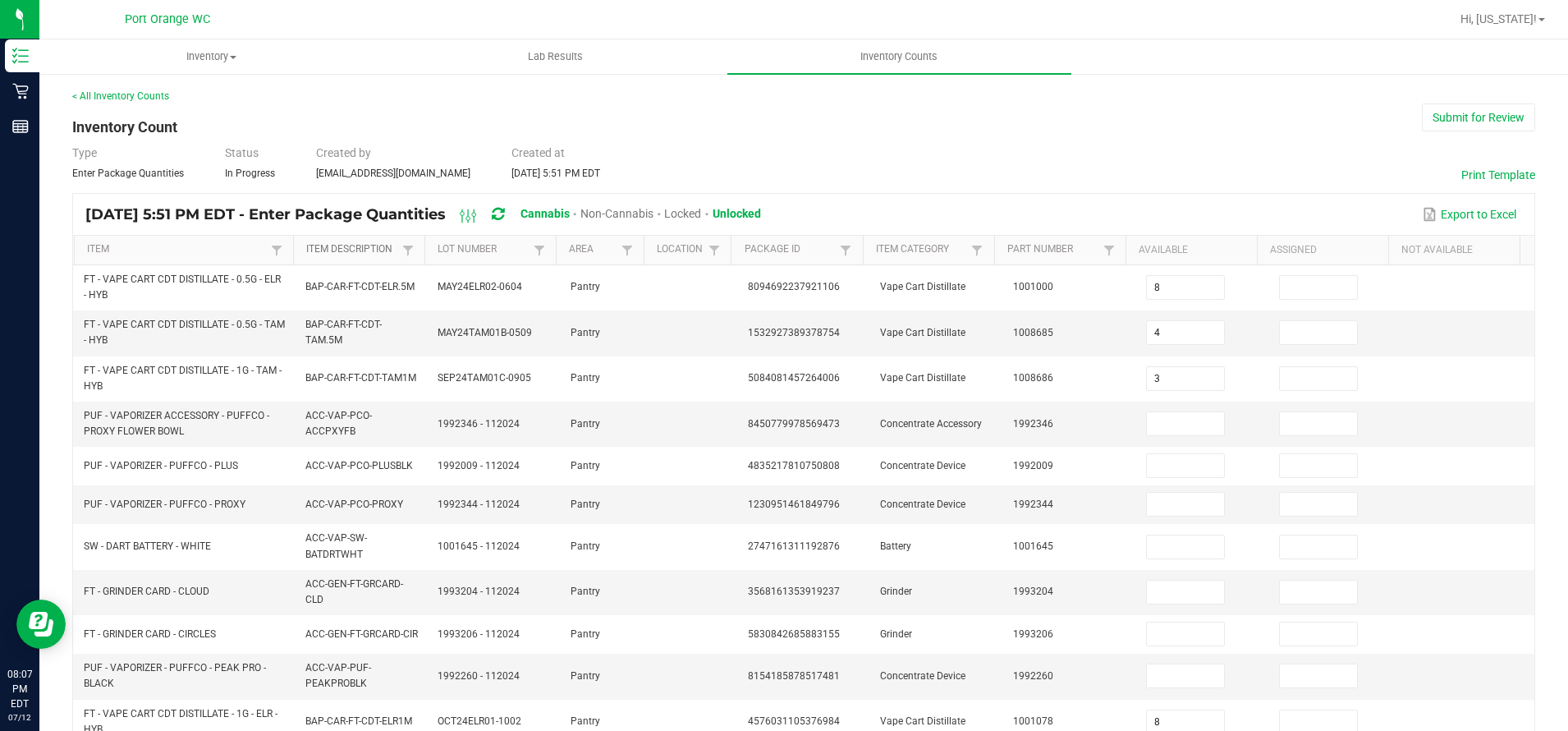 click on "Item Description" at bounding box center [351, 250] 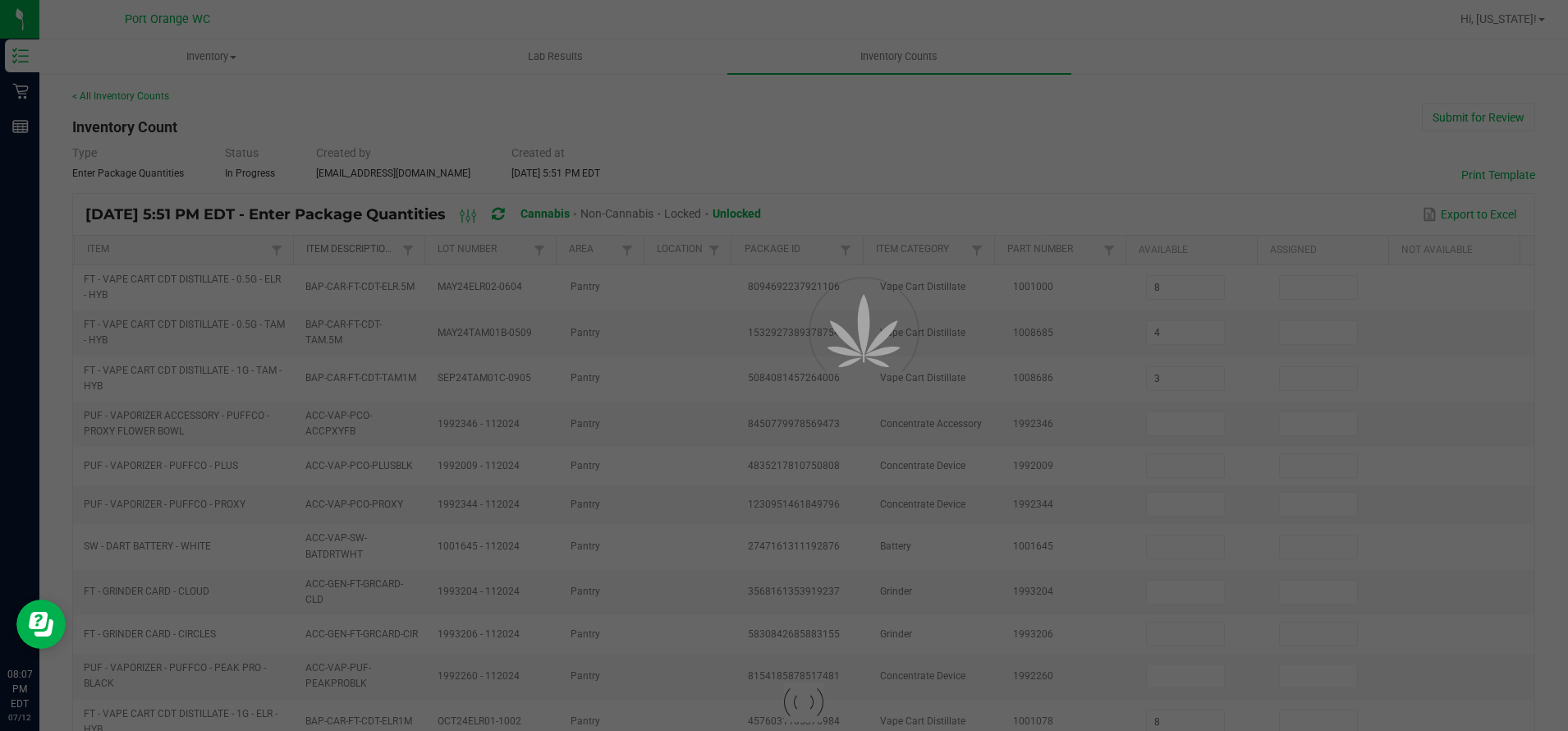 type on "11" 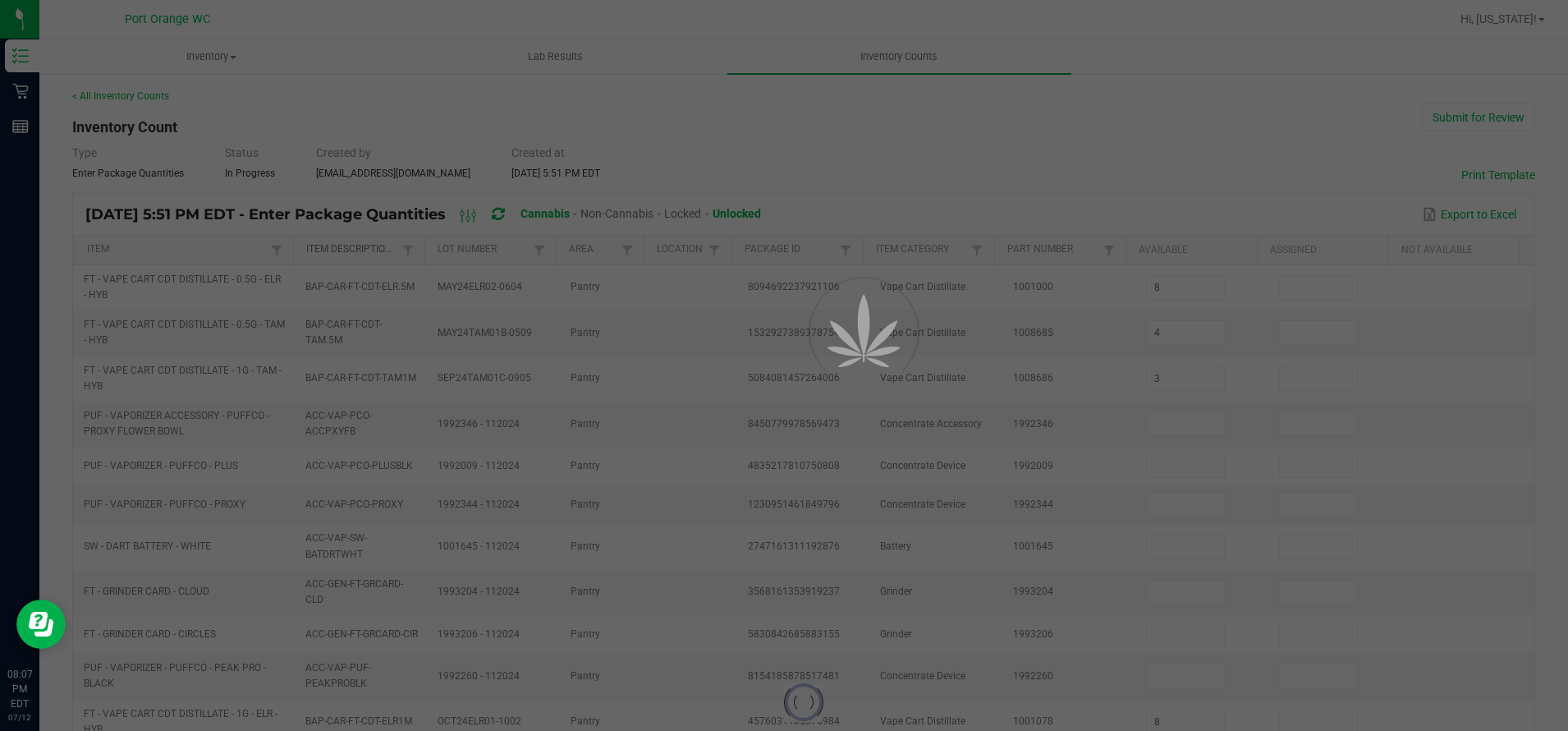 type on "9" 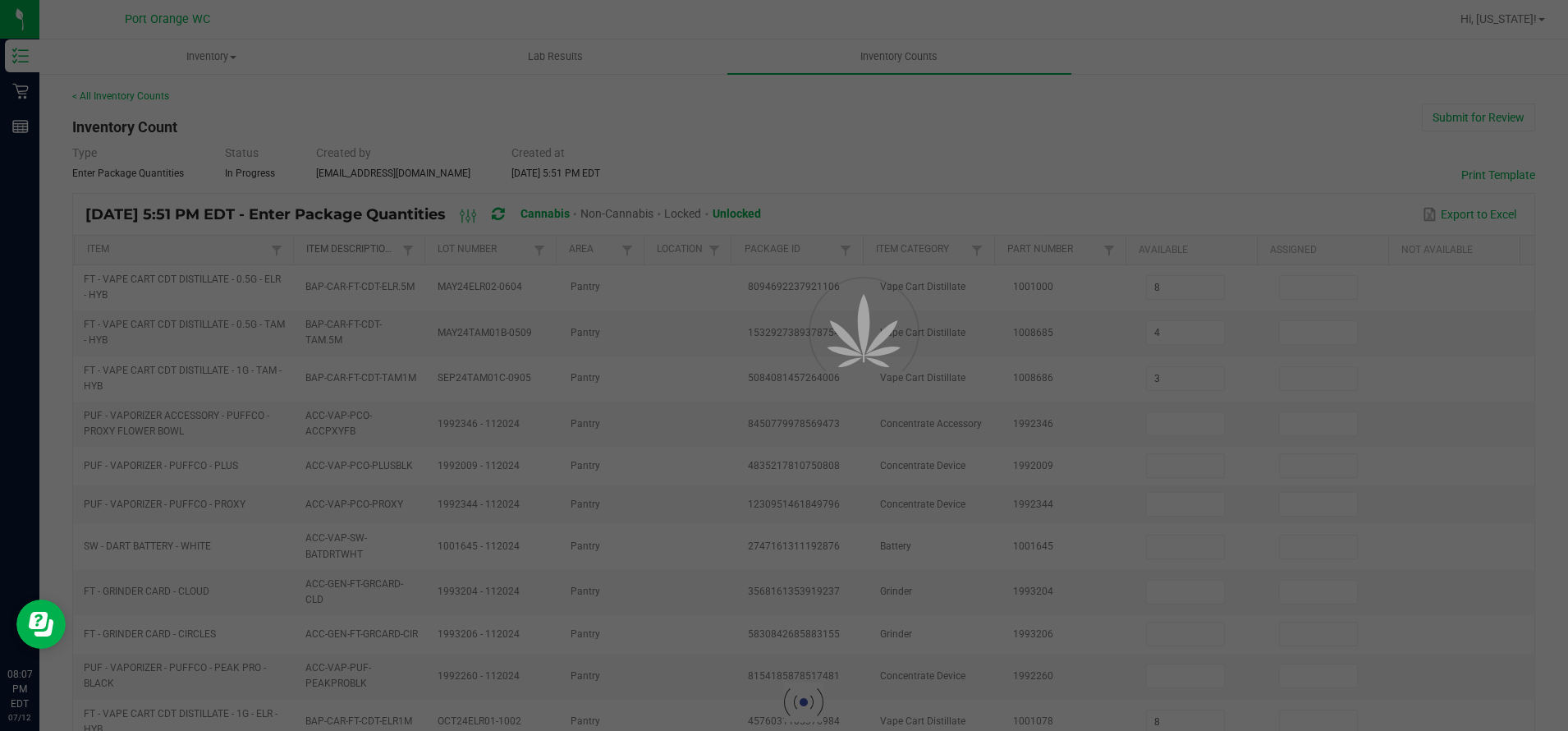 type on "6" 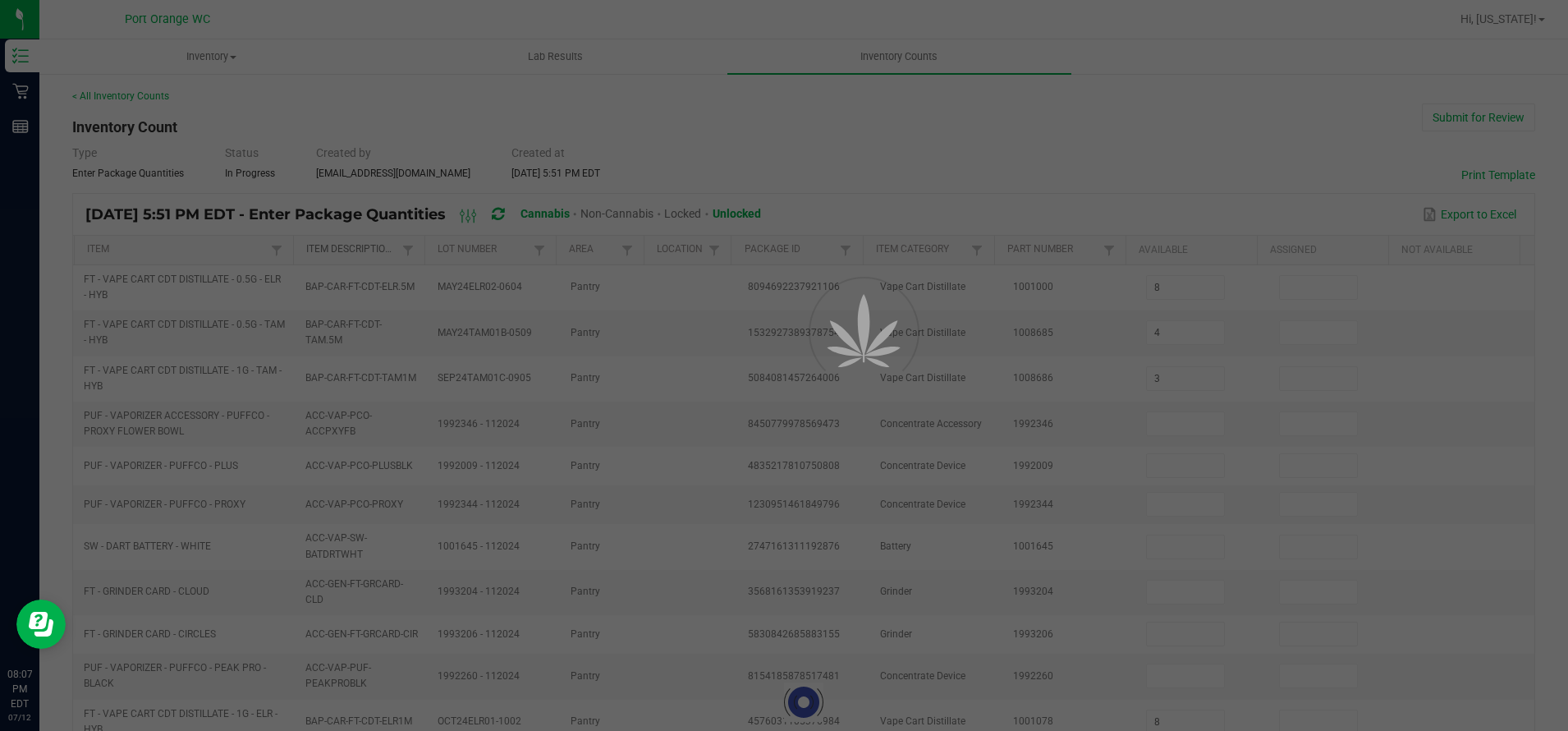 type on "12" 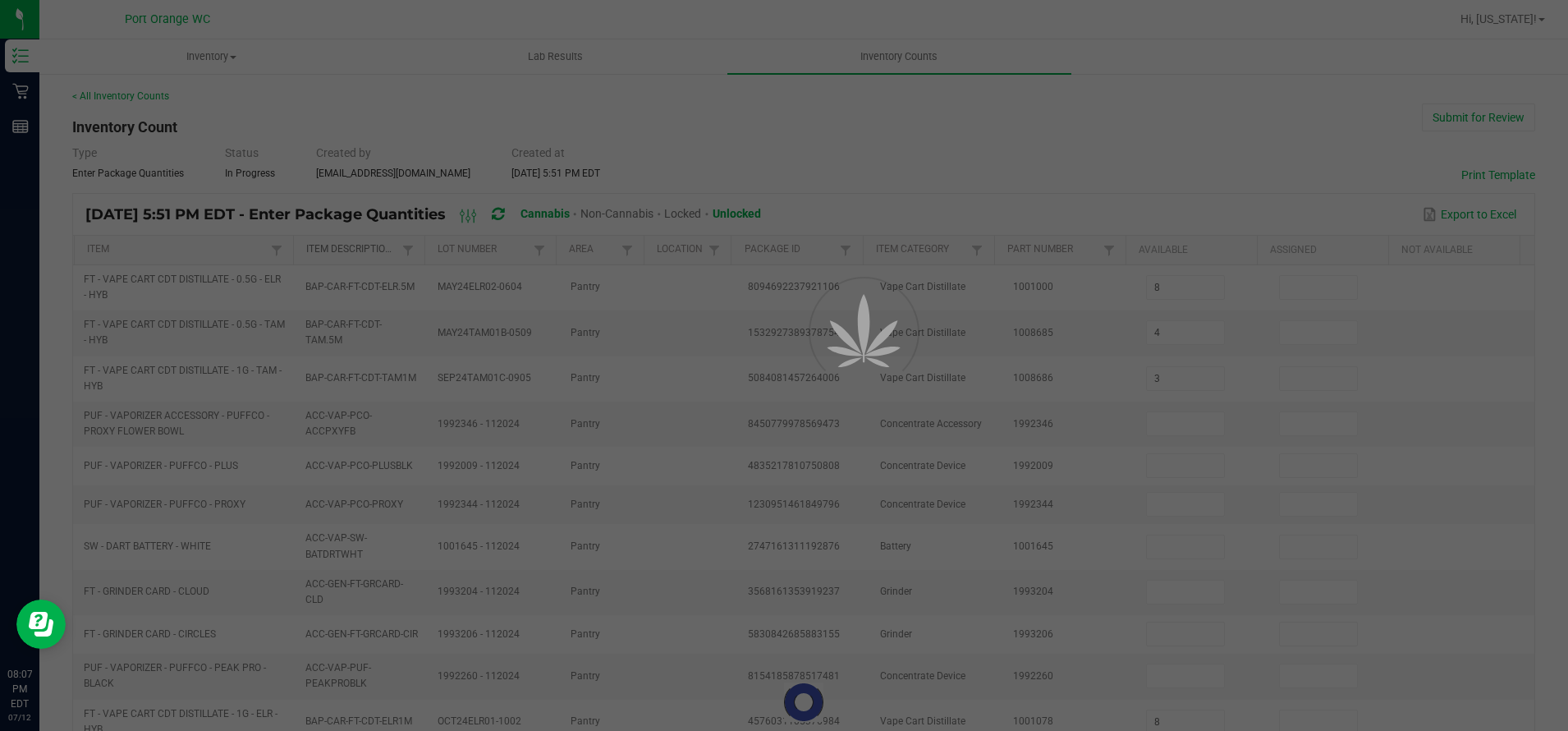 type 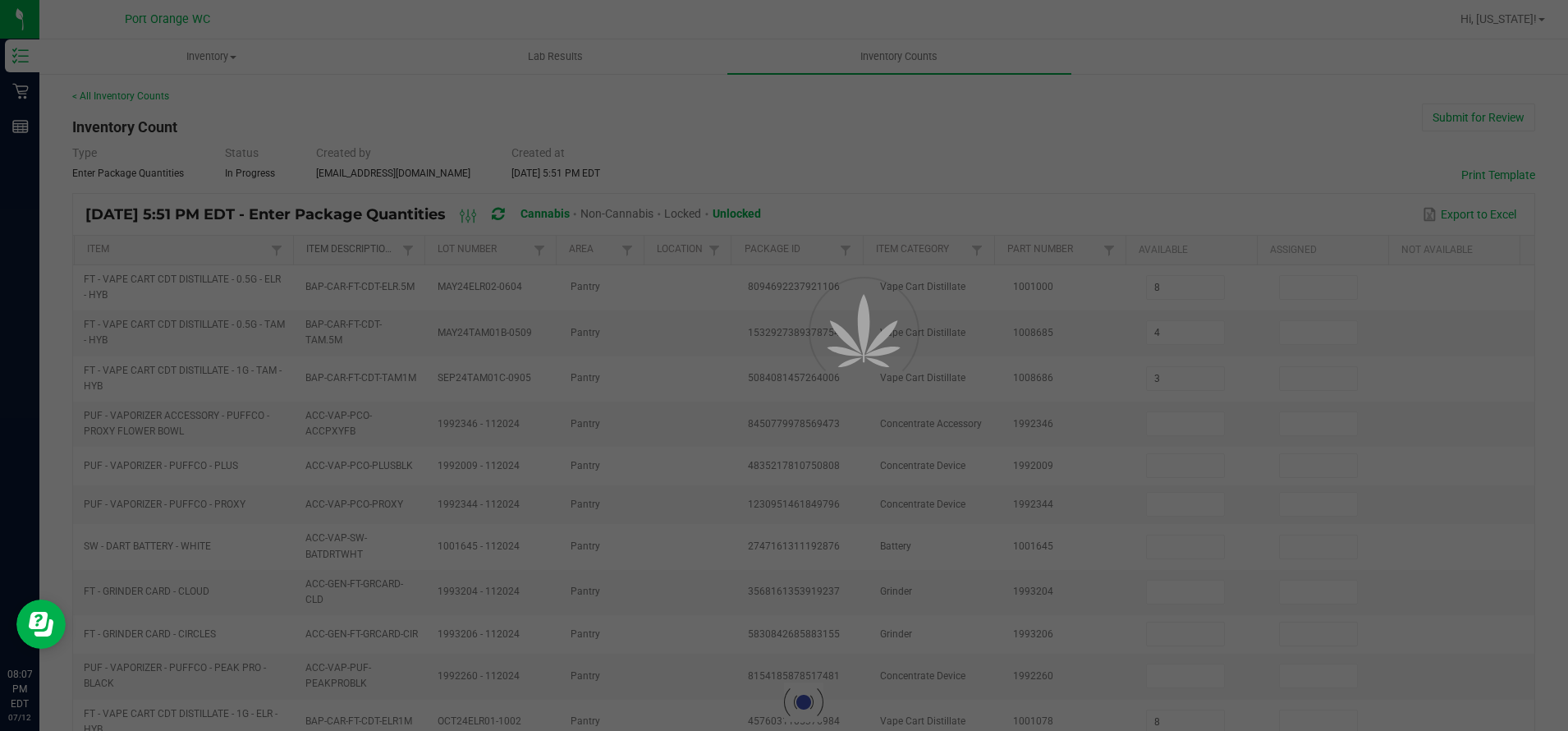 type 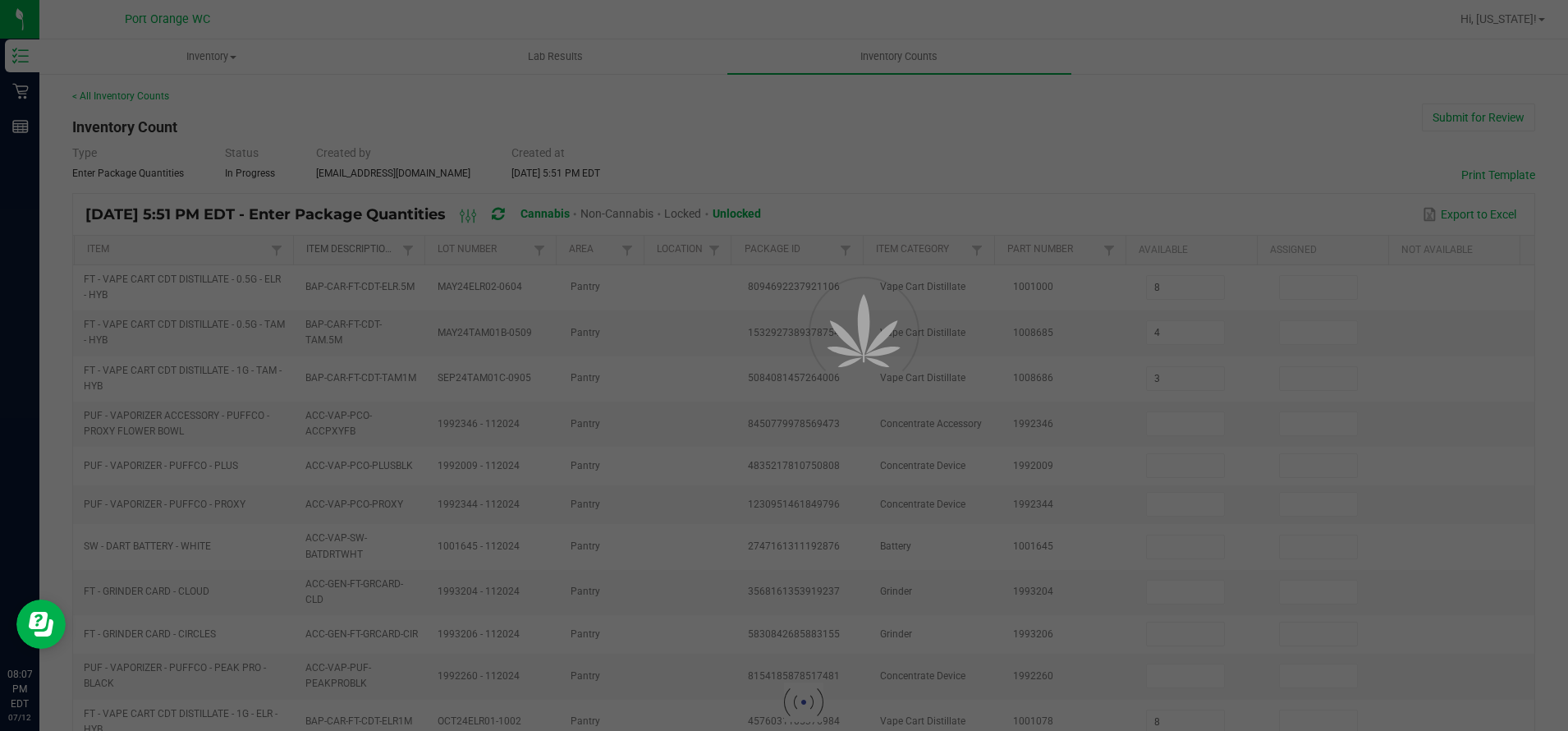 type 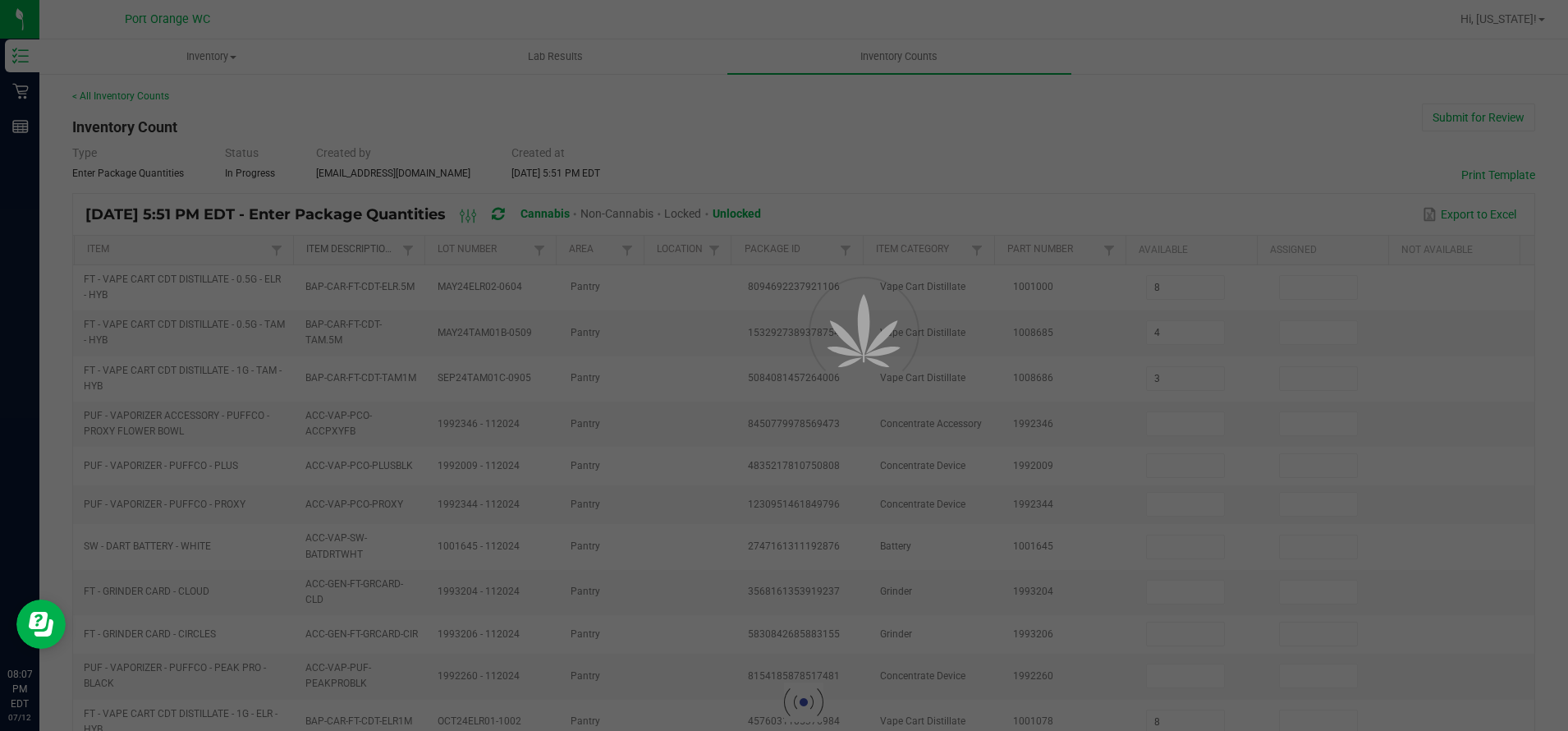 type 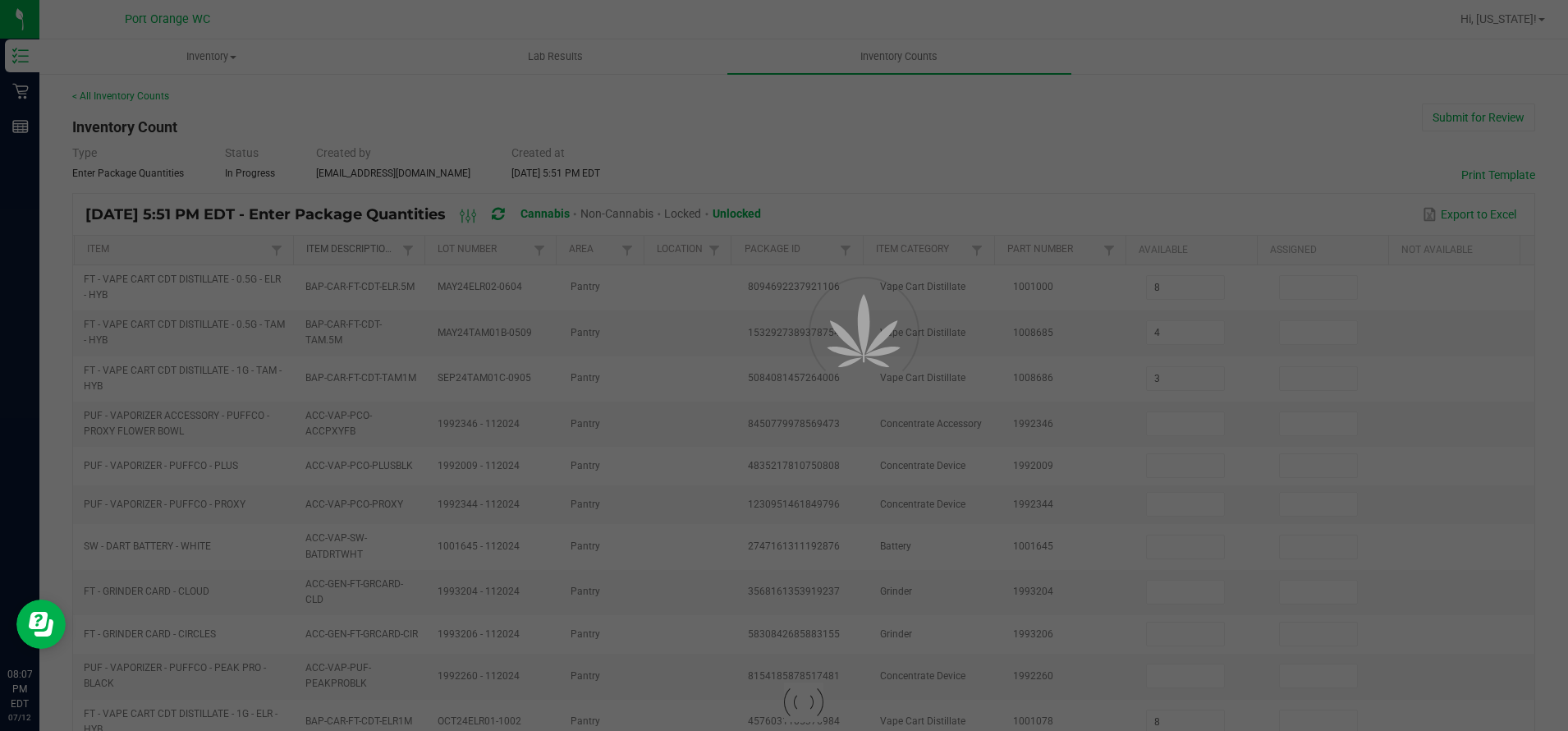 type on "12" 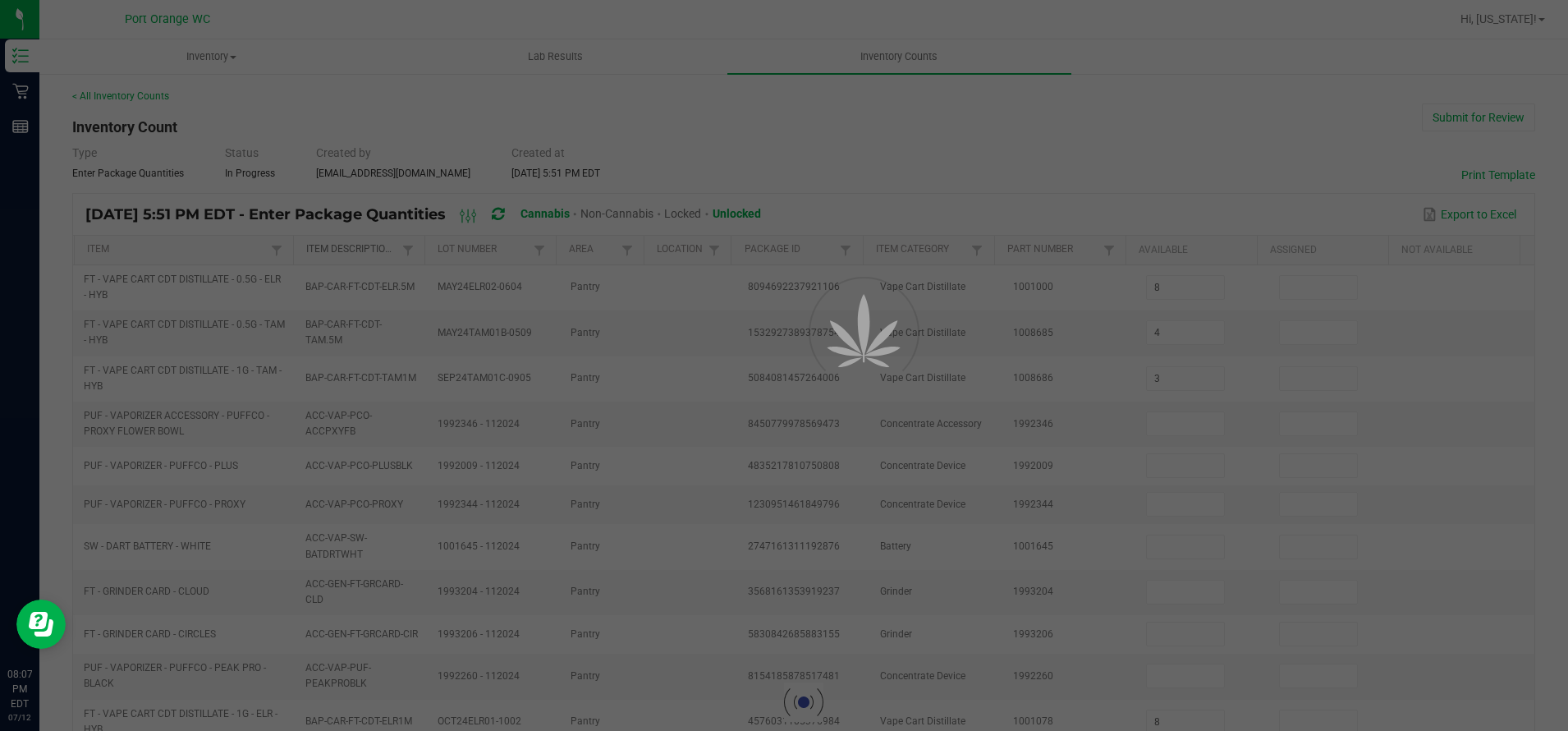 type 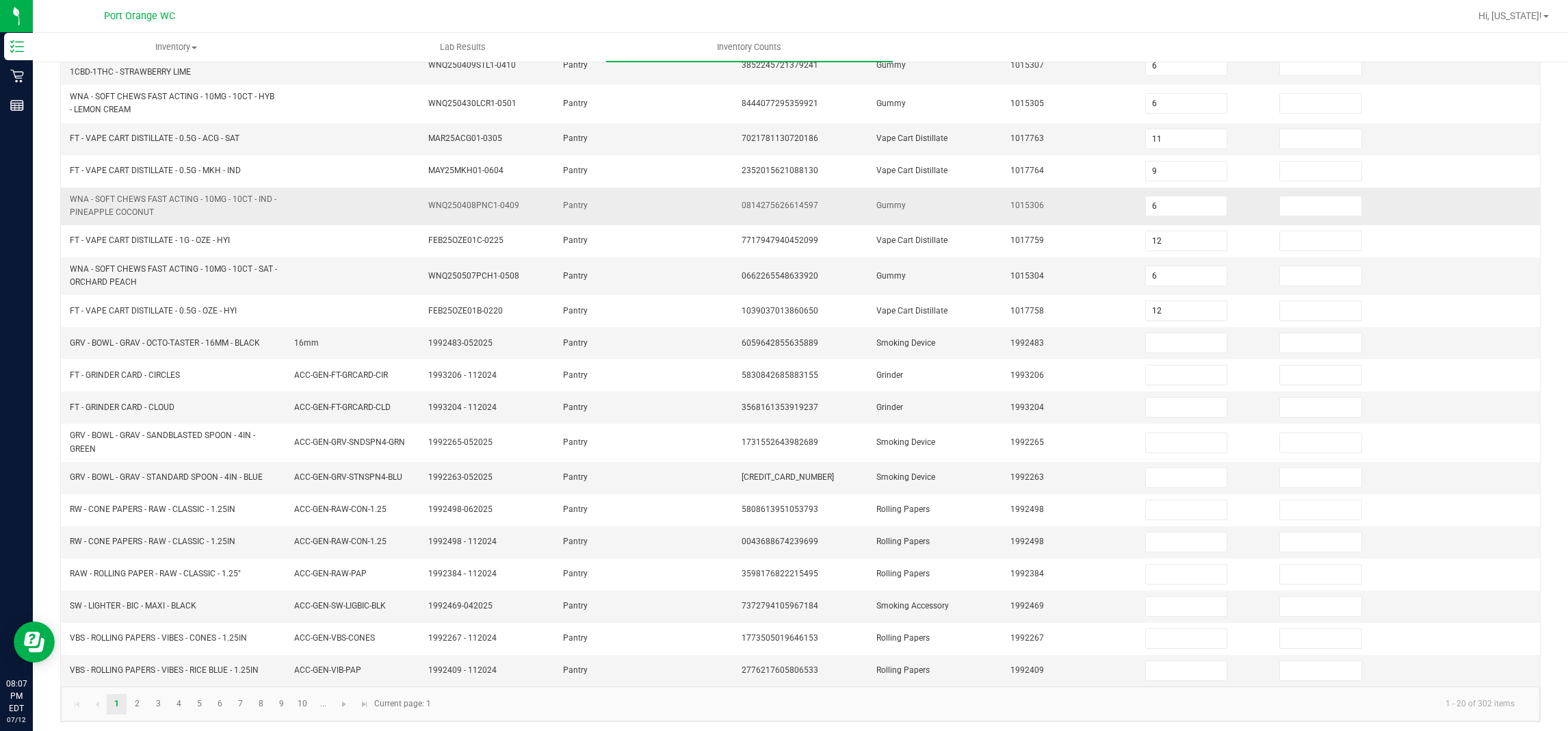 scroll, scrollTop: 218, scrollLeft: 0, axis: vertical 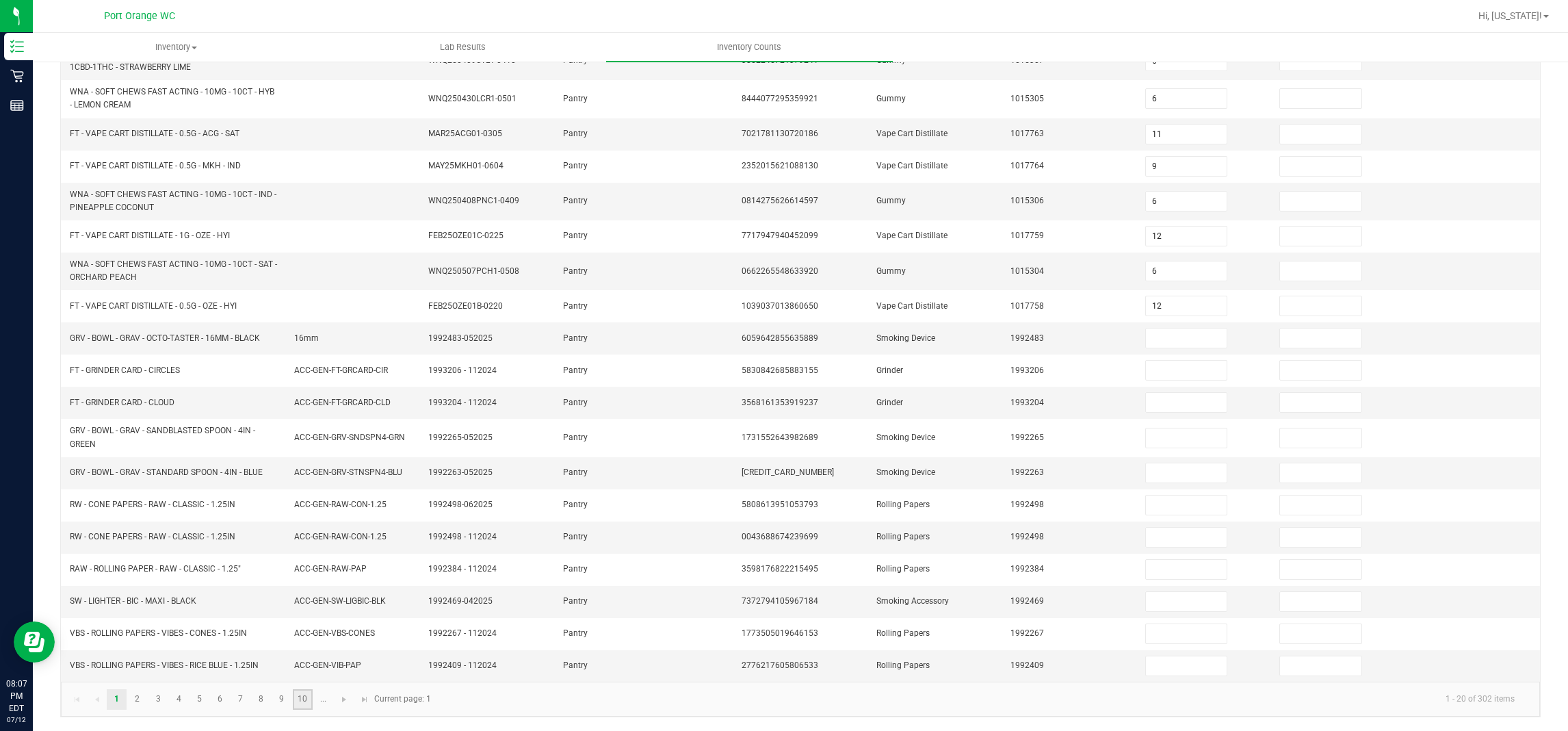 click on "10" 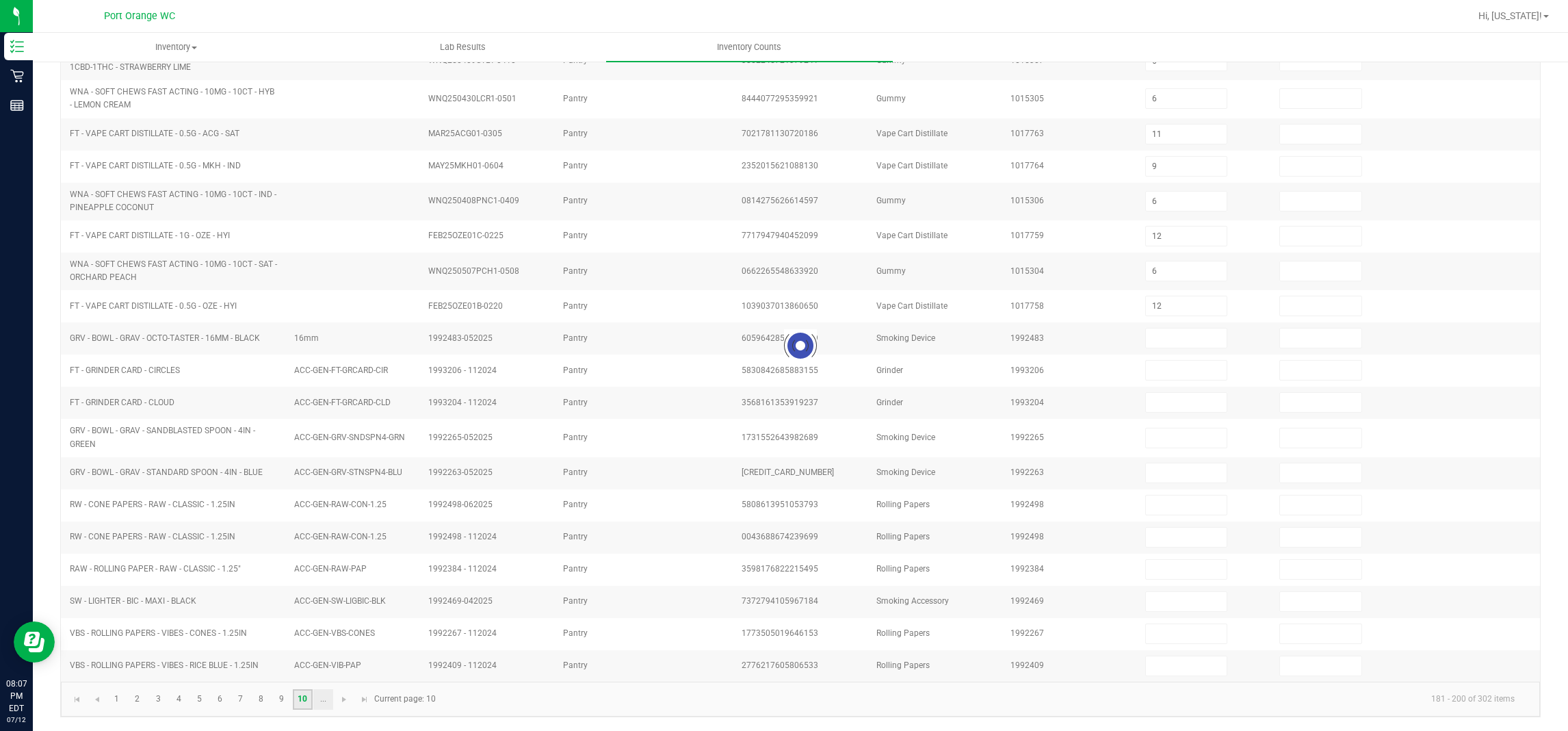 type on "8" 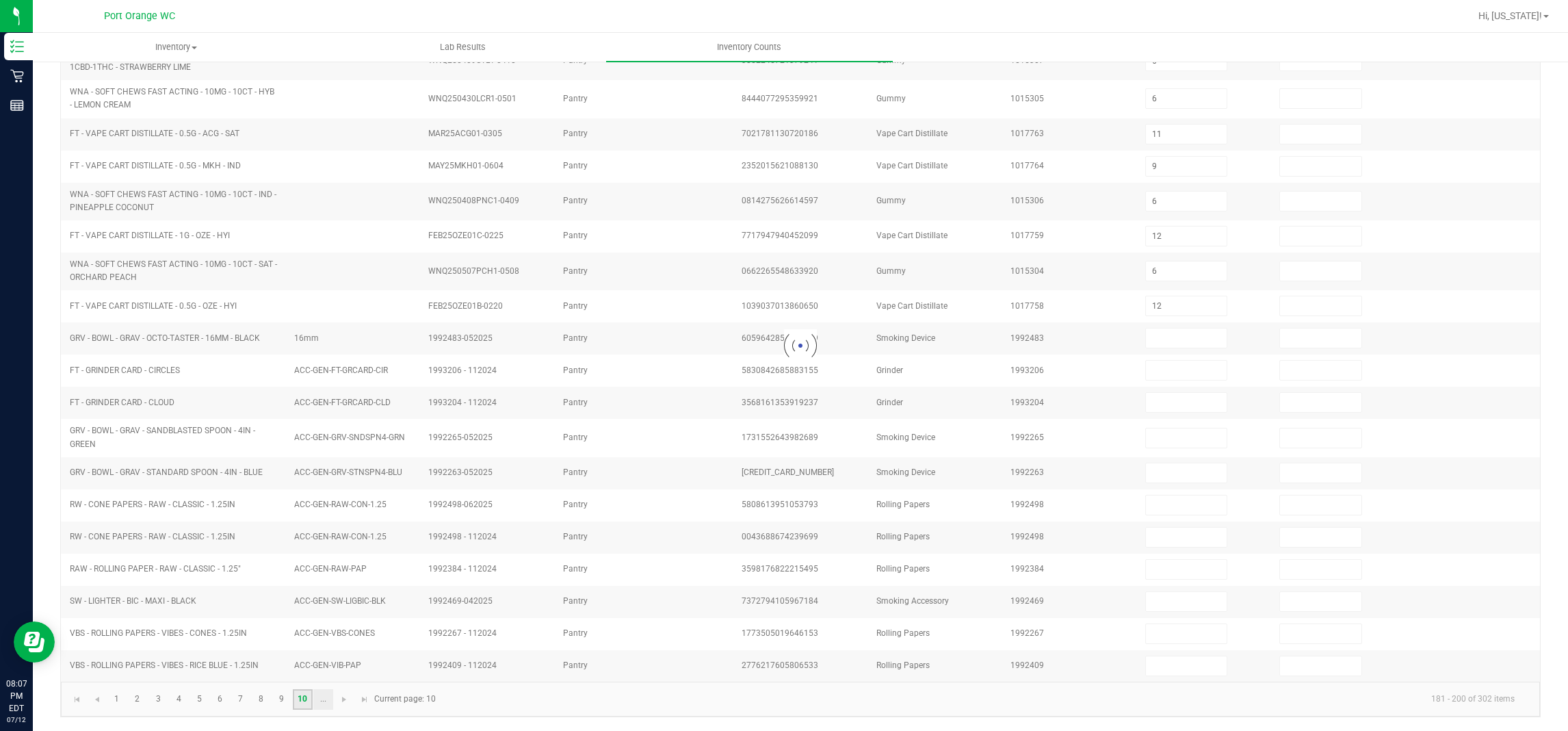 type on "5" 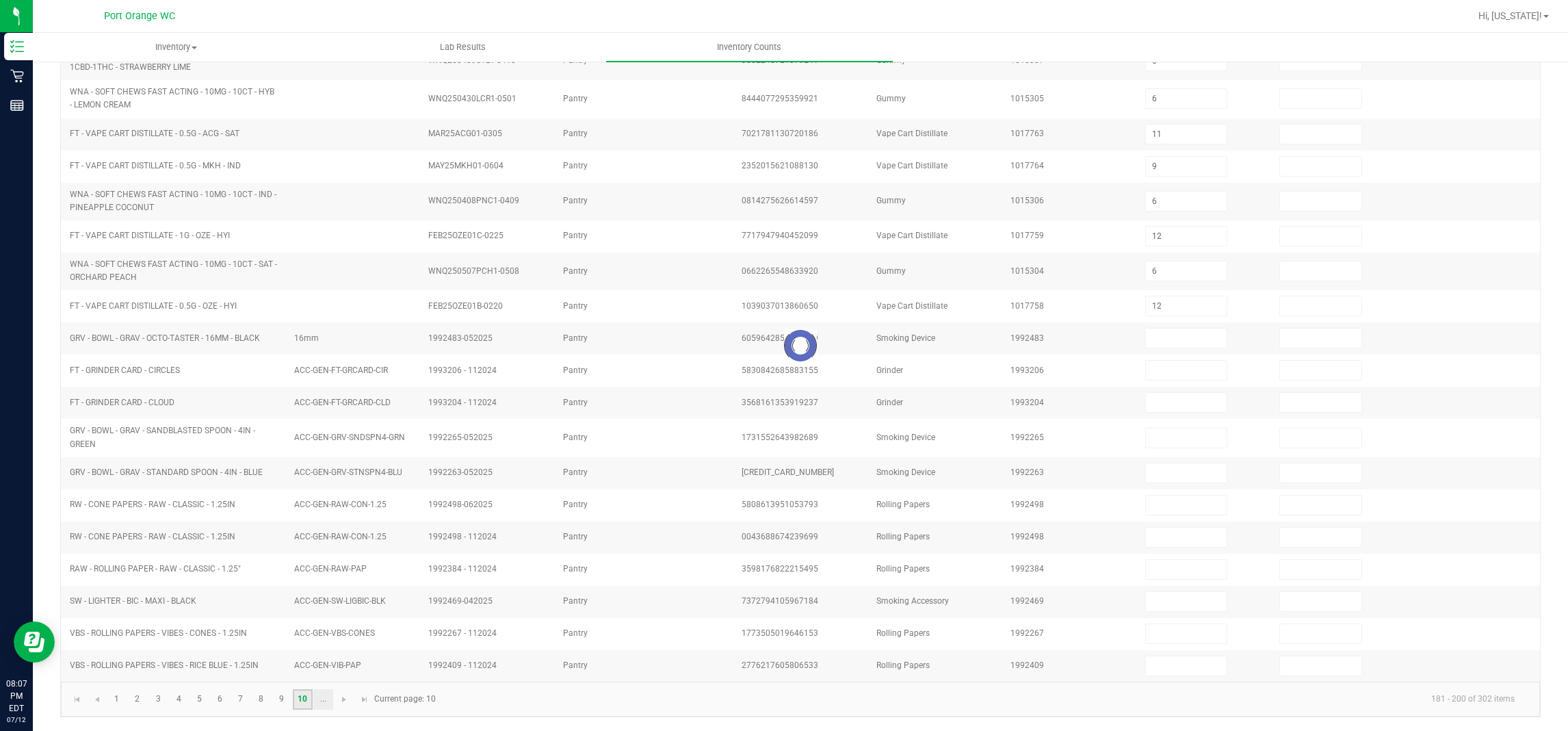type on "4" 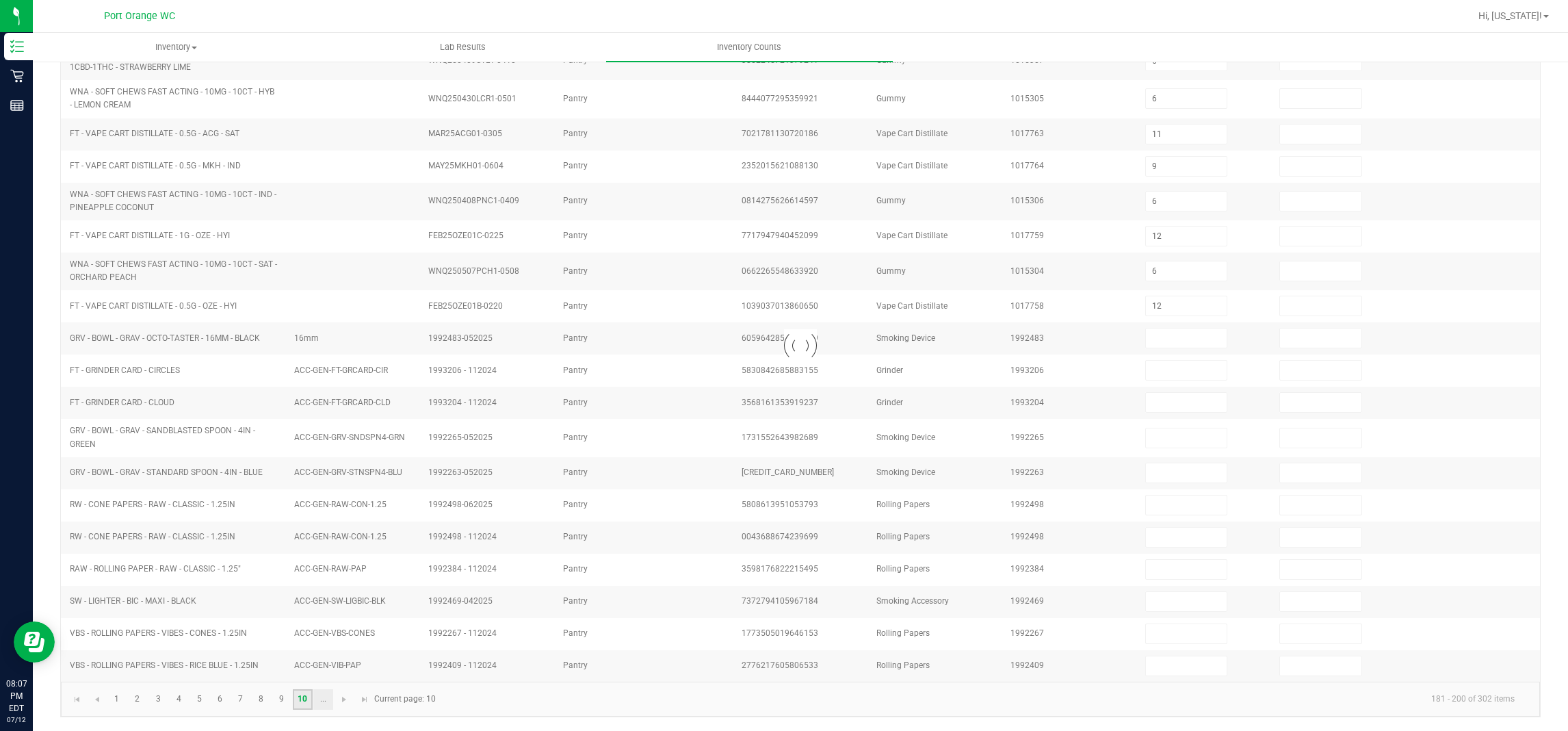 type on "1" 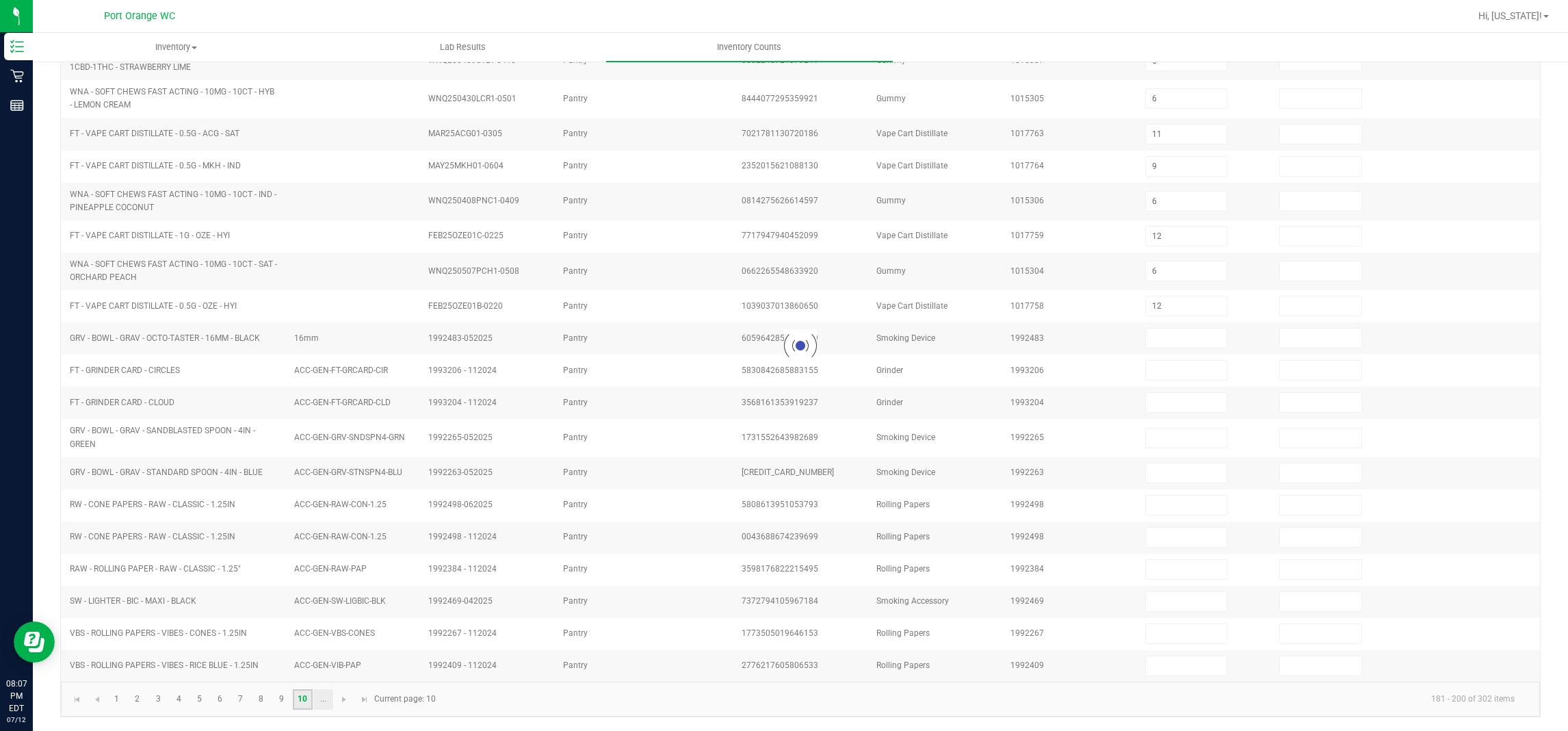 type on "3" 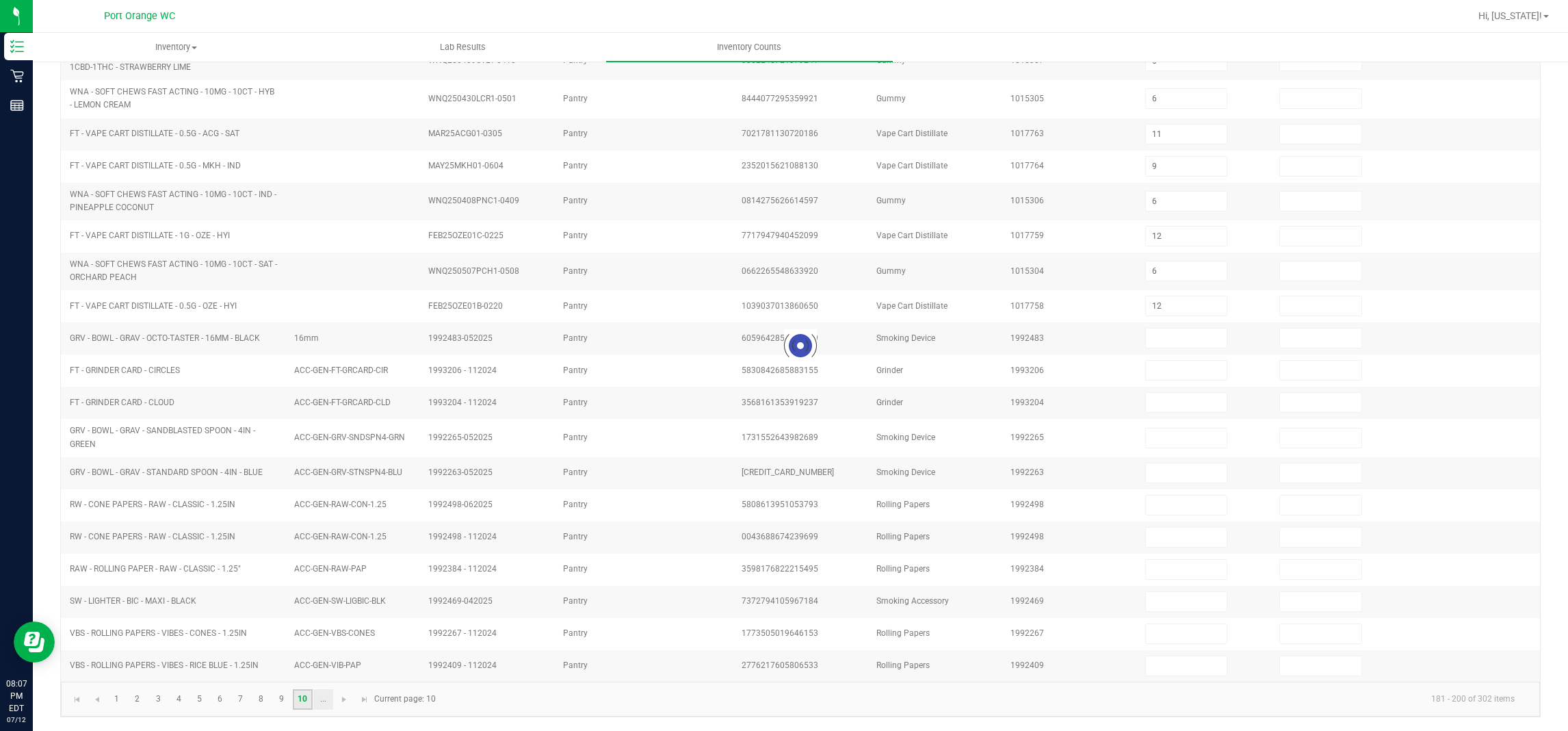 type on "3" 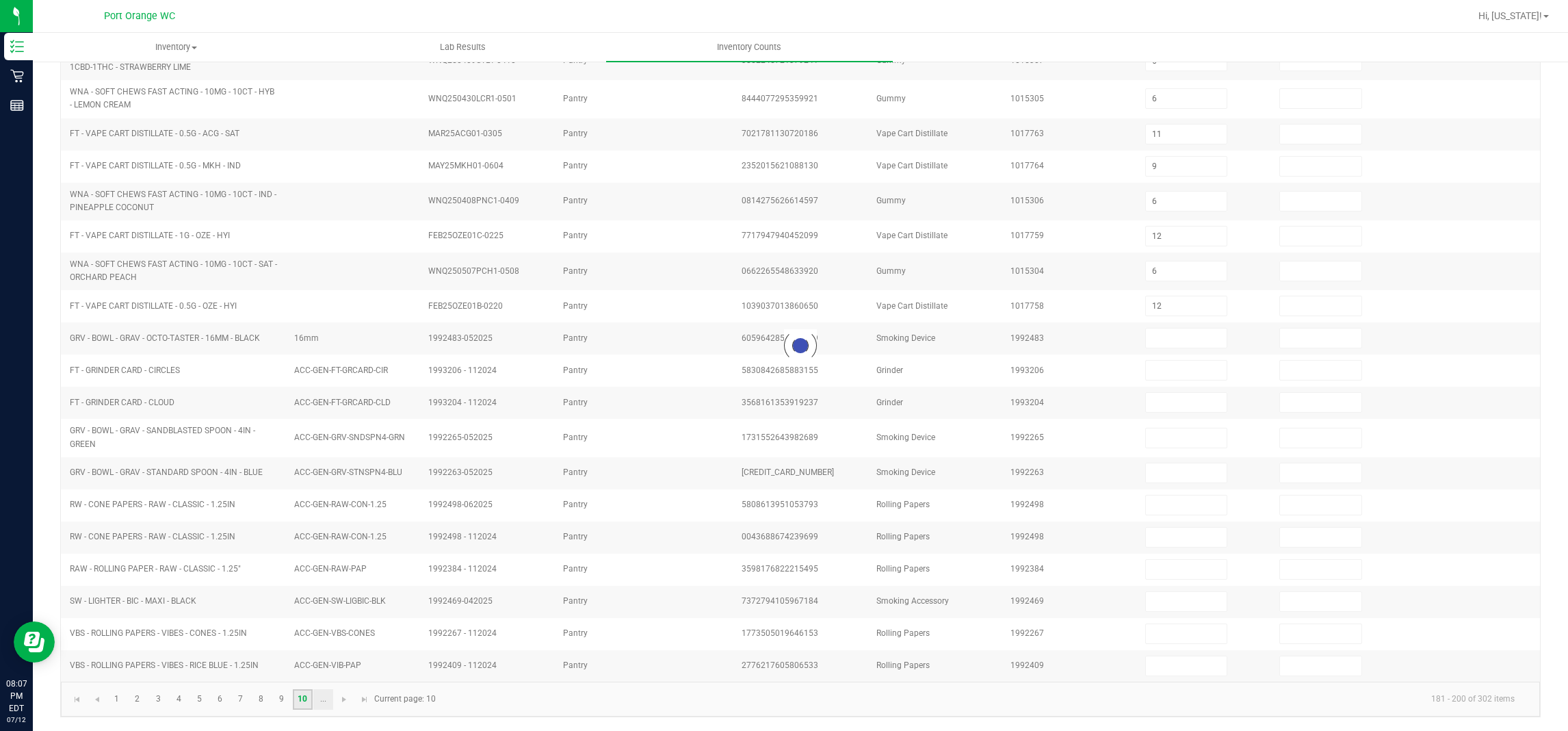 type on "1" 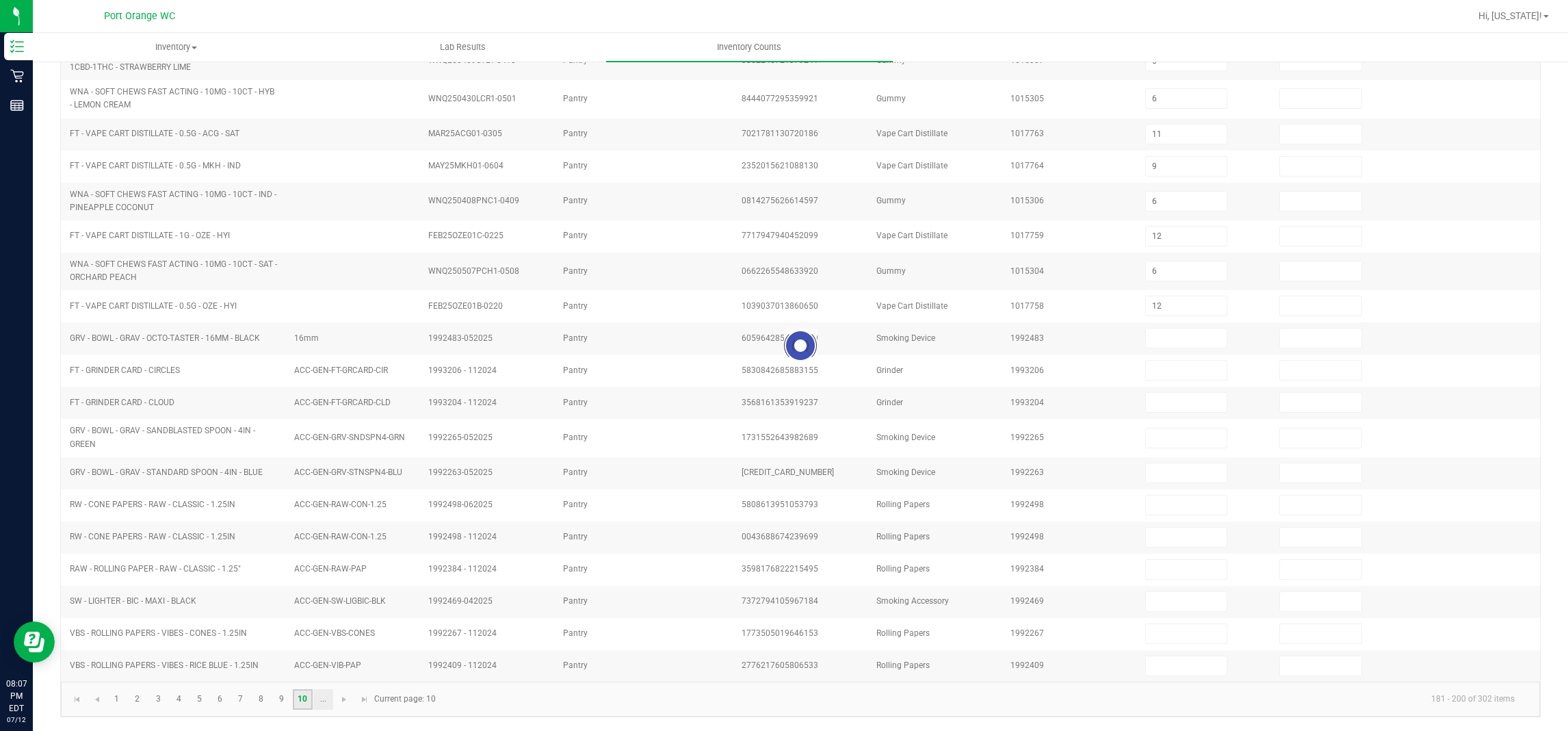 type on "2" 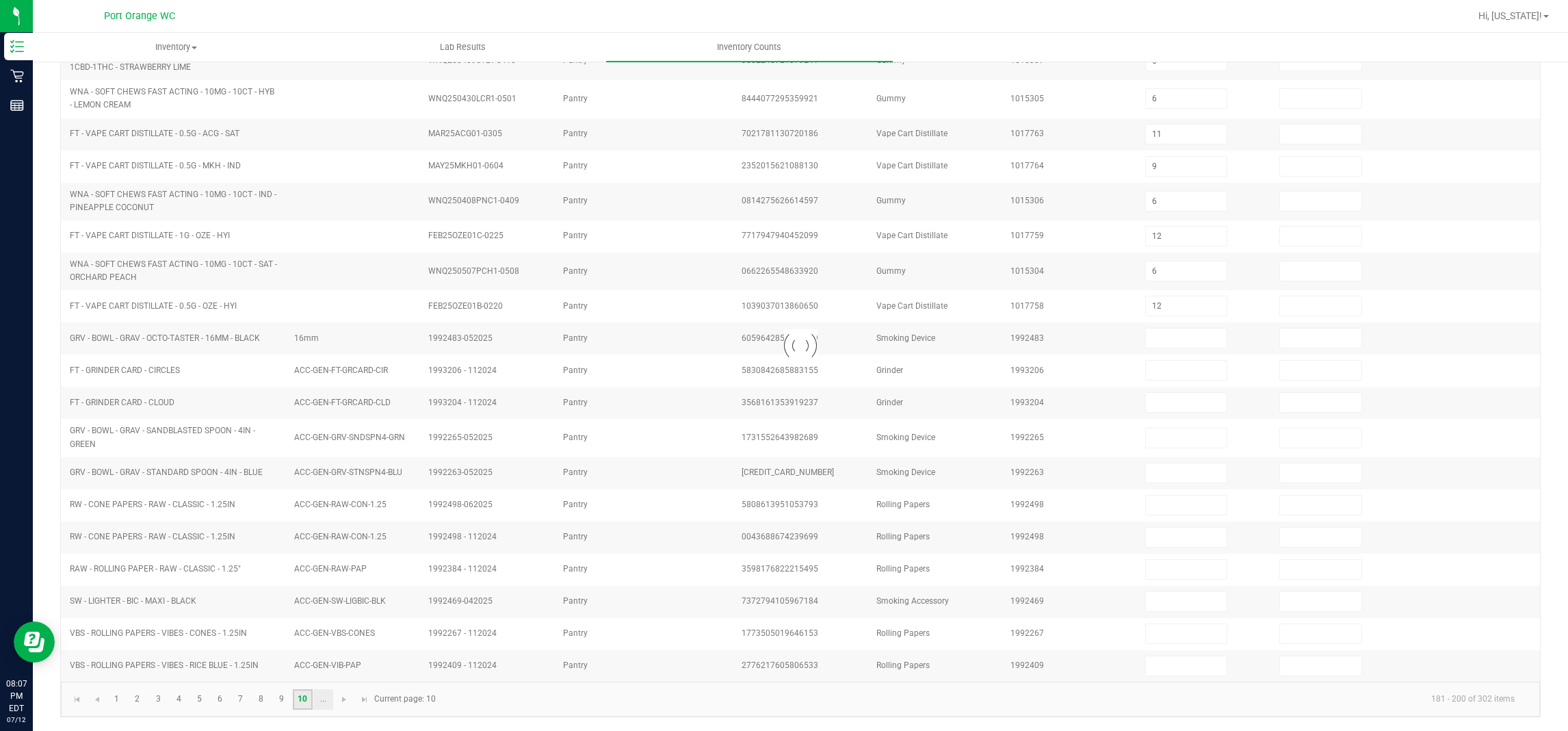 type on "3" 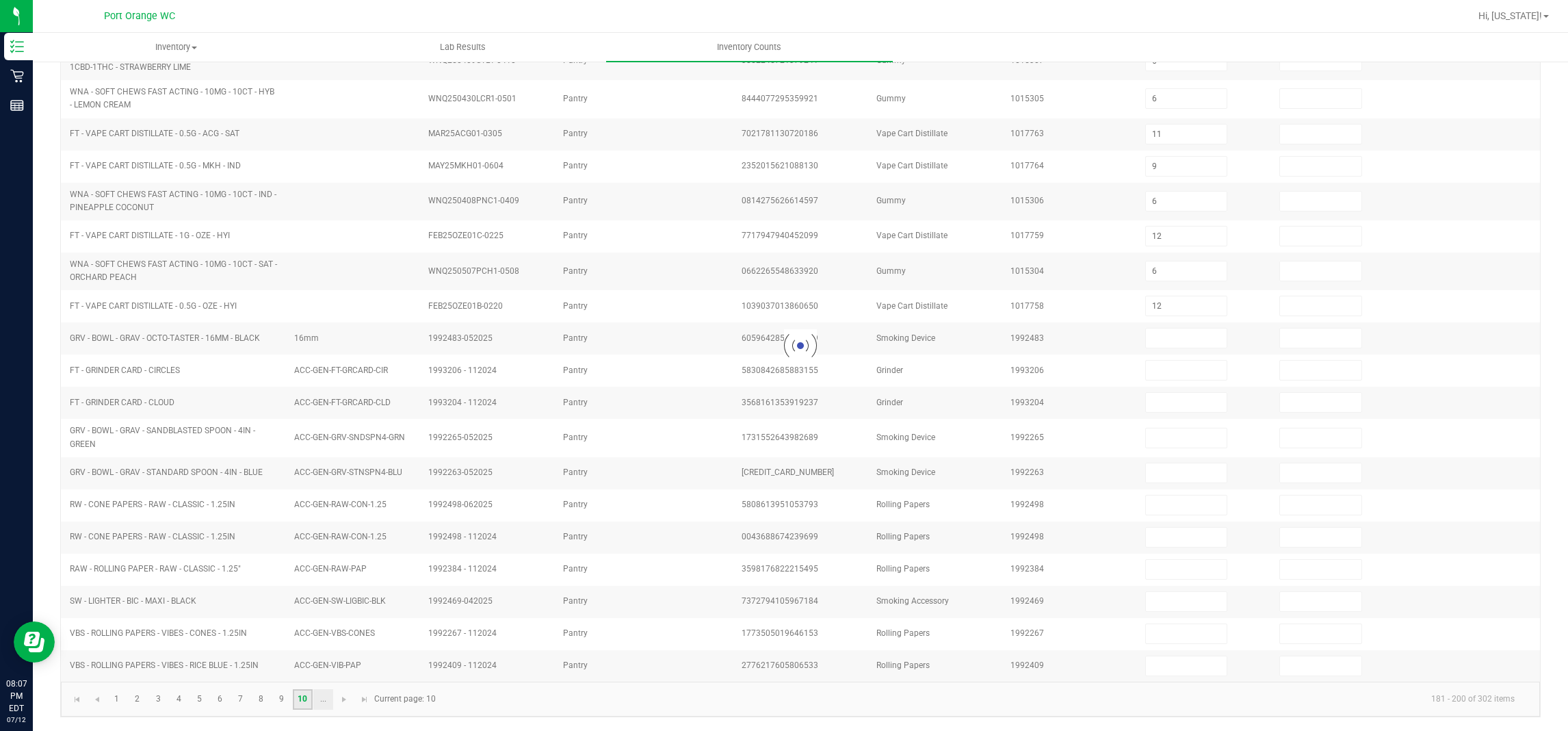 type on "6" 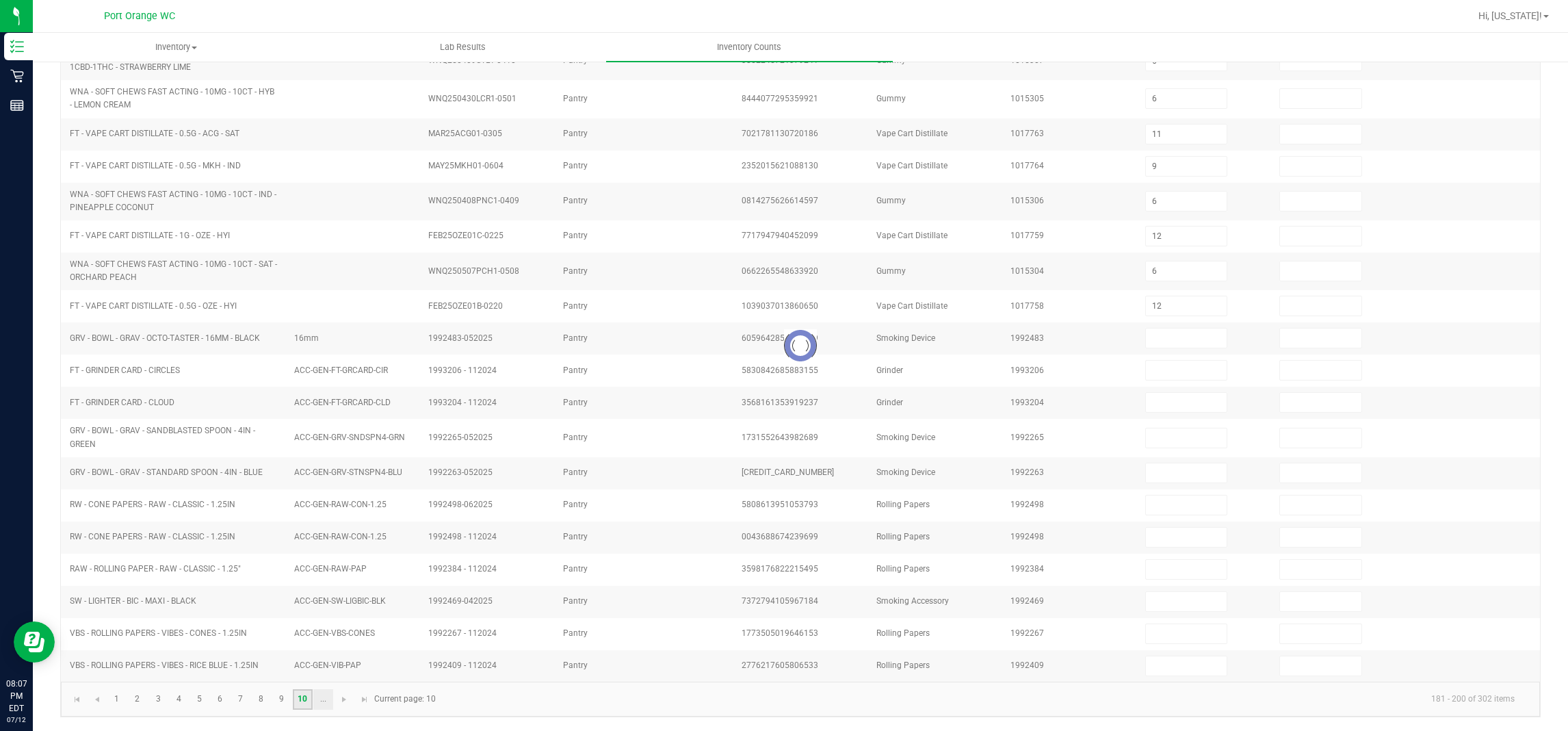 type on "6" 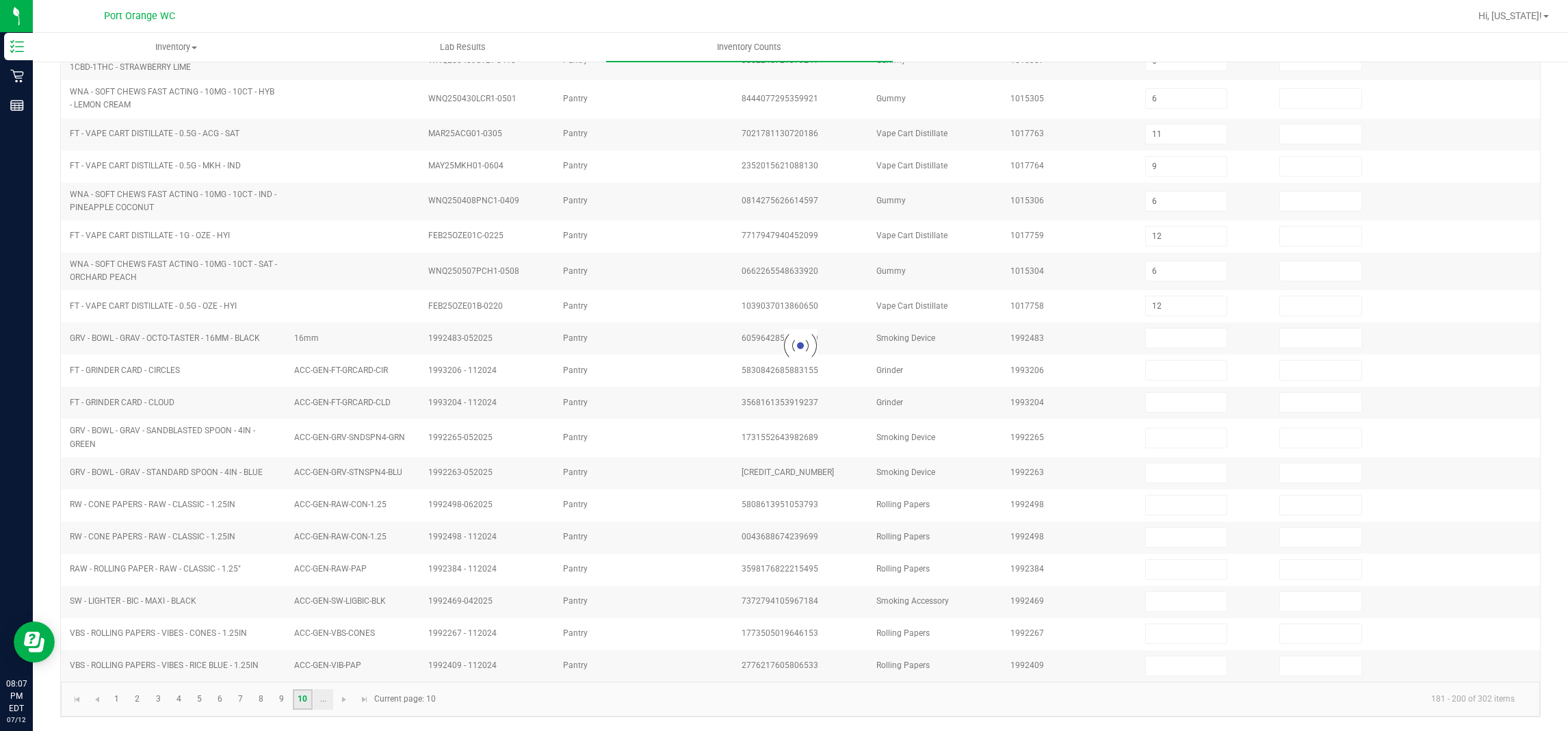 type on "6" 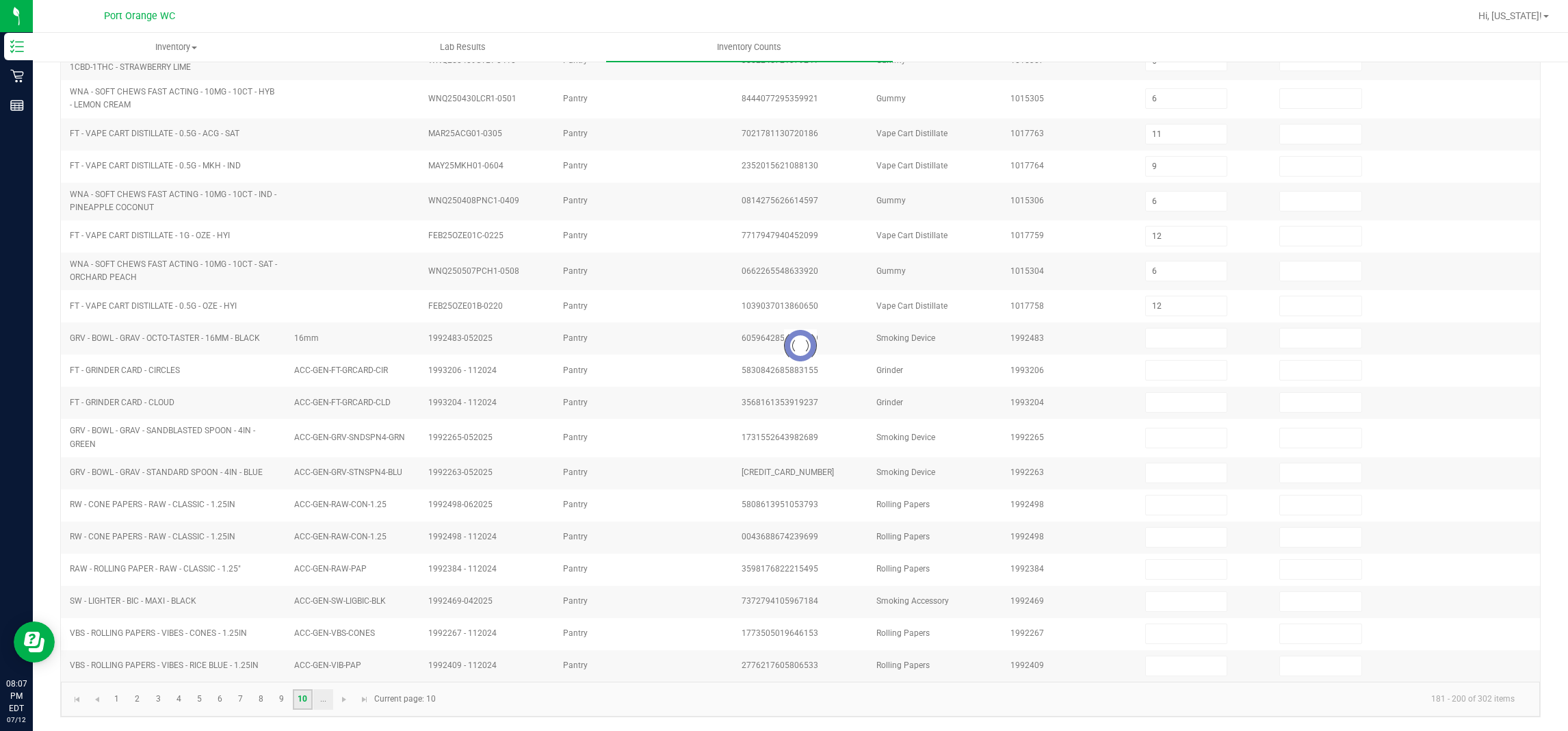 type on "2" 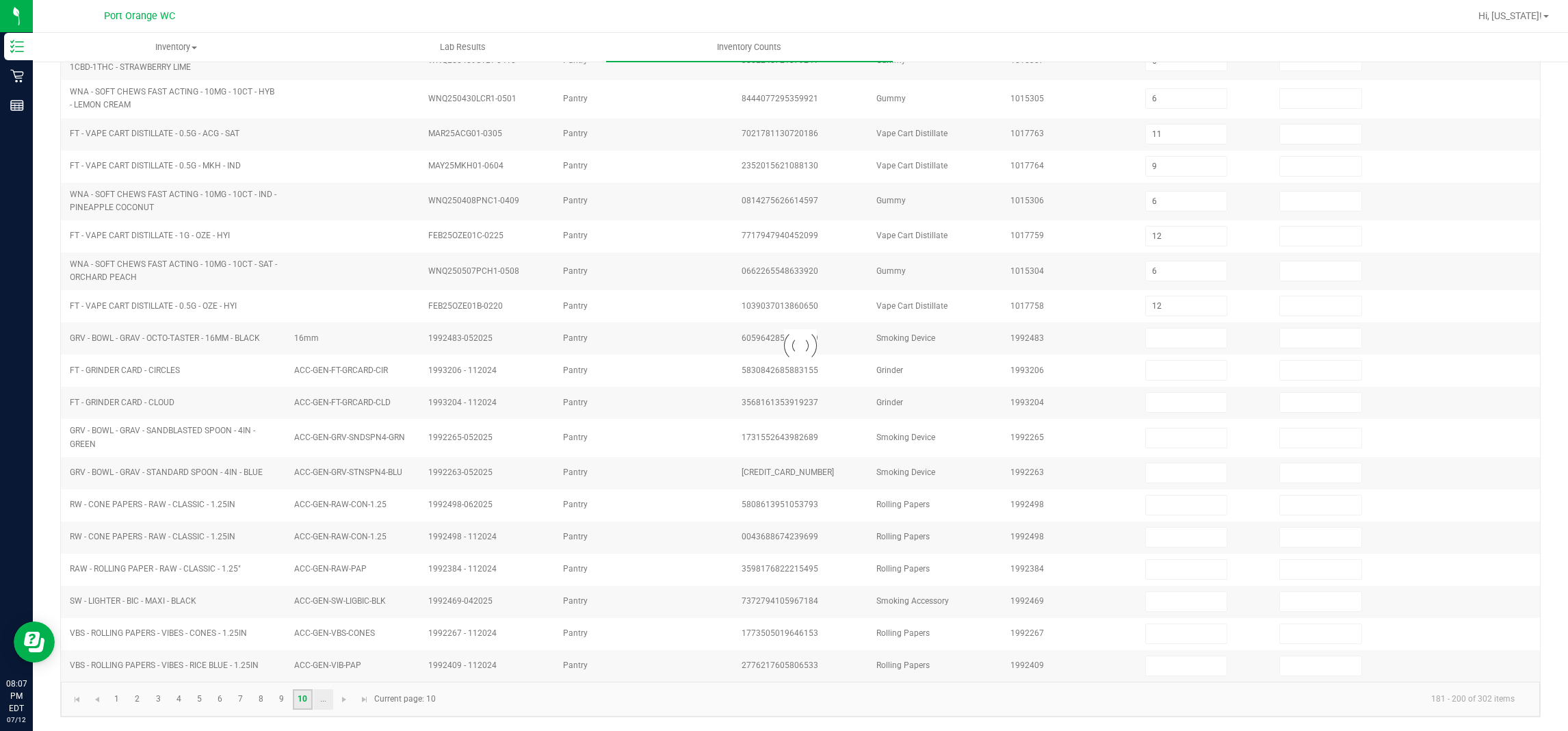 type on "35" 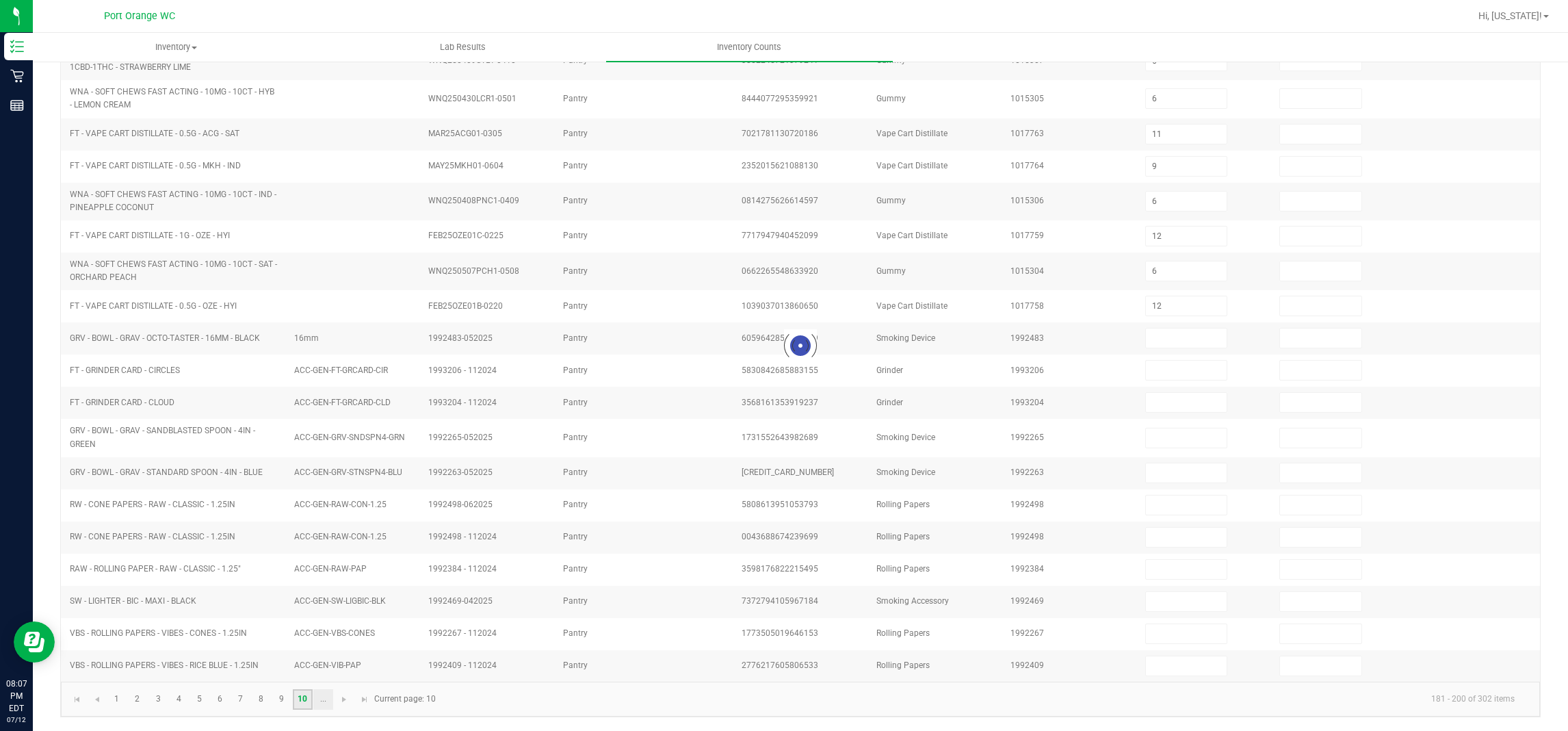 type on "20" 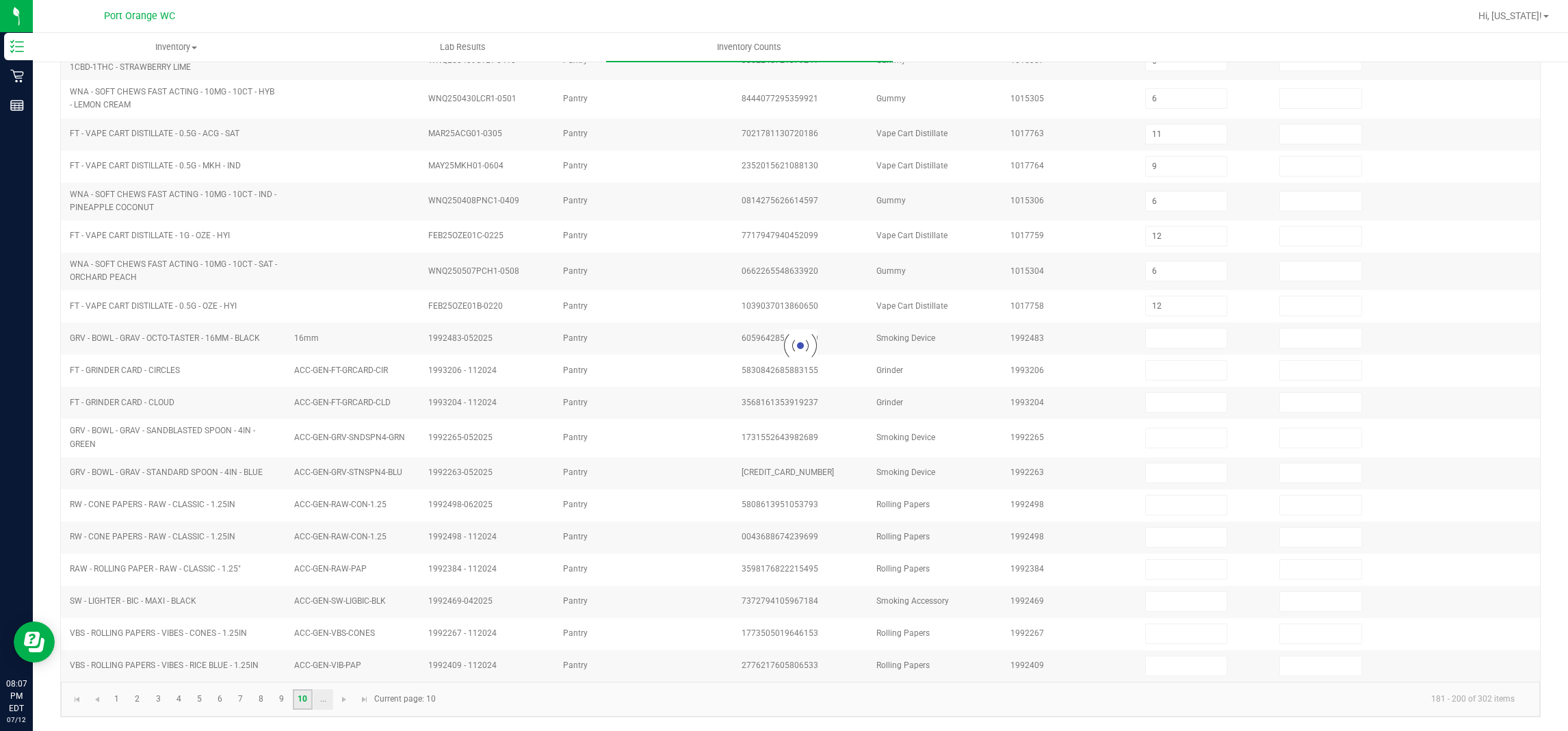 type on "2" 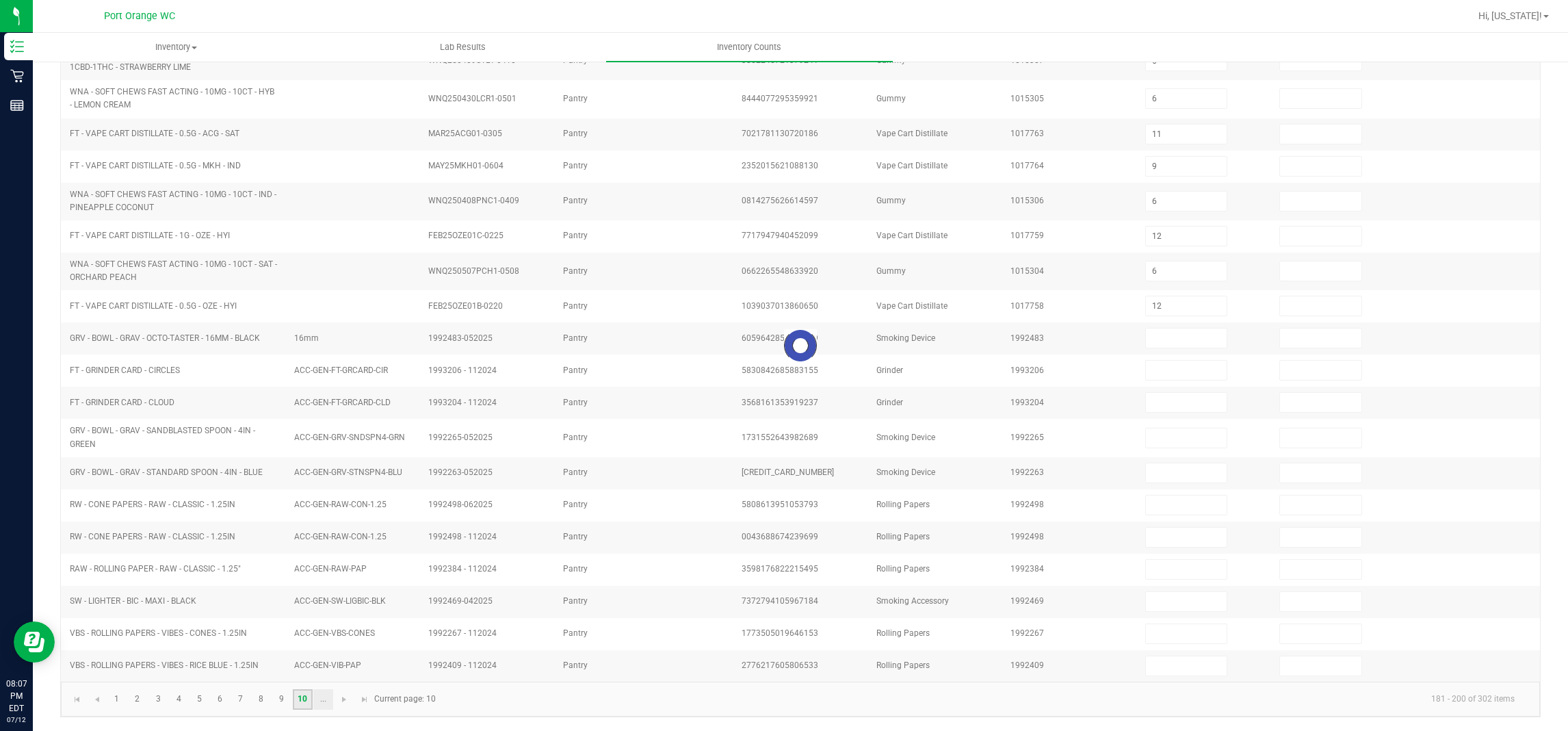type on "7" 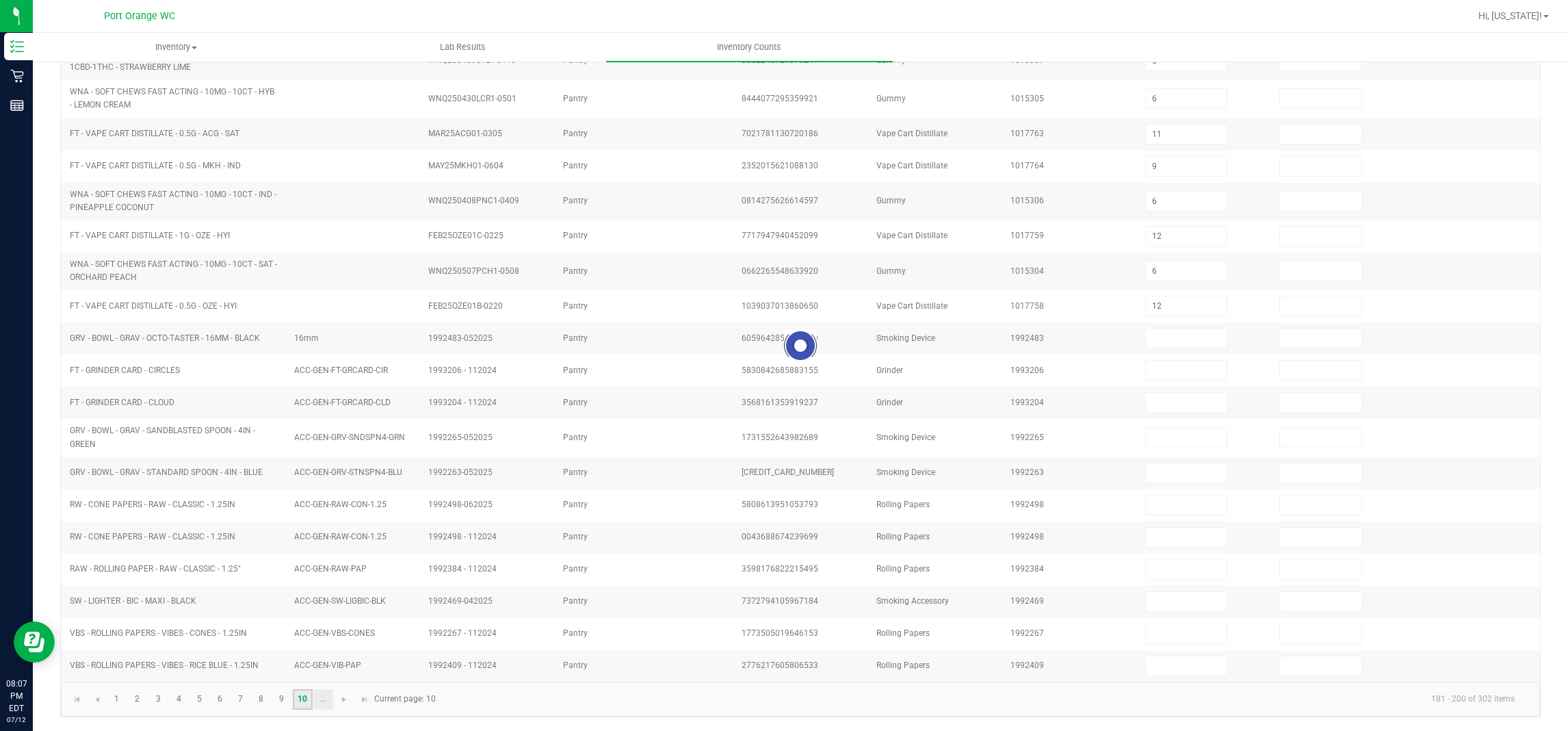type on "3" 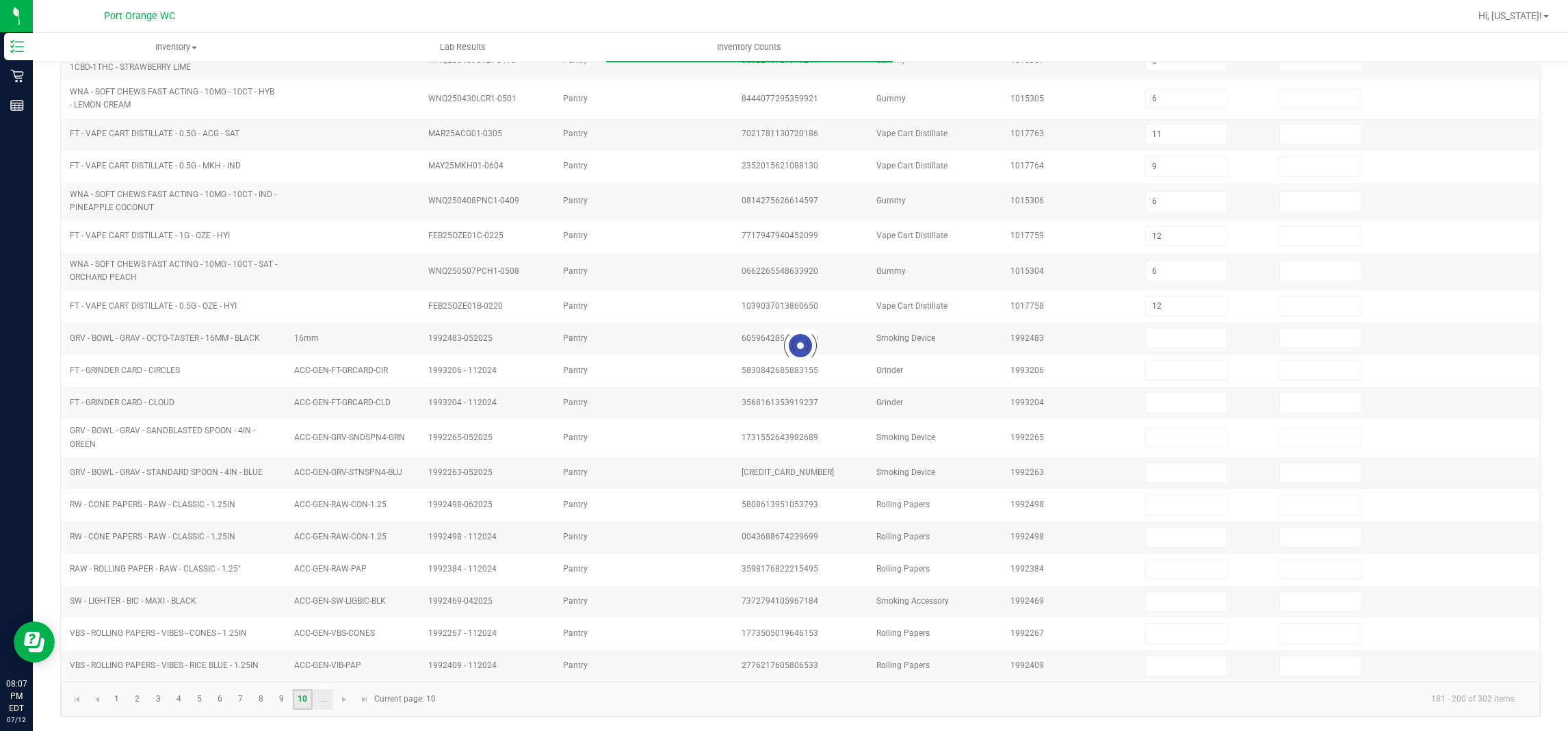 type on "7" 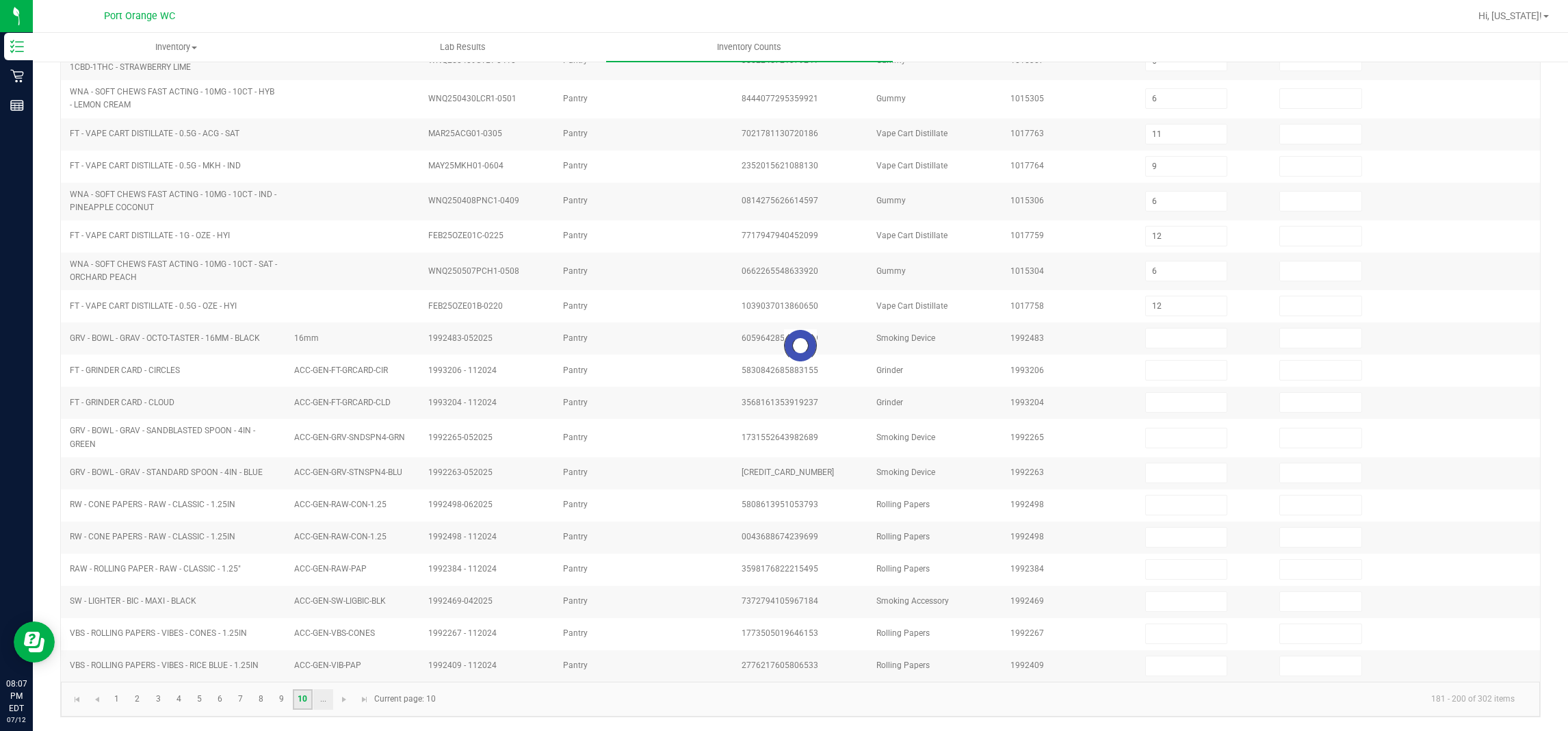 type on "3" 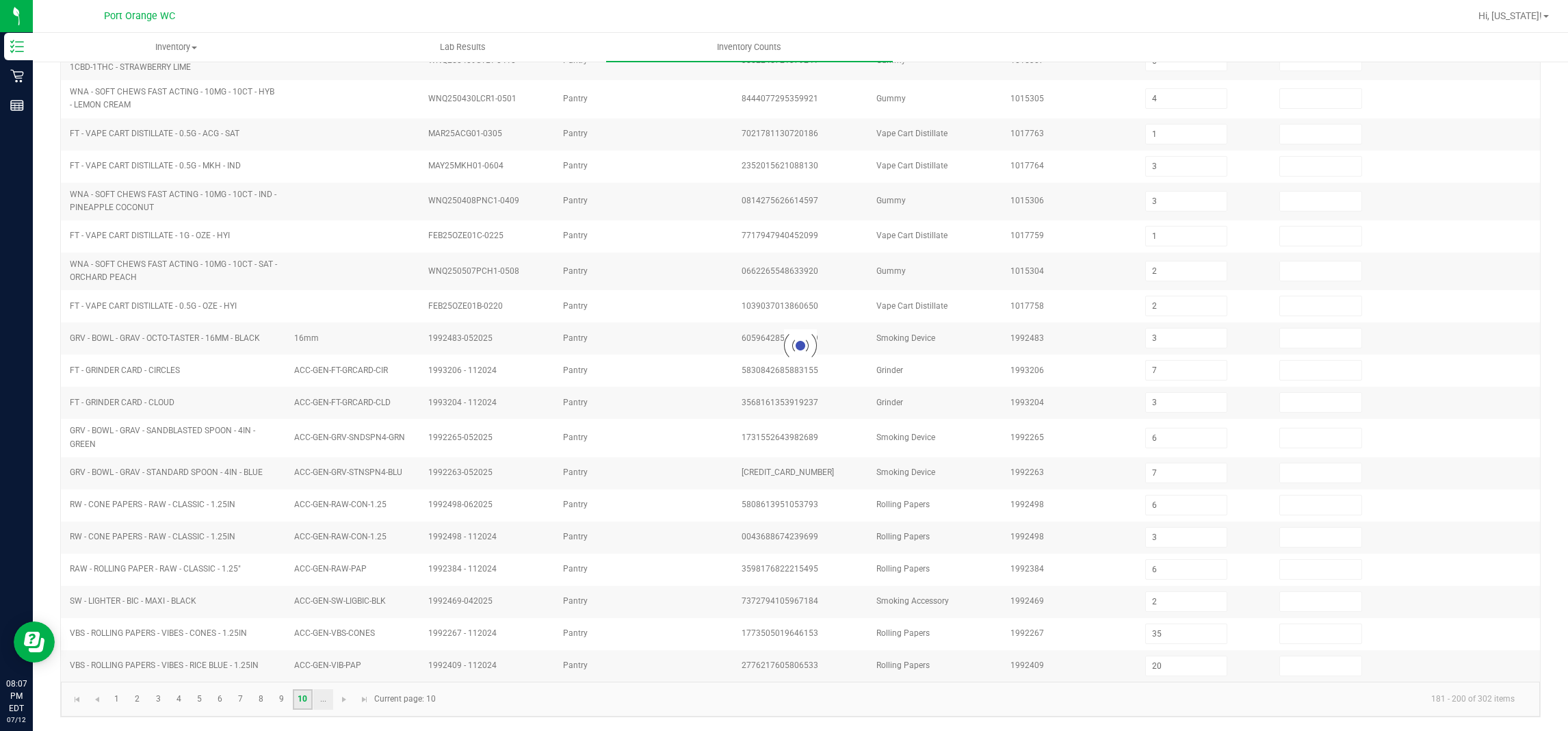 scroll, scrollTop: 196, scrollLeft: 0, axis: vertical 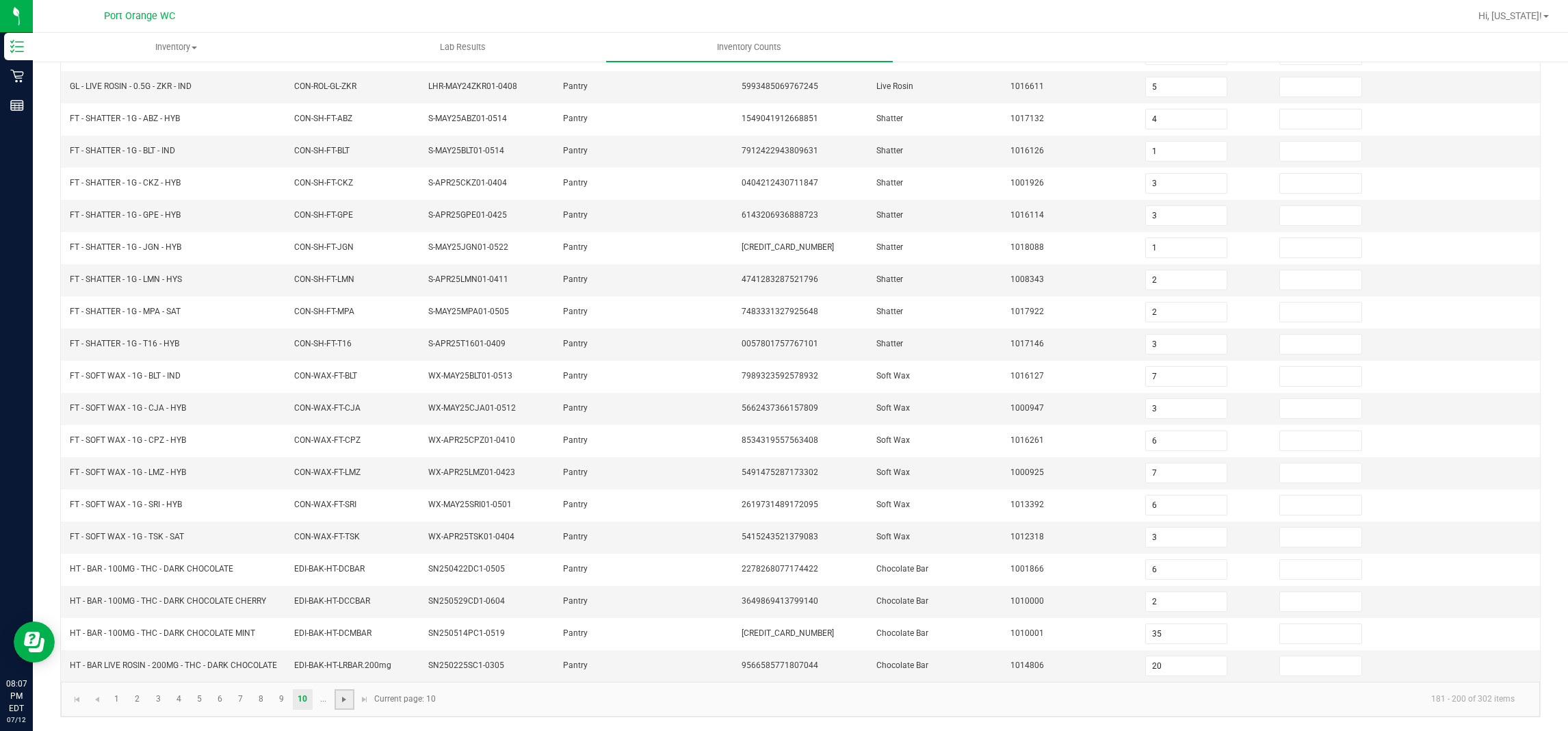 click 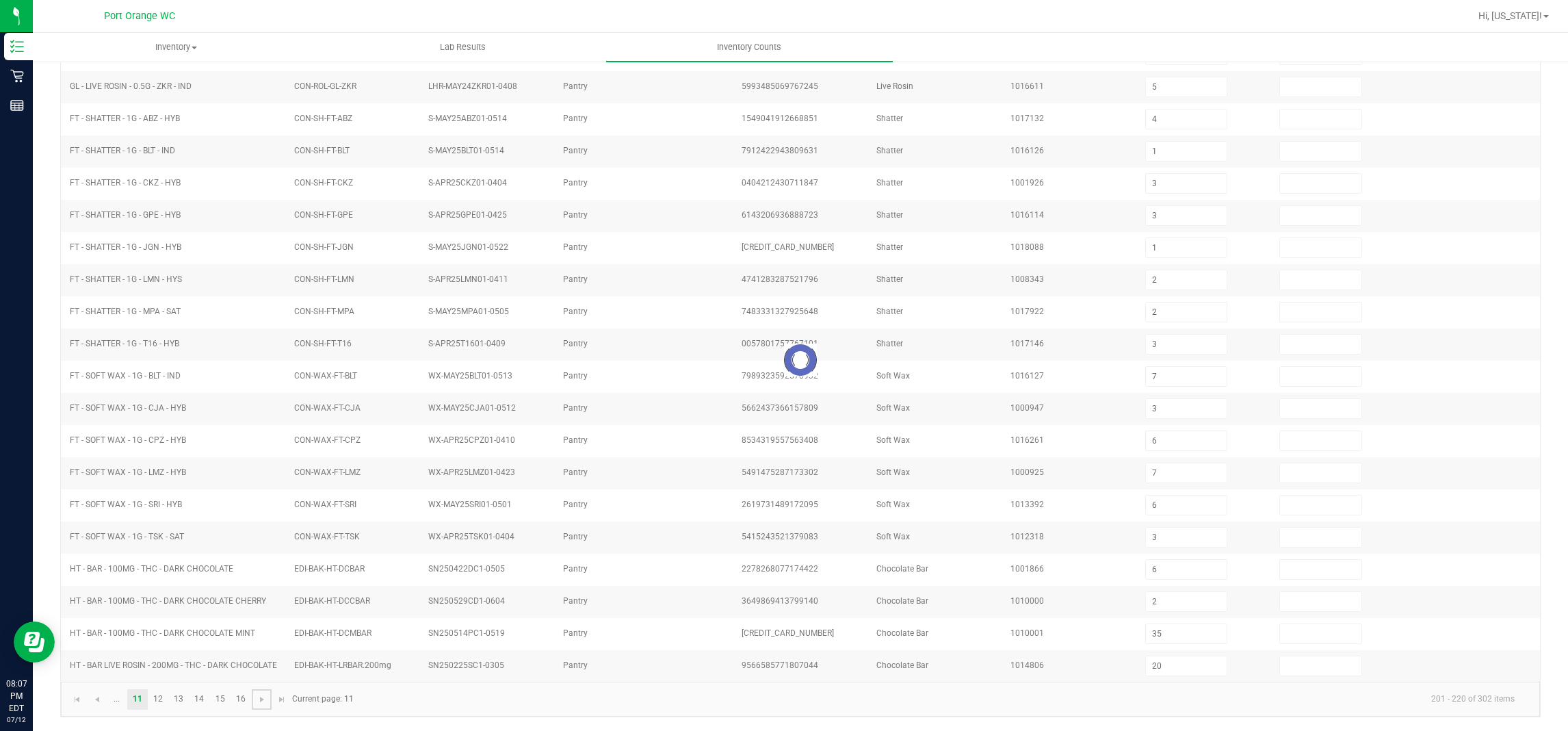type on "25" 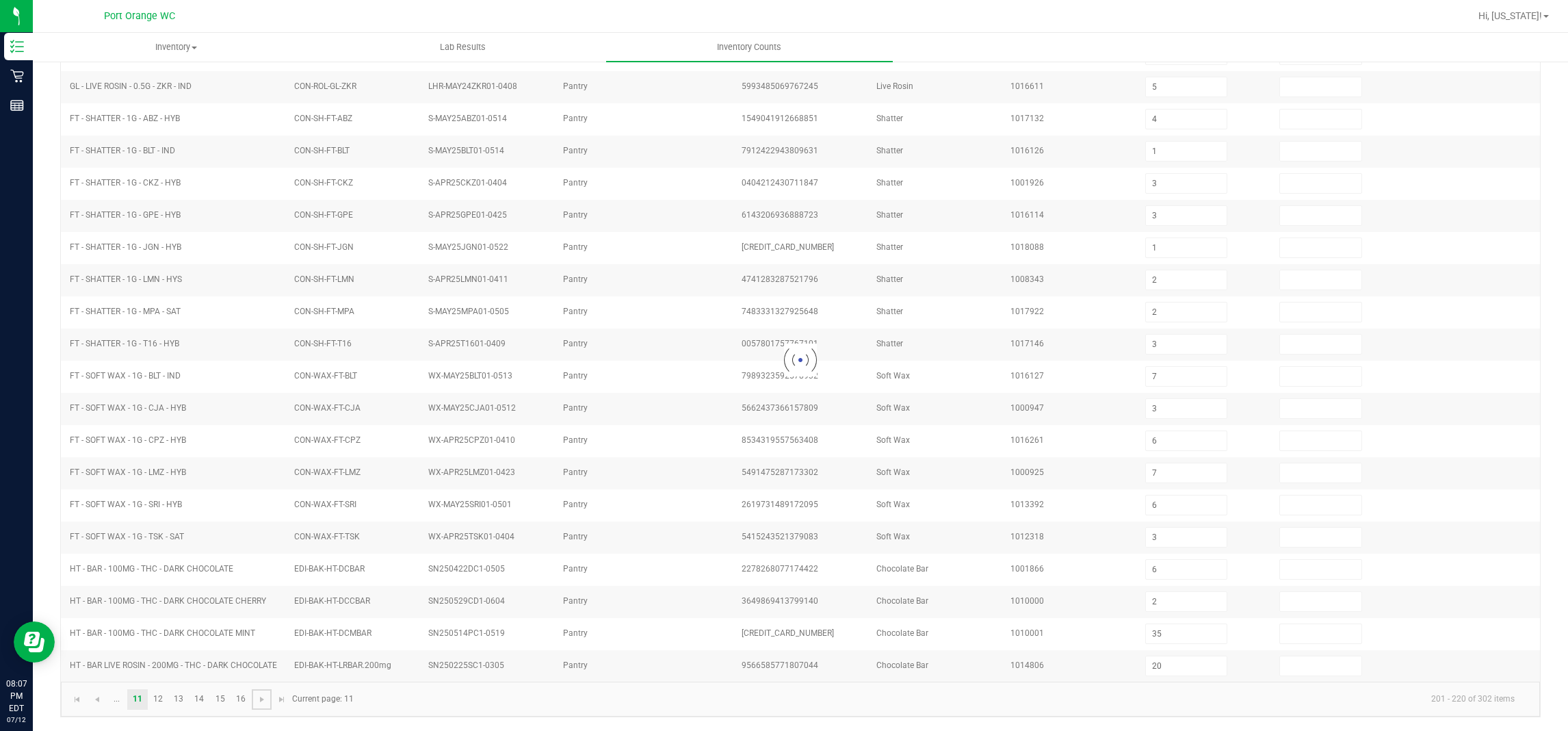 type on "49" 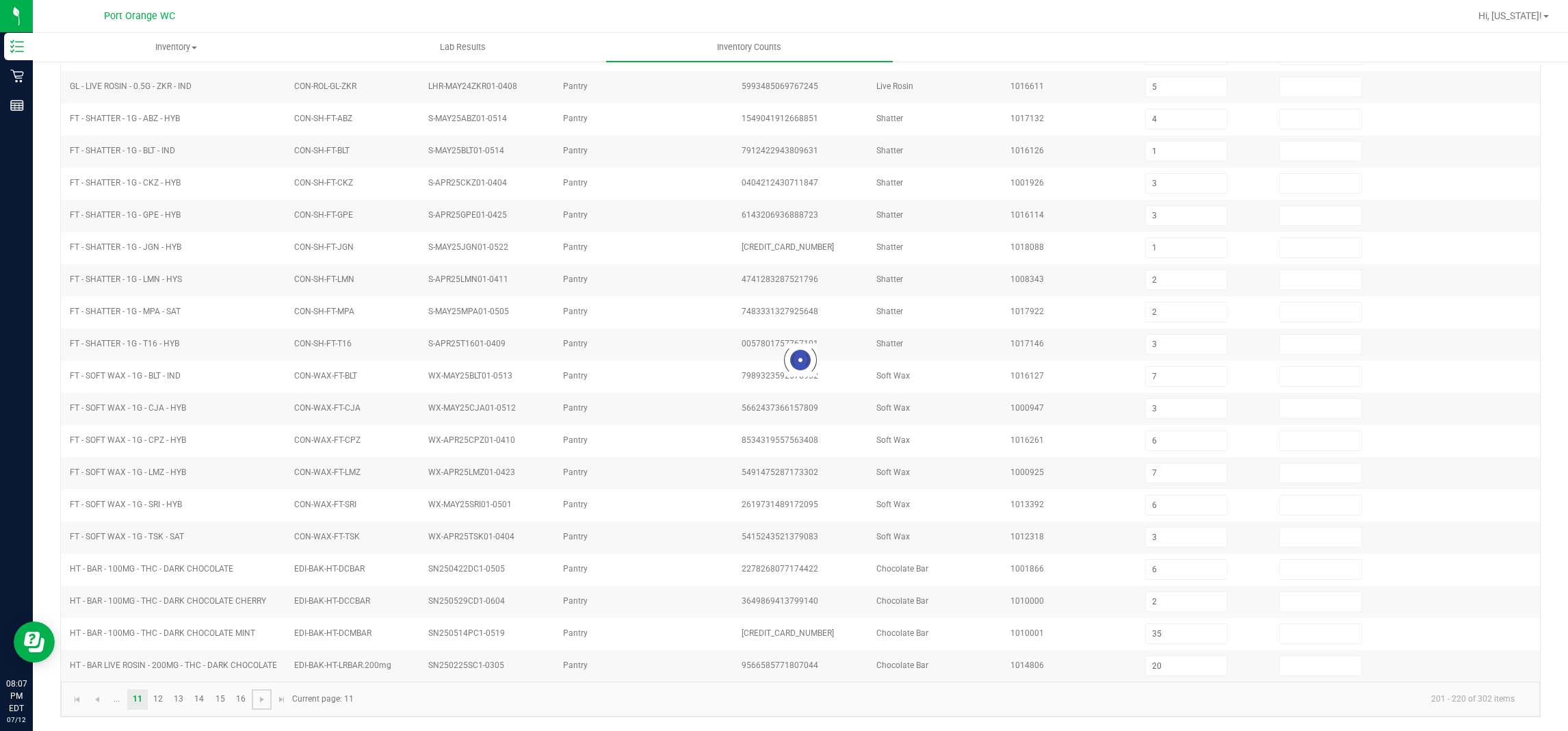 type on "2" 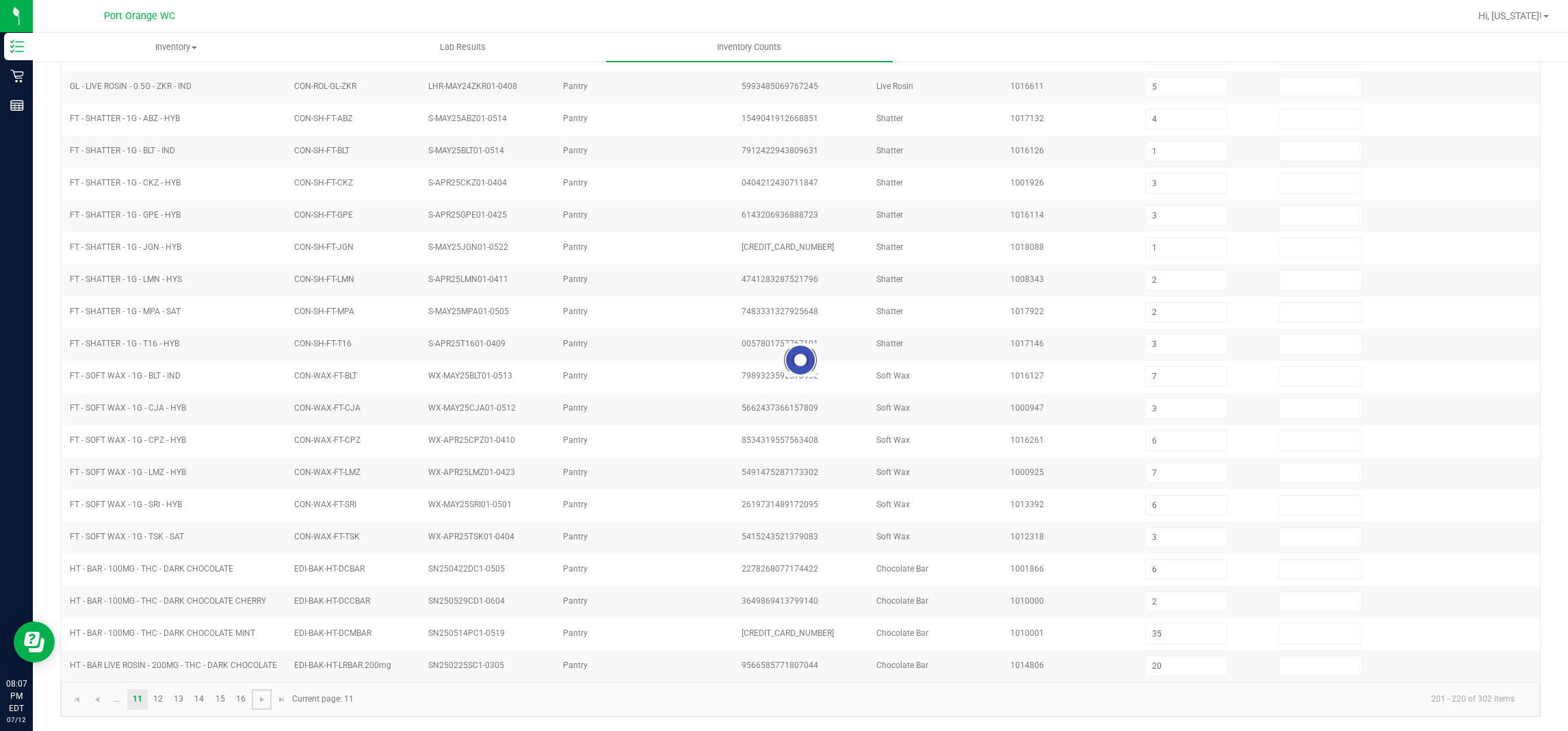 type on "6" 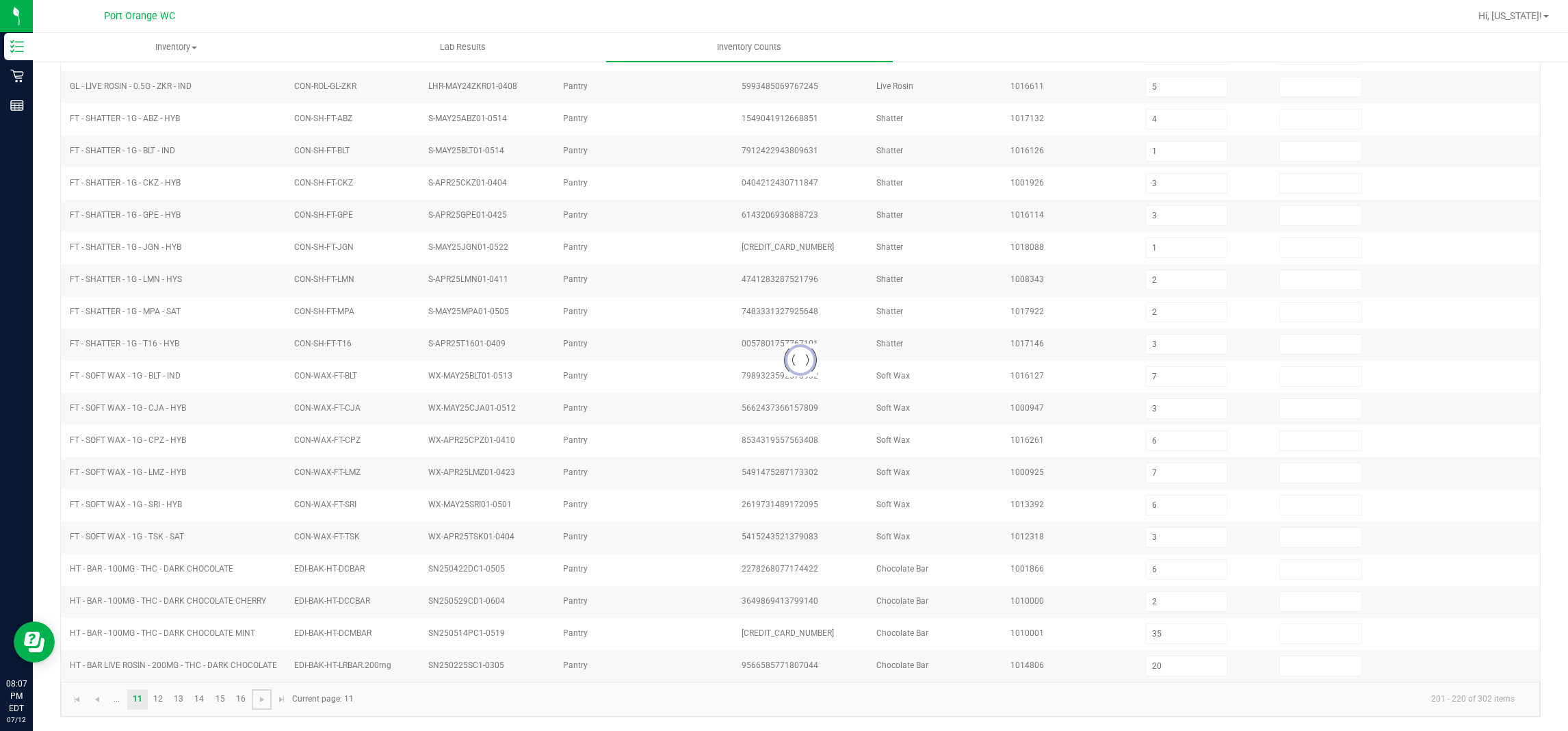 type on "2" 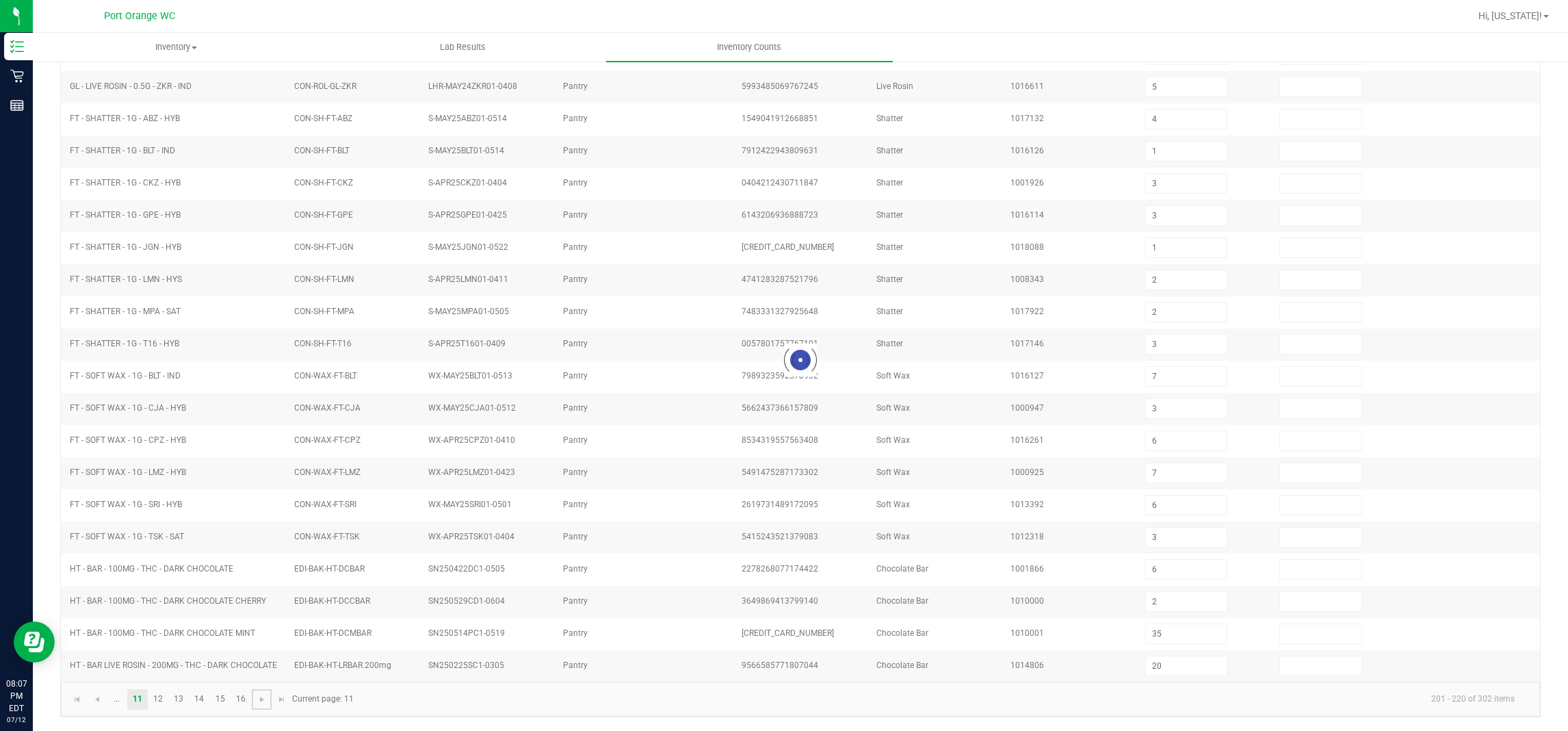 type on "2" 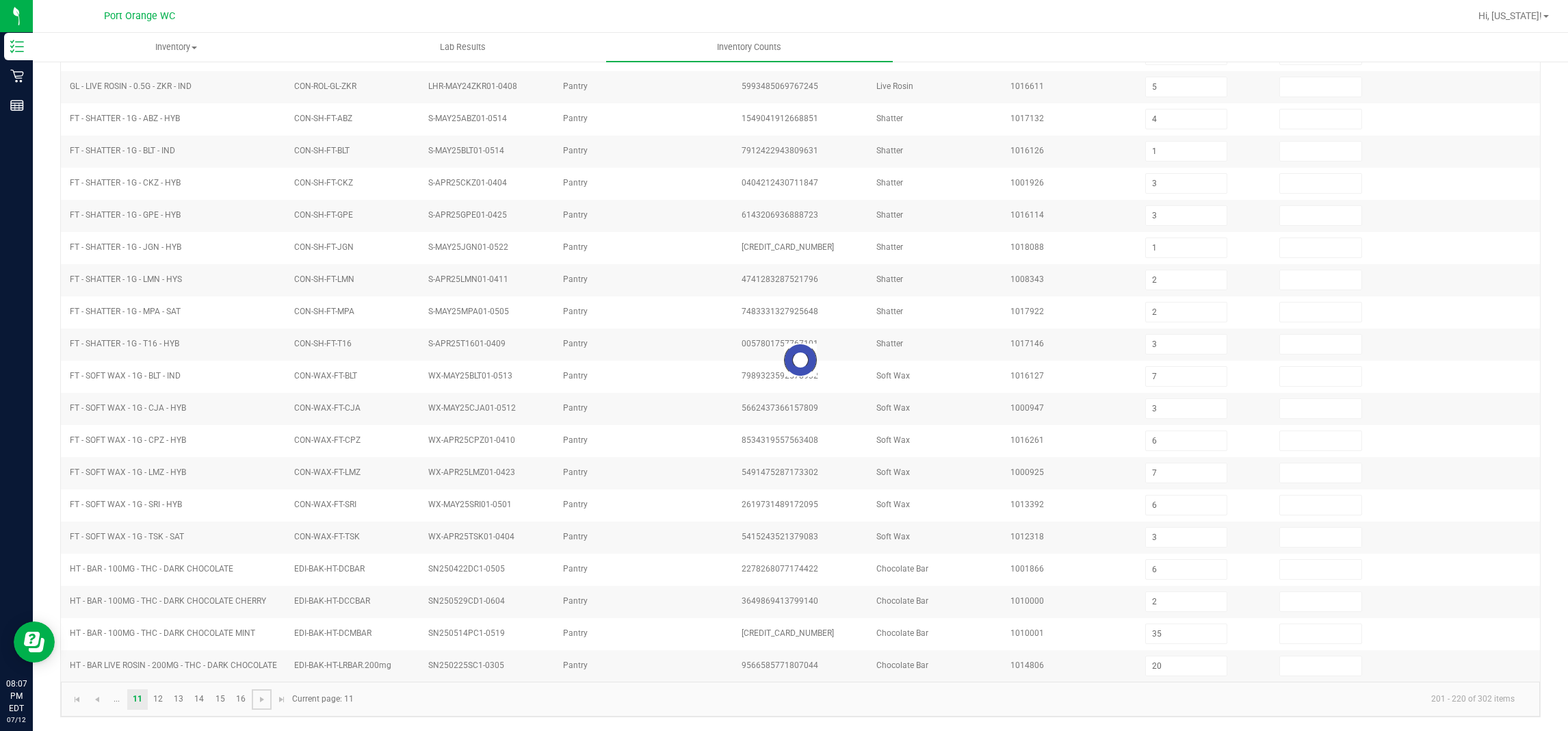 type on "1" 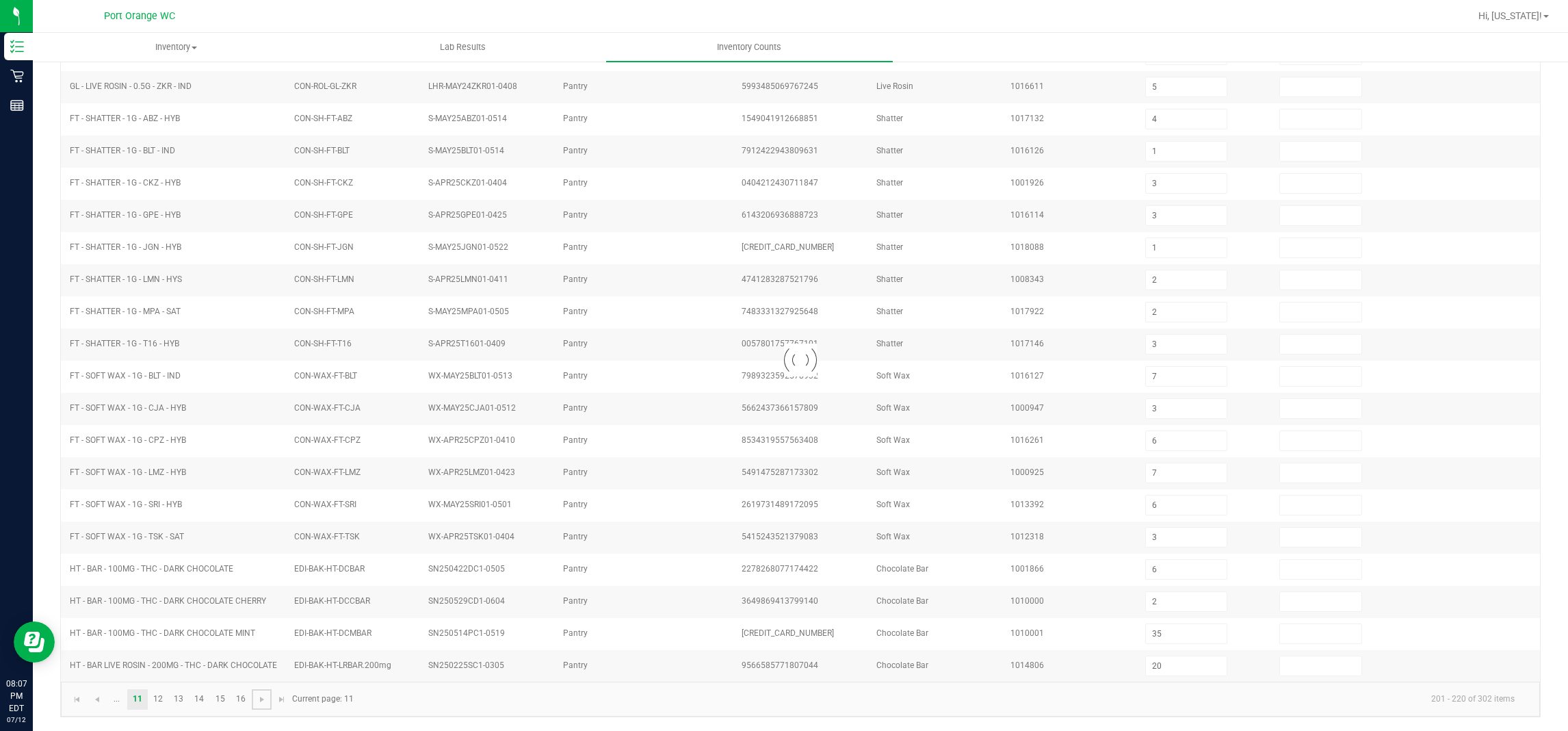 type on "4" 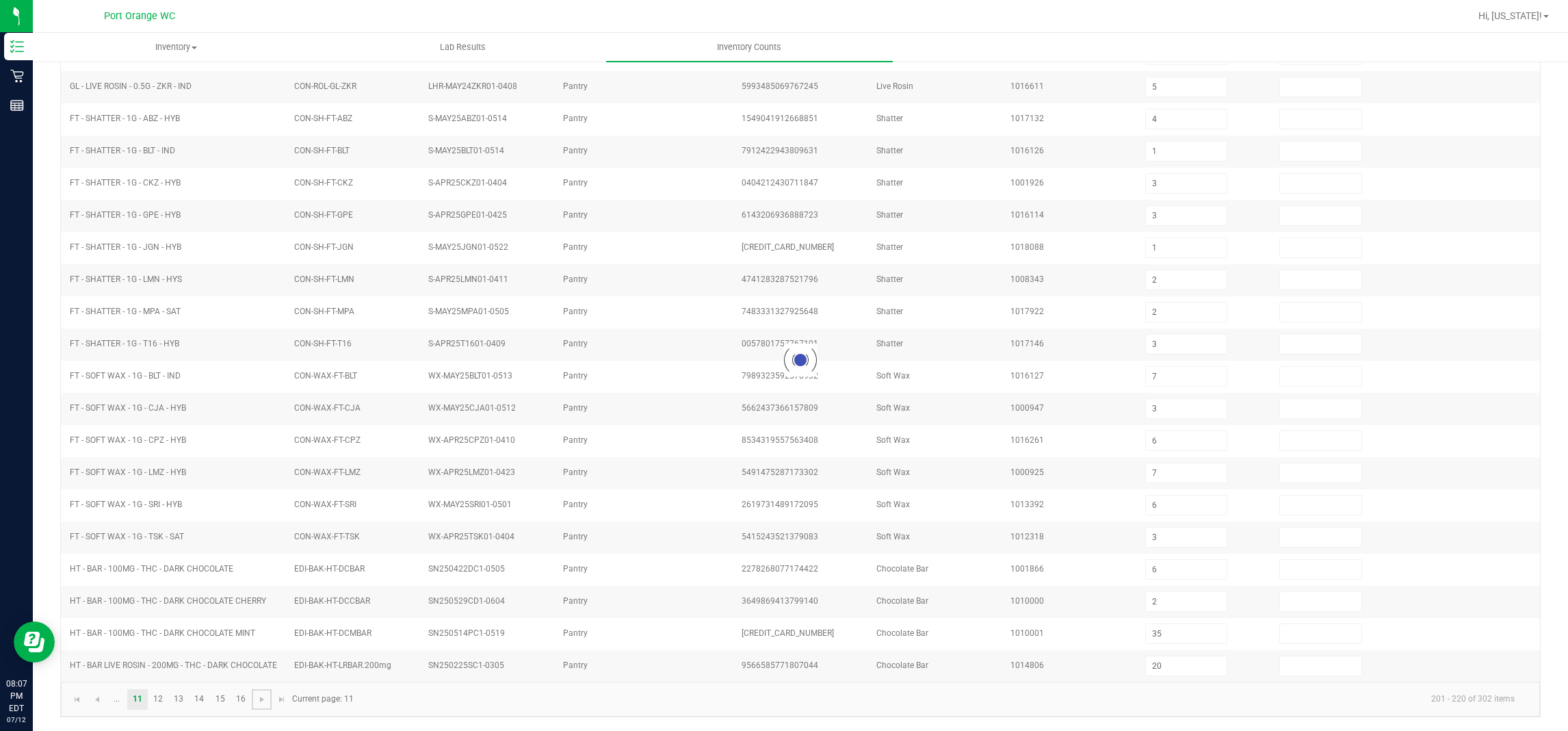 type on "8" 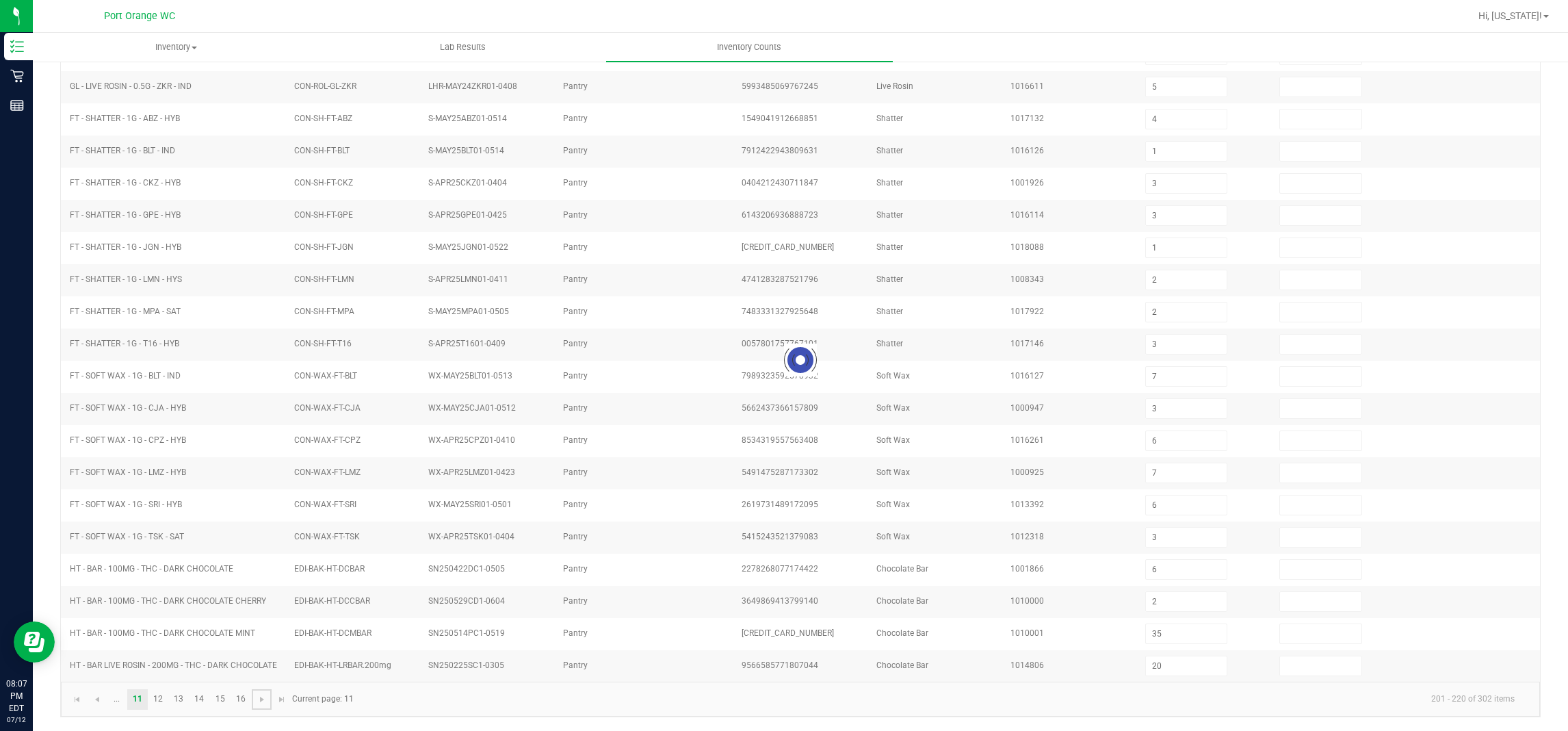 type on "4" 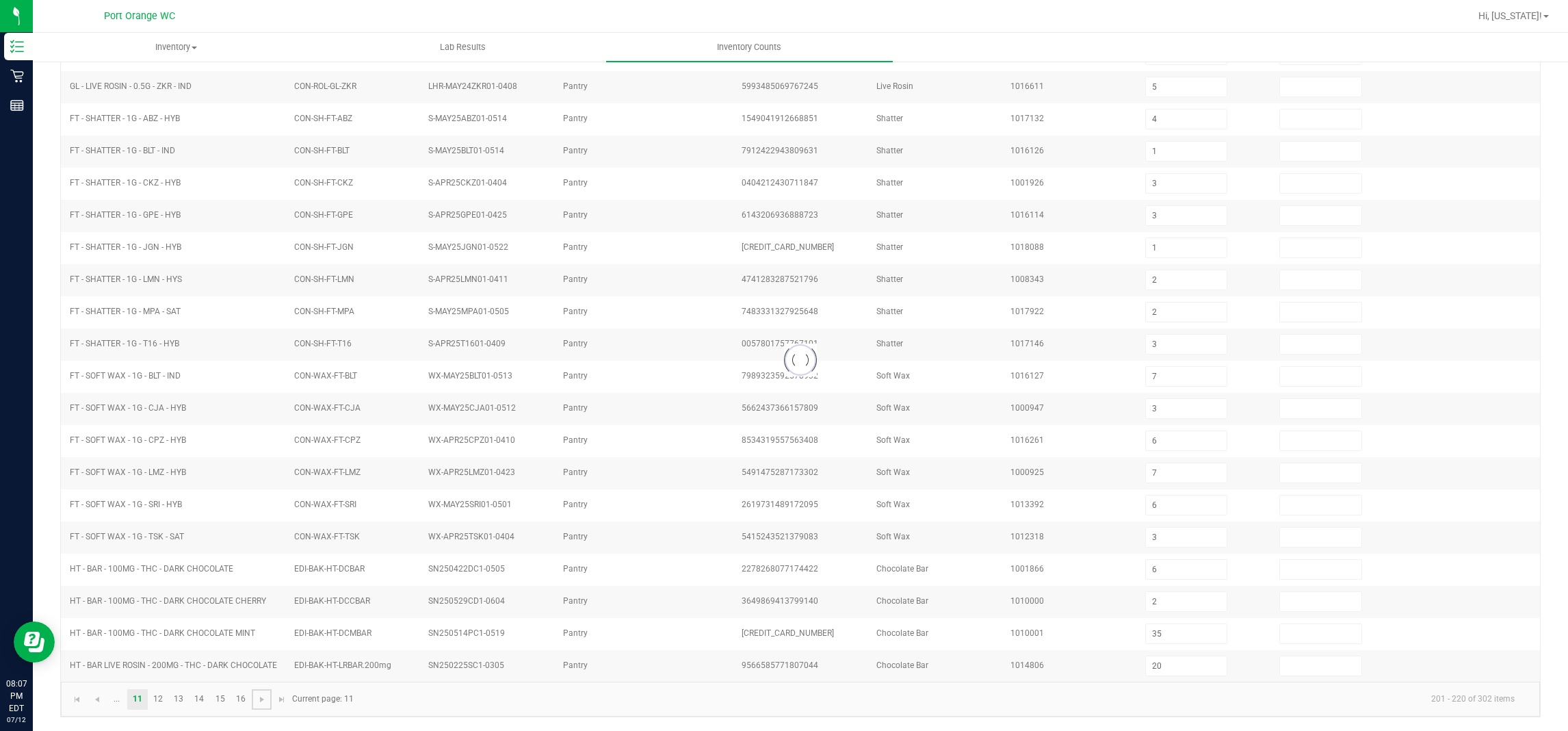 type on "2" 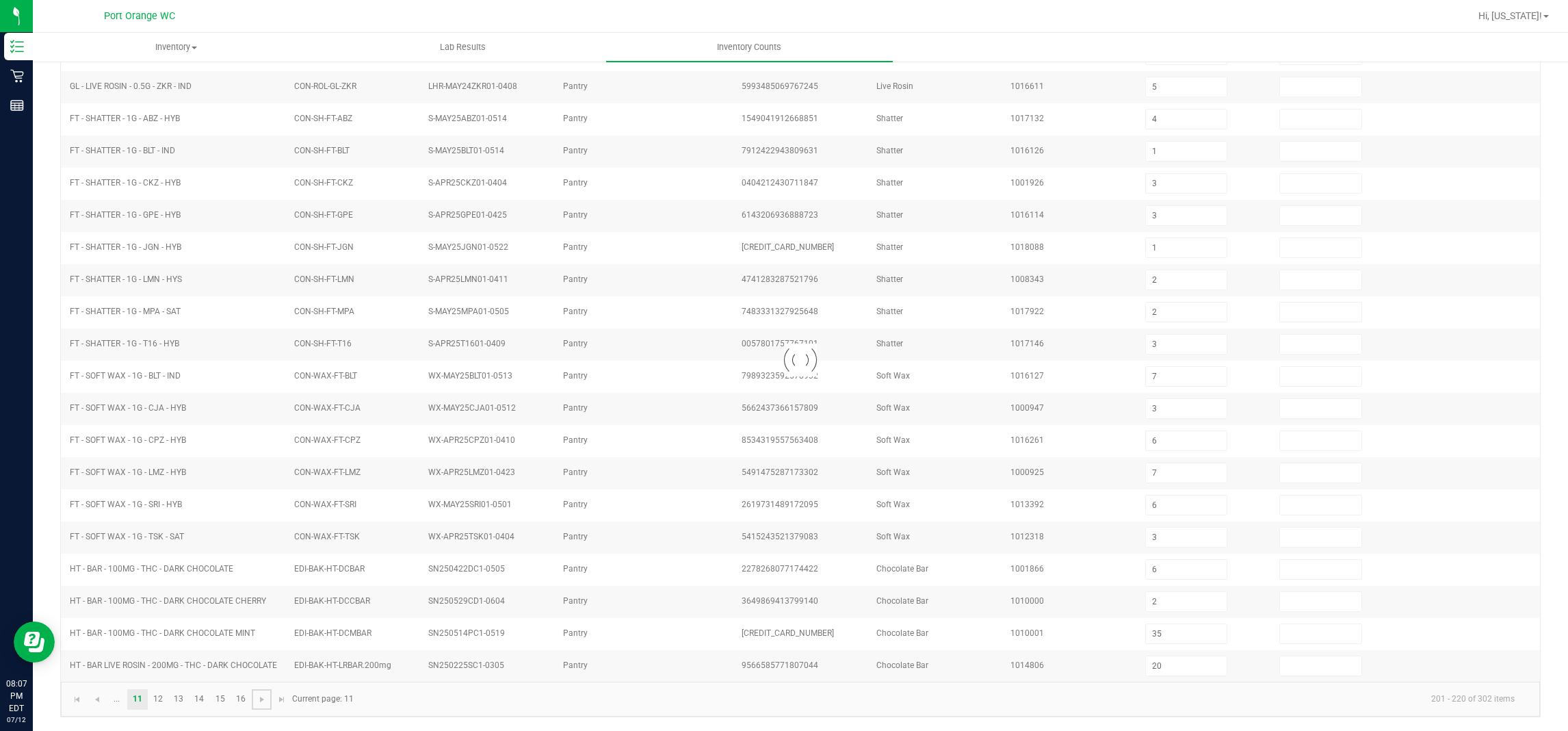 type on "6" 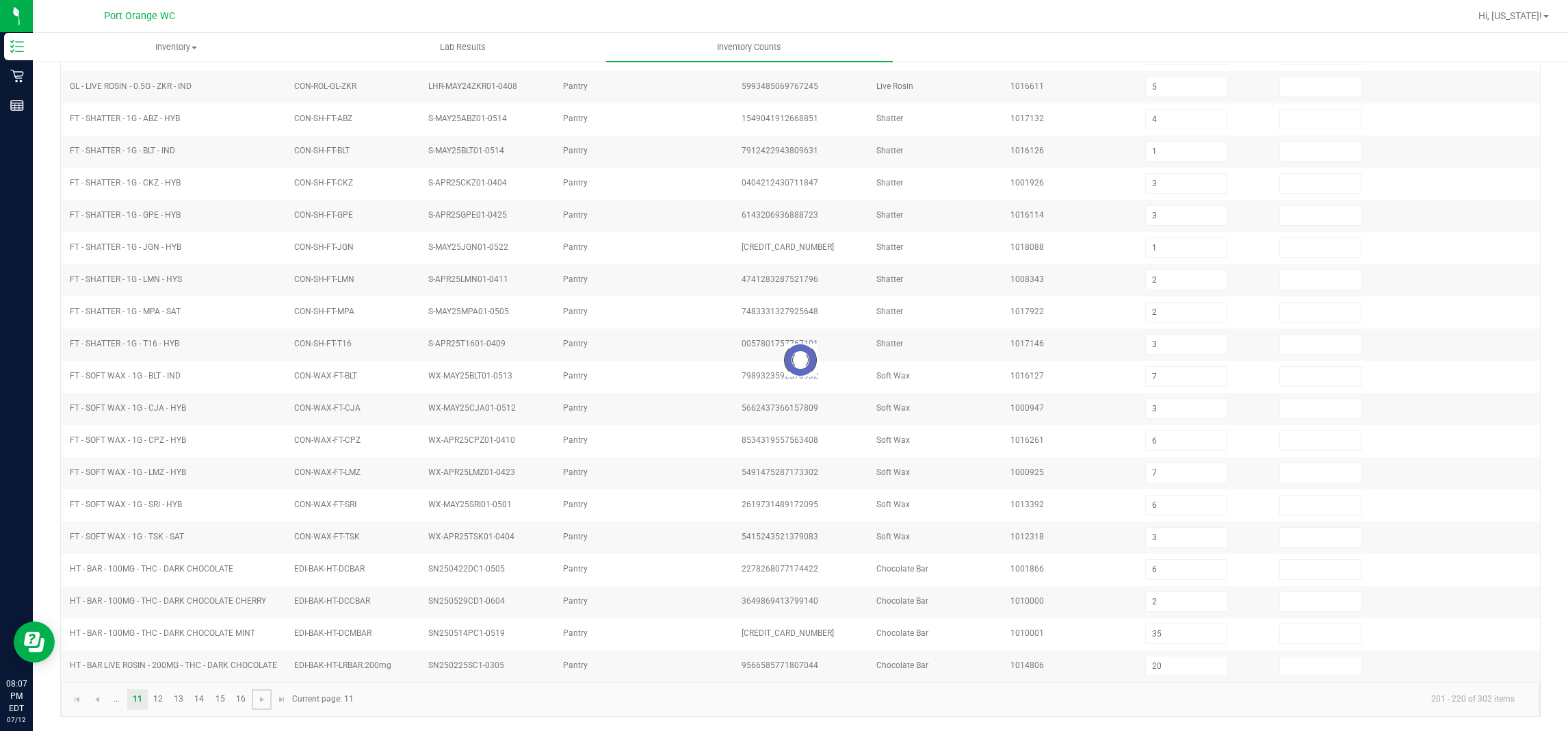 type on "12" 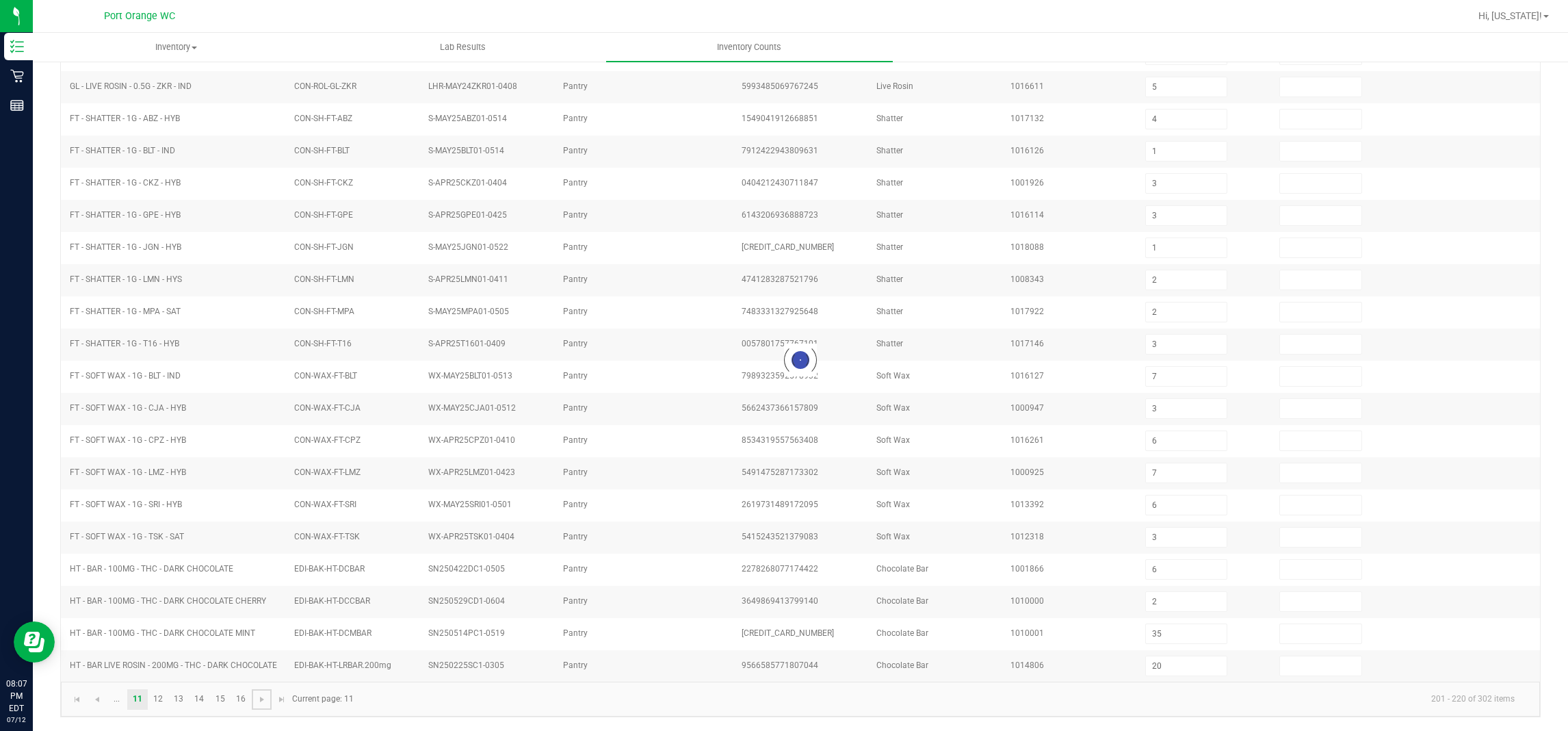 type on "3" 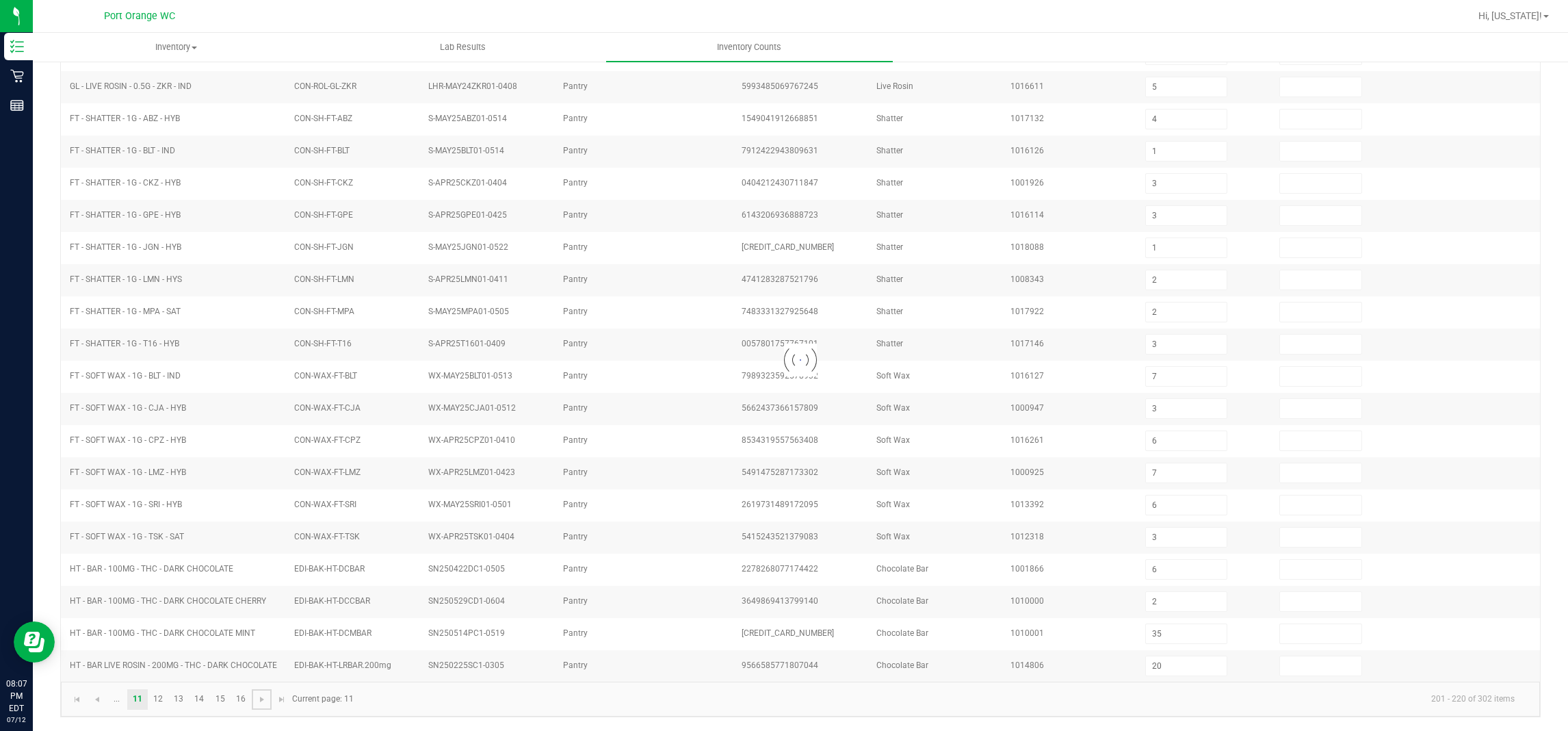 type on "11" 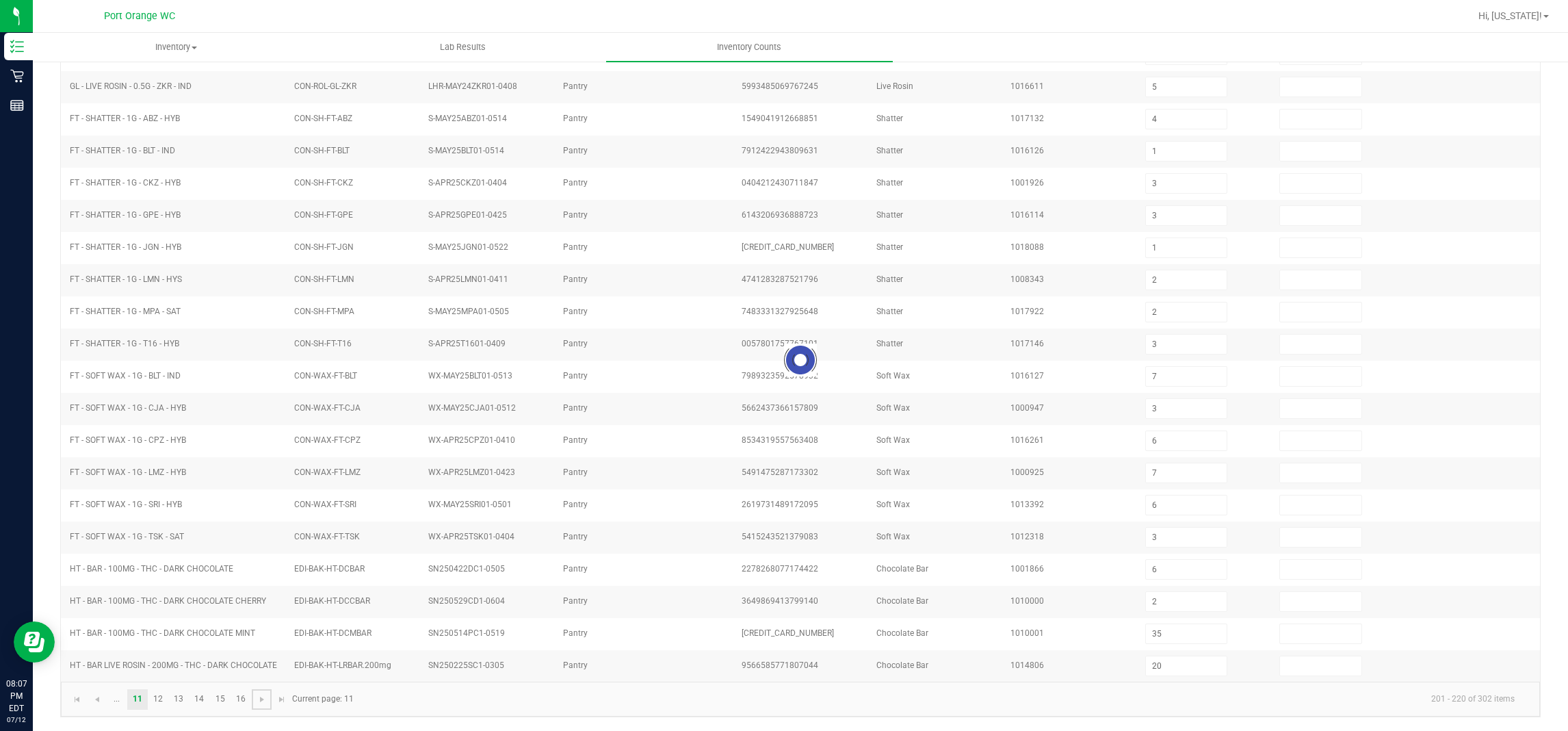 type on "4" 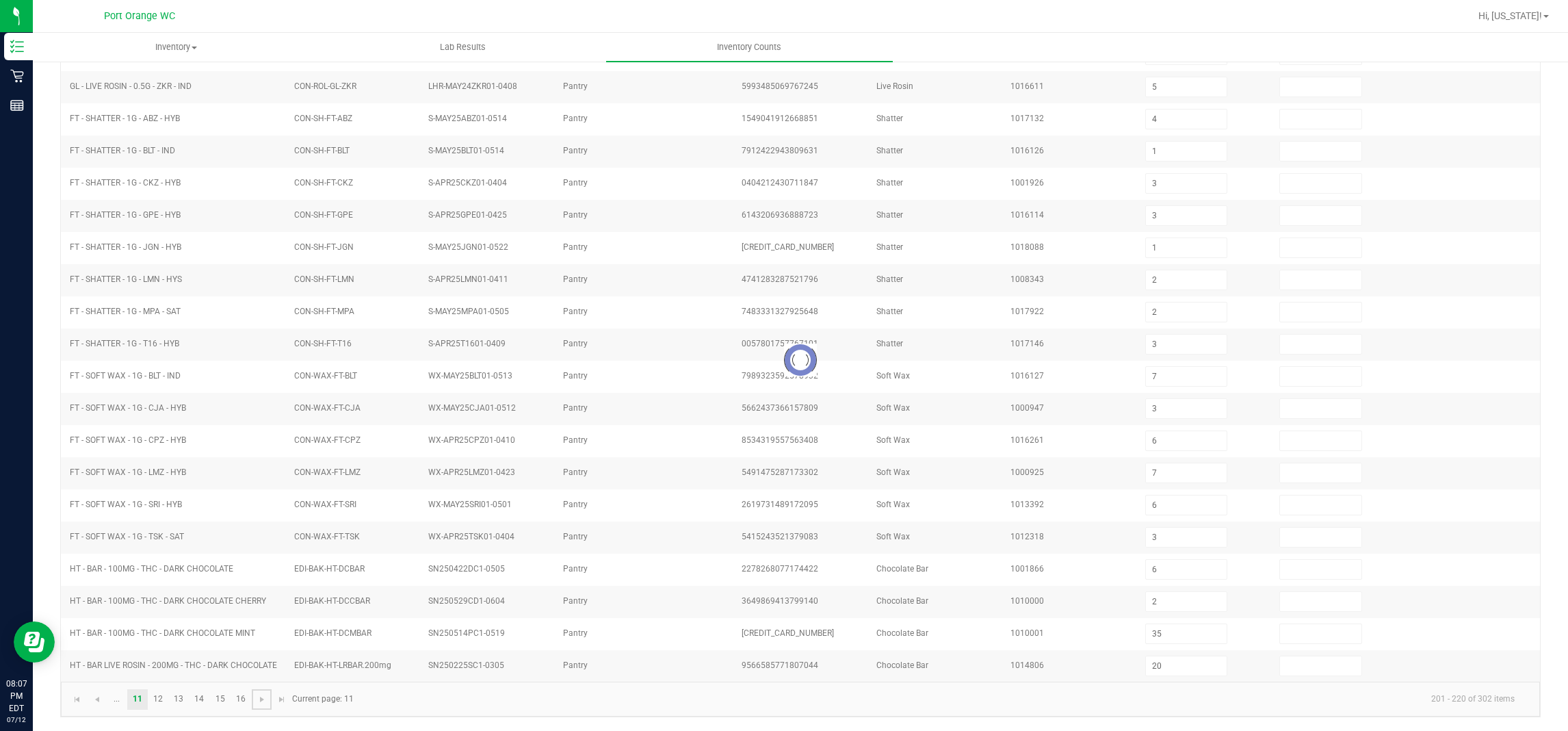 type on "2" 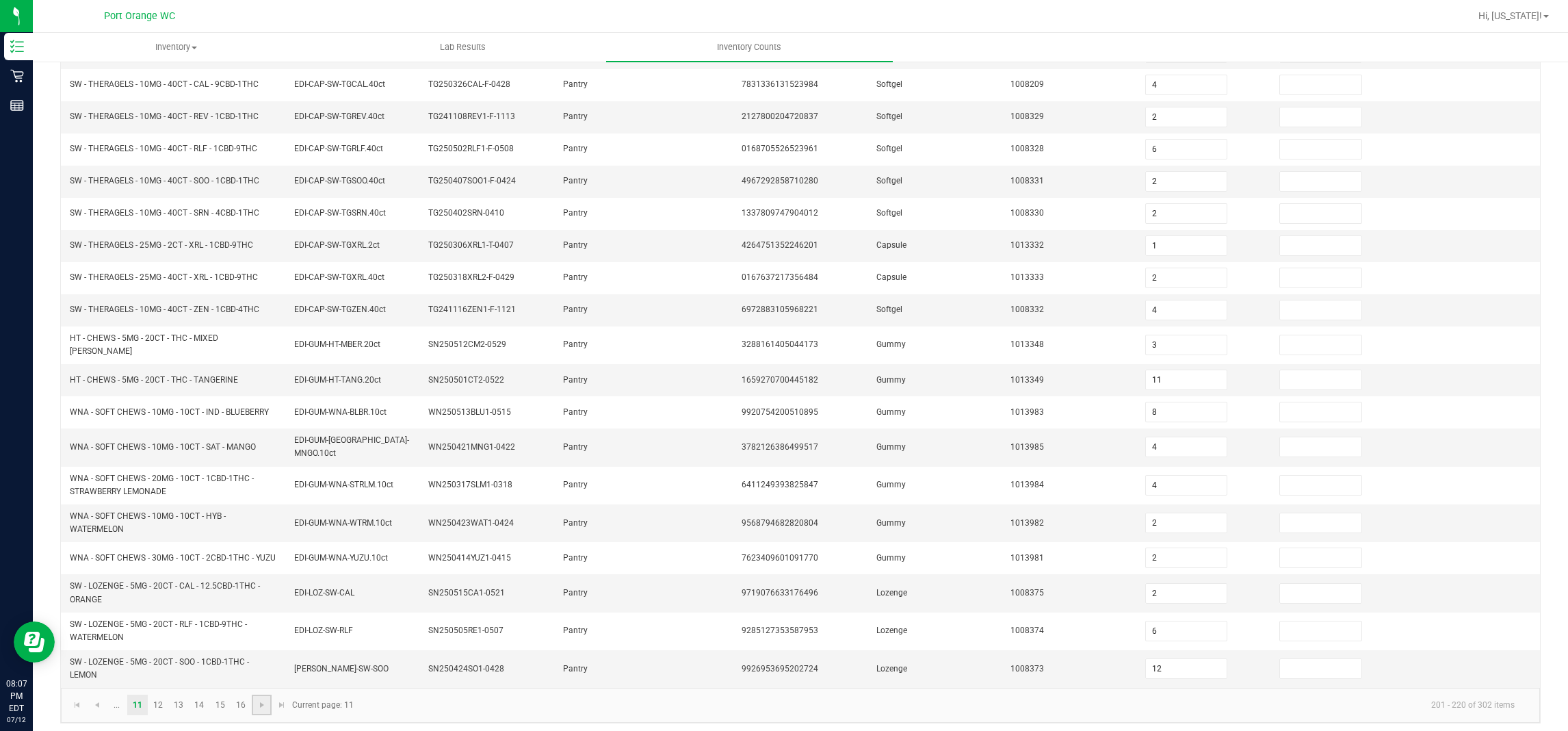 scroll, scrollTop: 223, scrollLeft: 0, axis: vertical 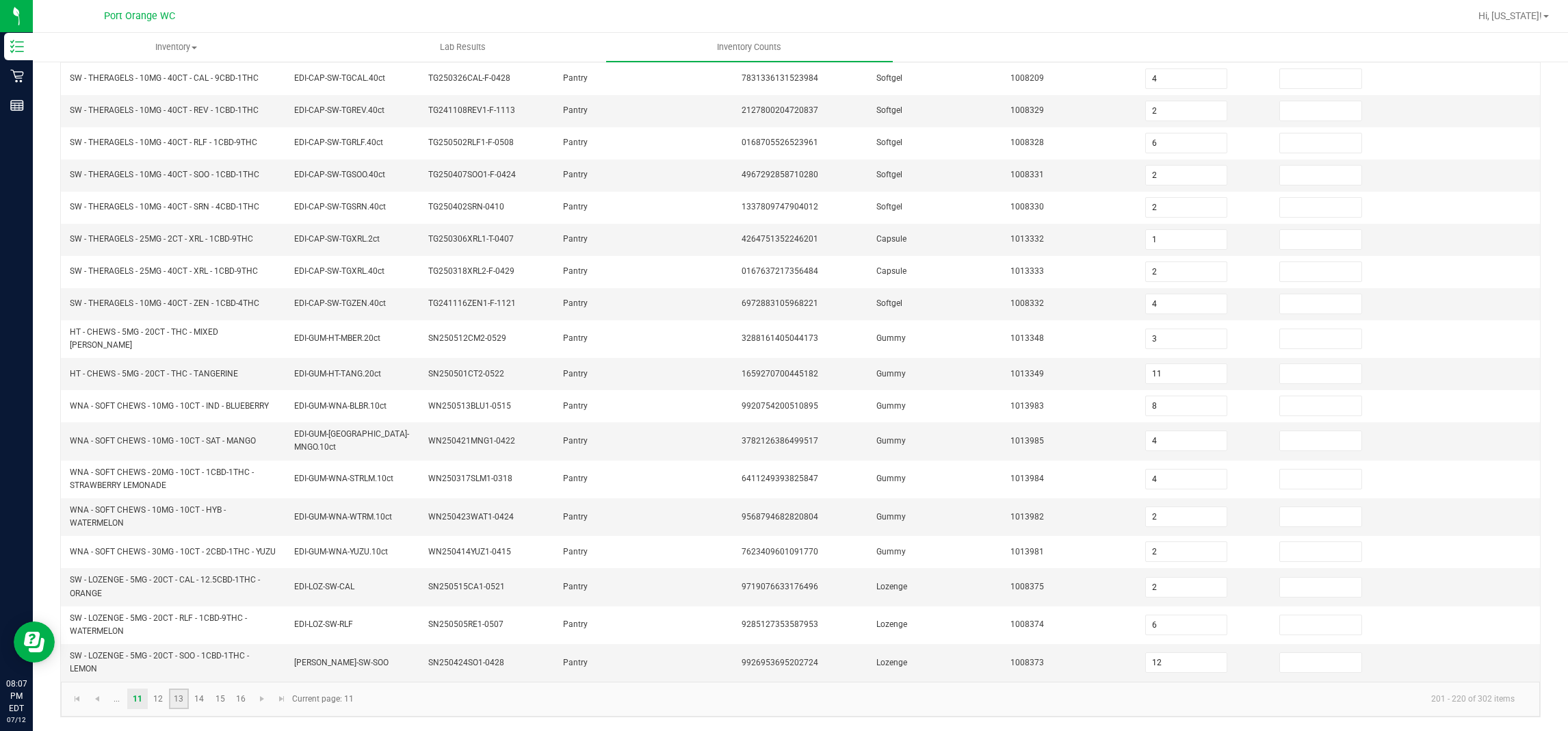 click on "13" 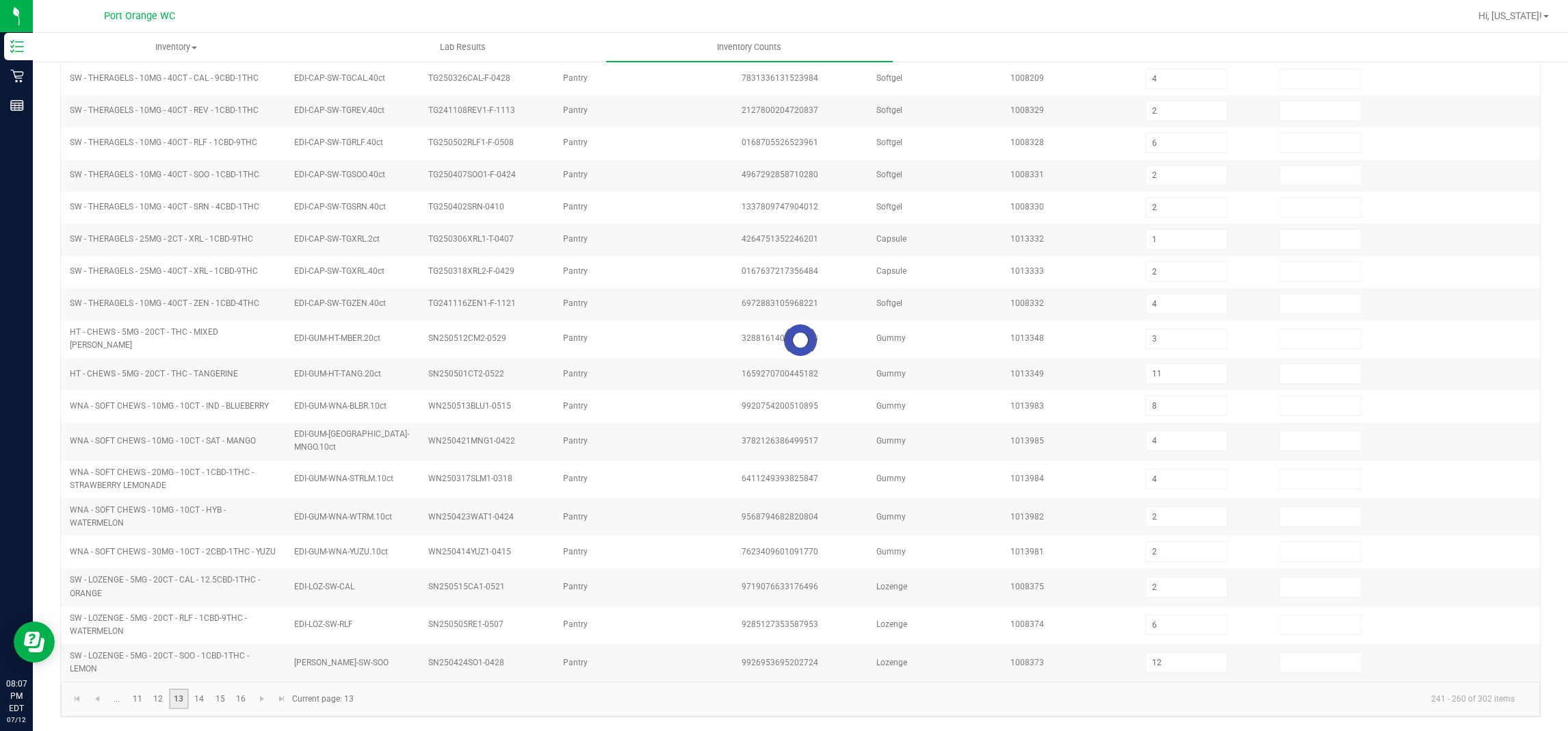 type 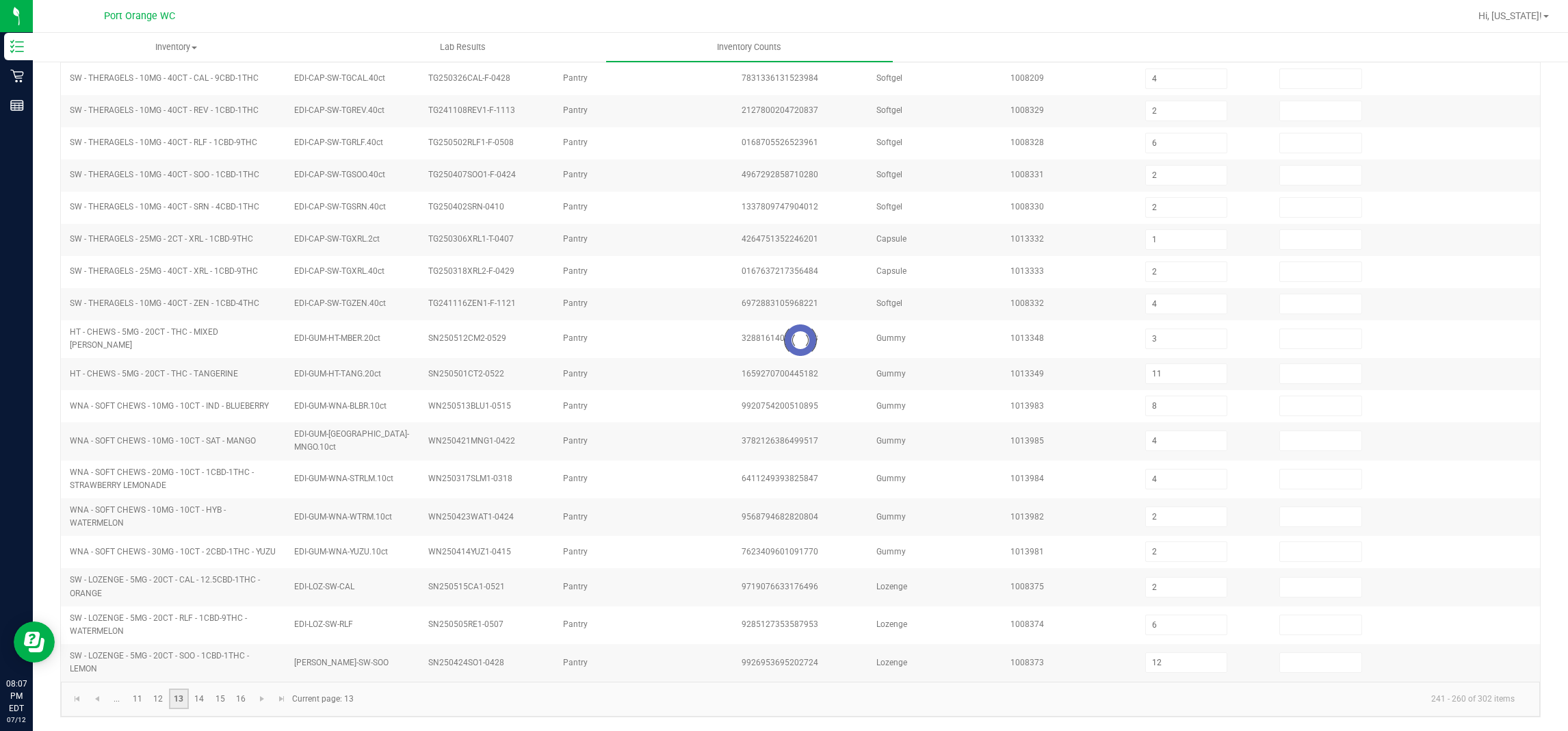 type 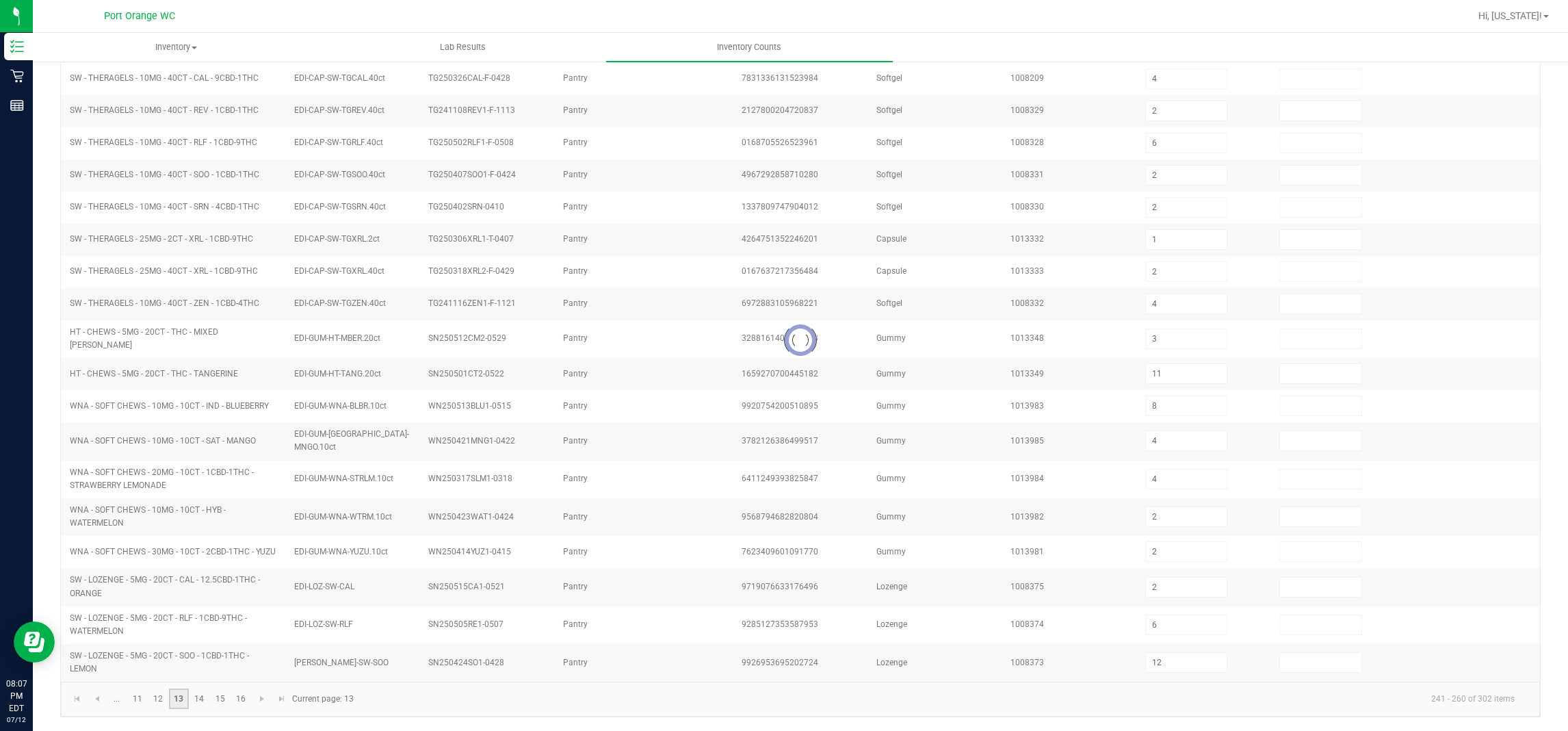 type 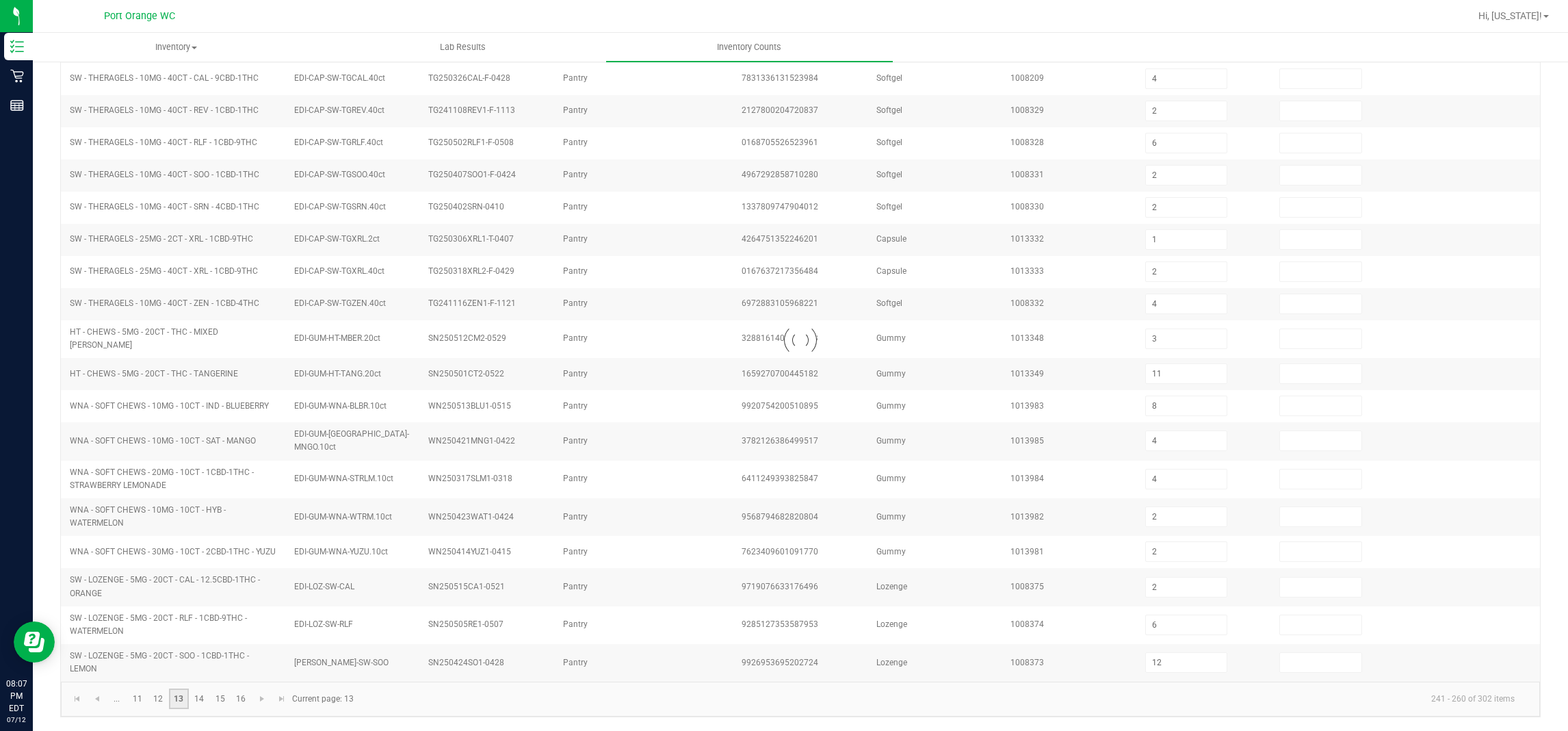 type 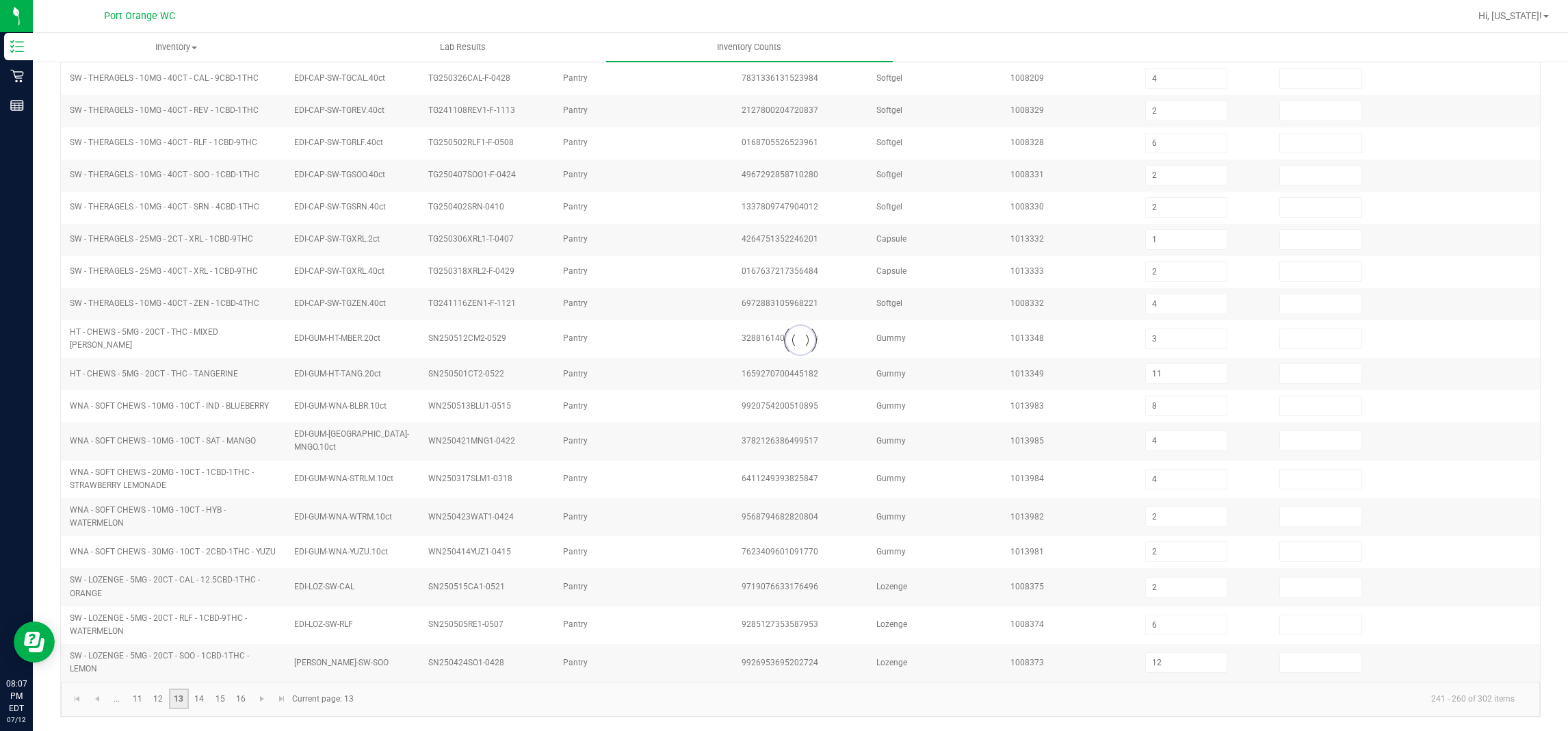 type 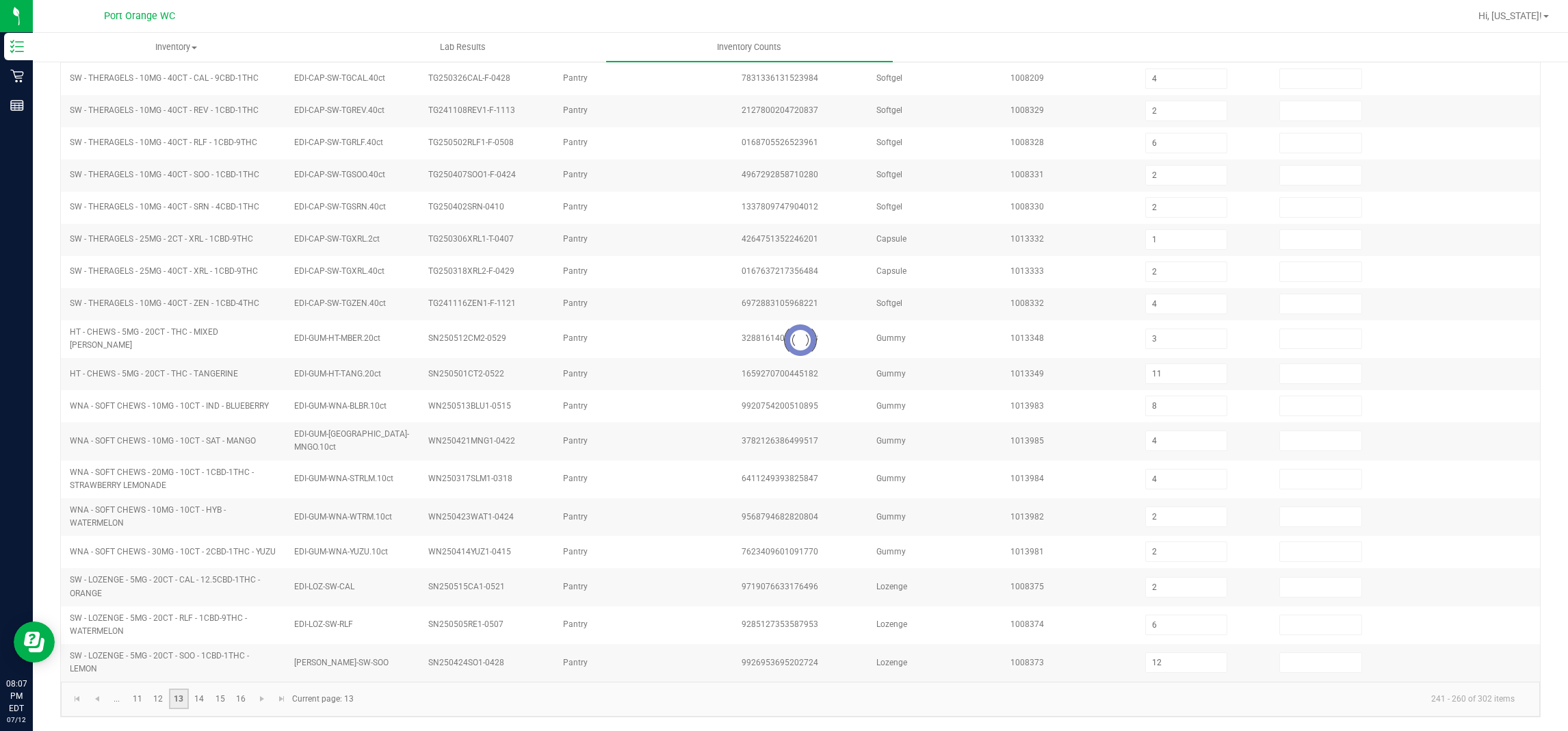 type 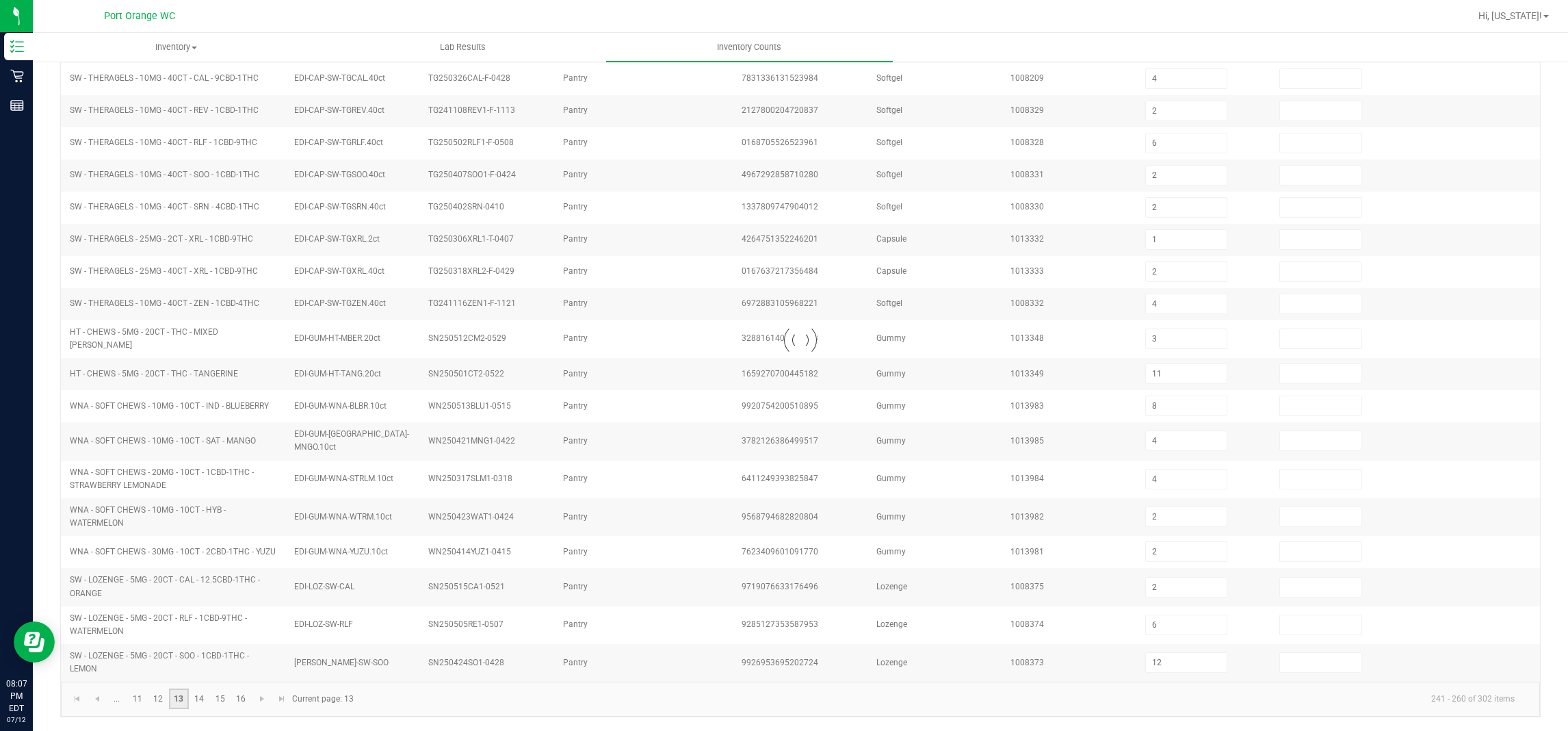 type 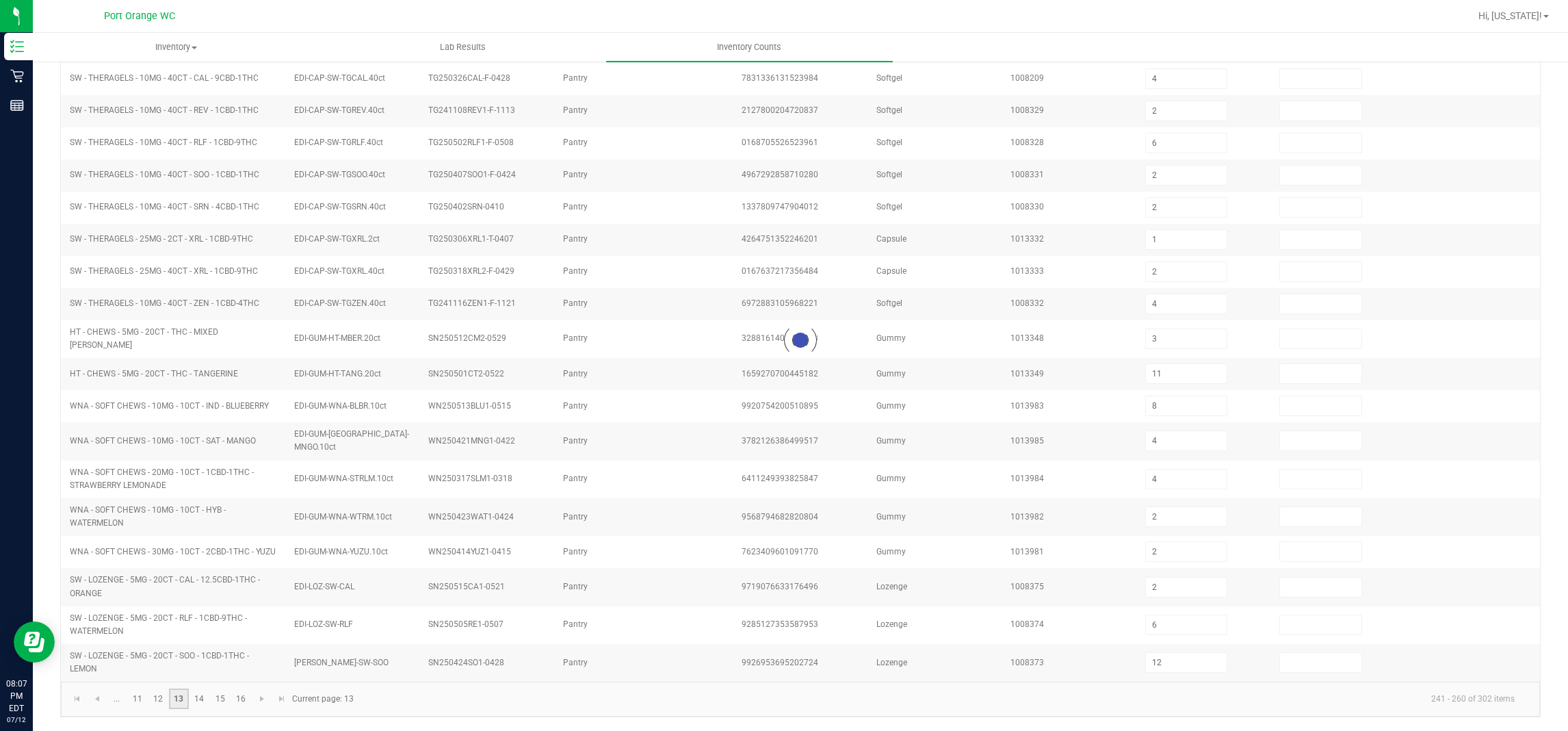 type 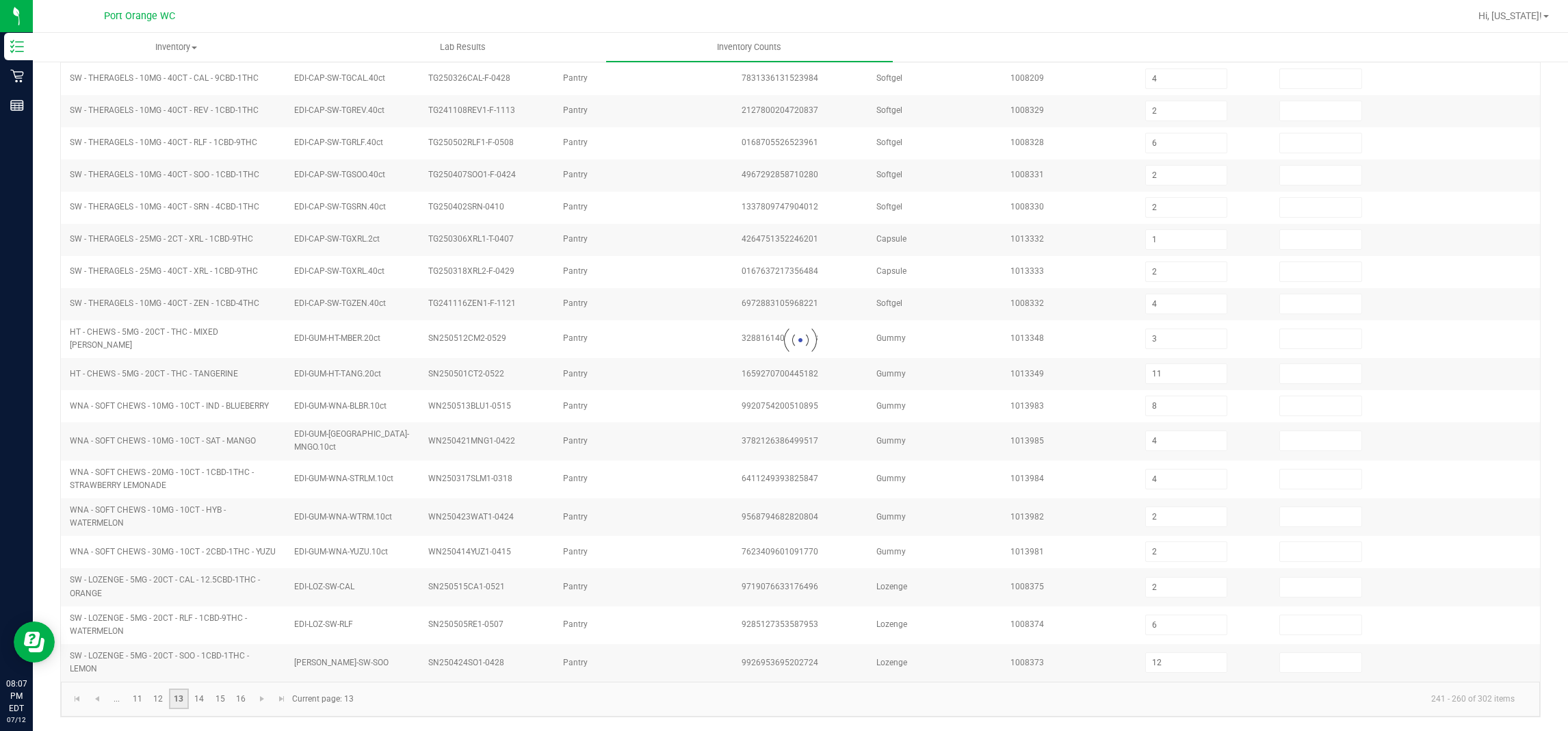 type 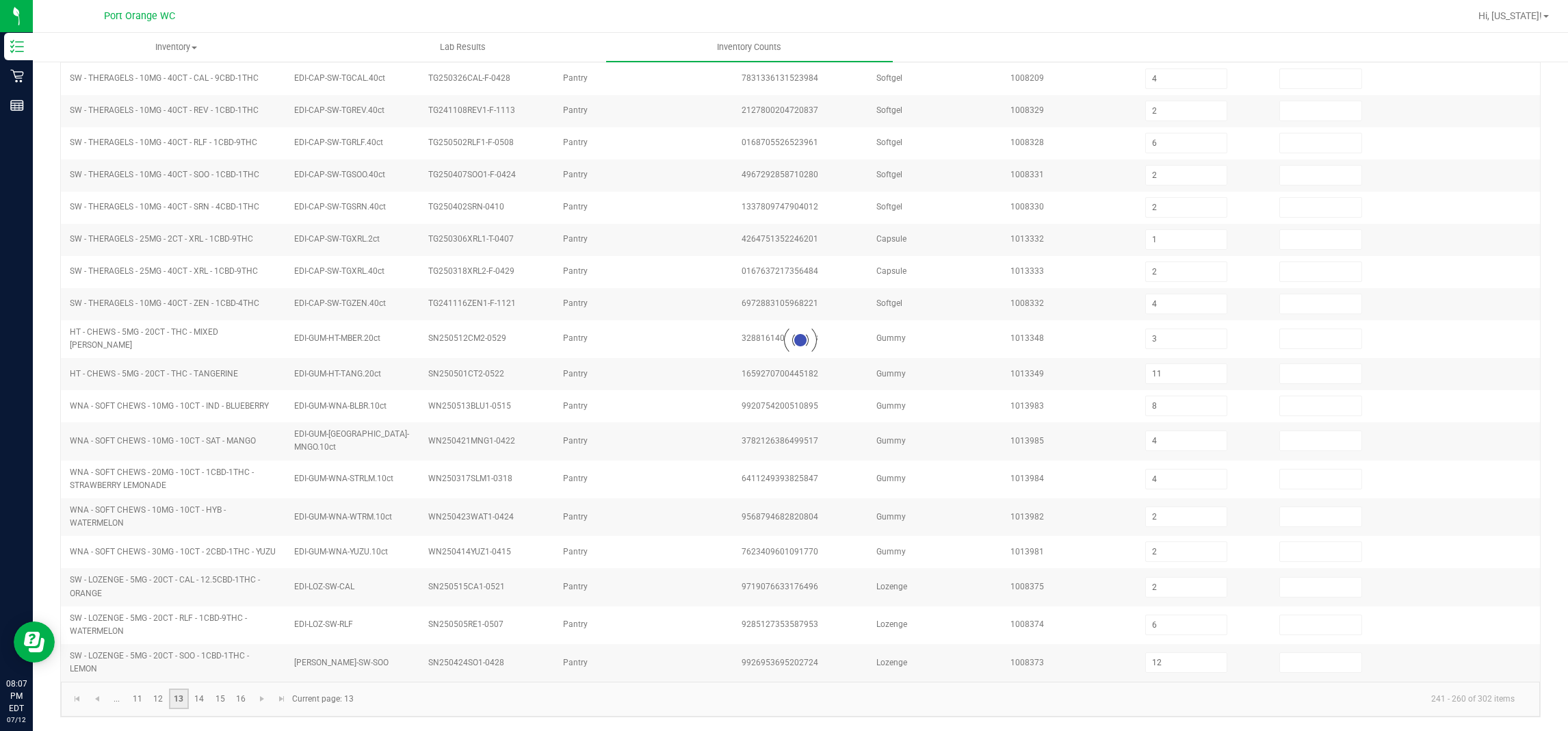 type 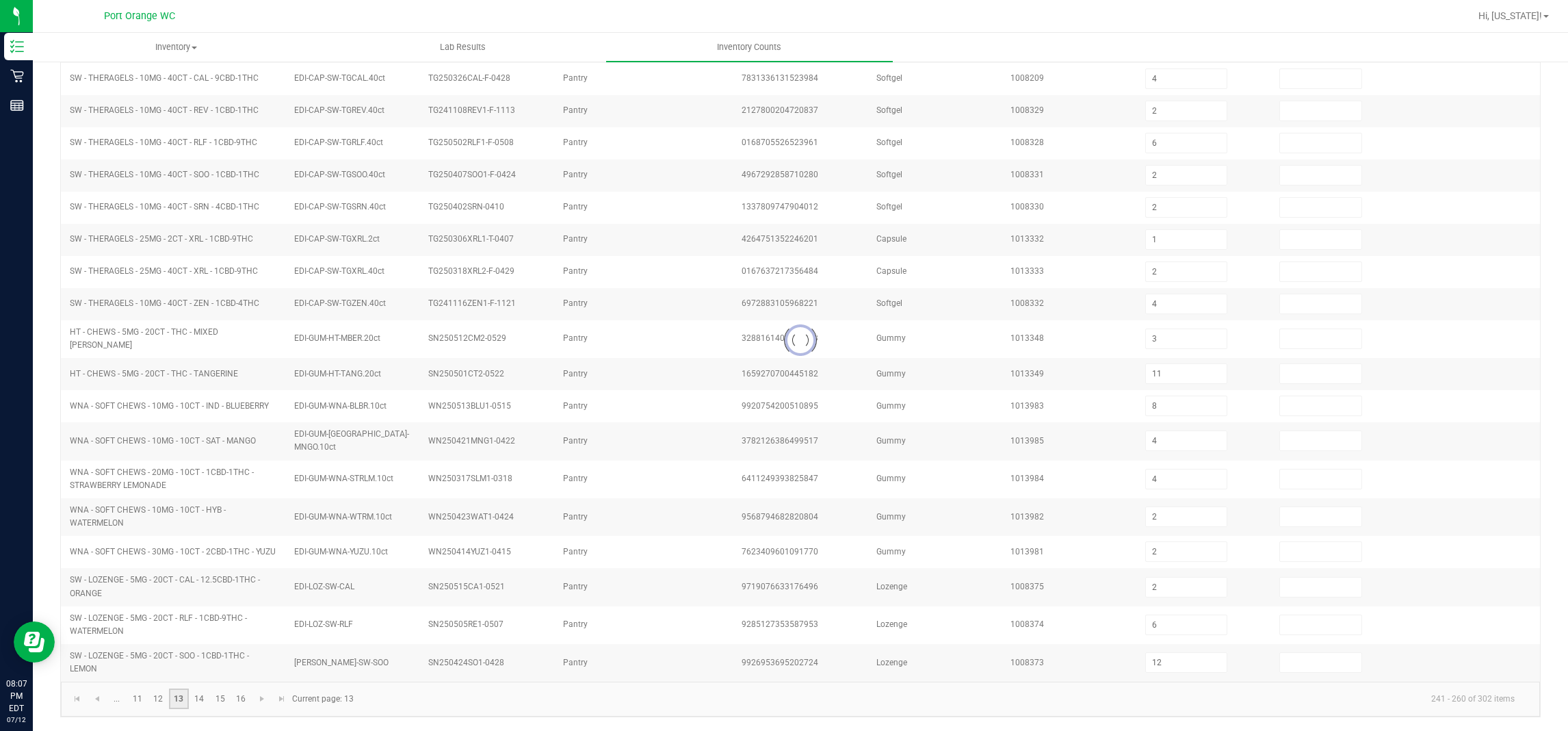 type 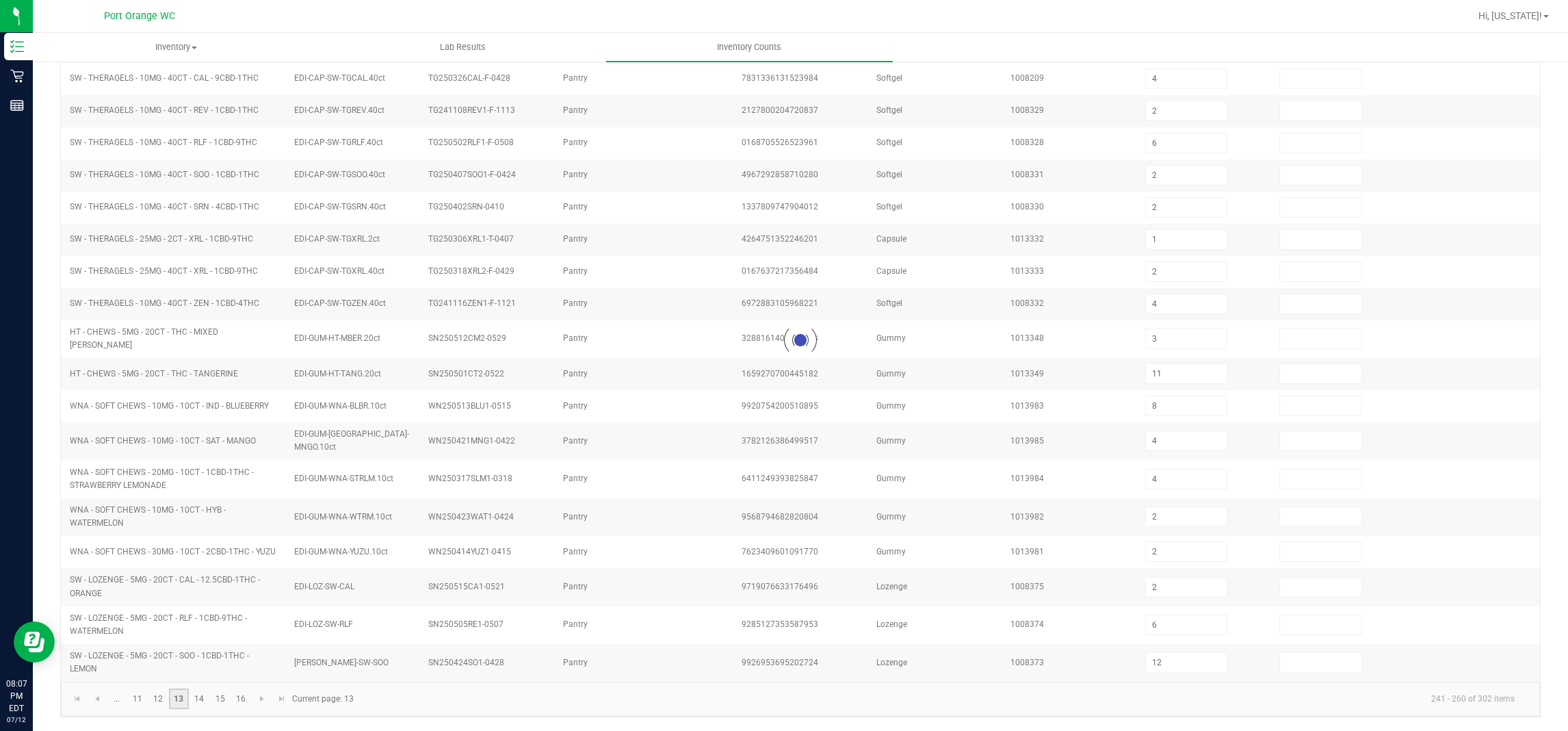 type 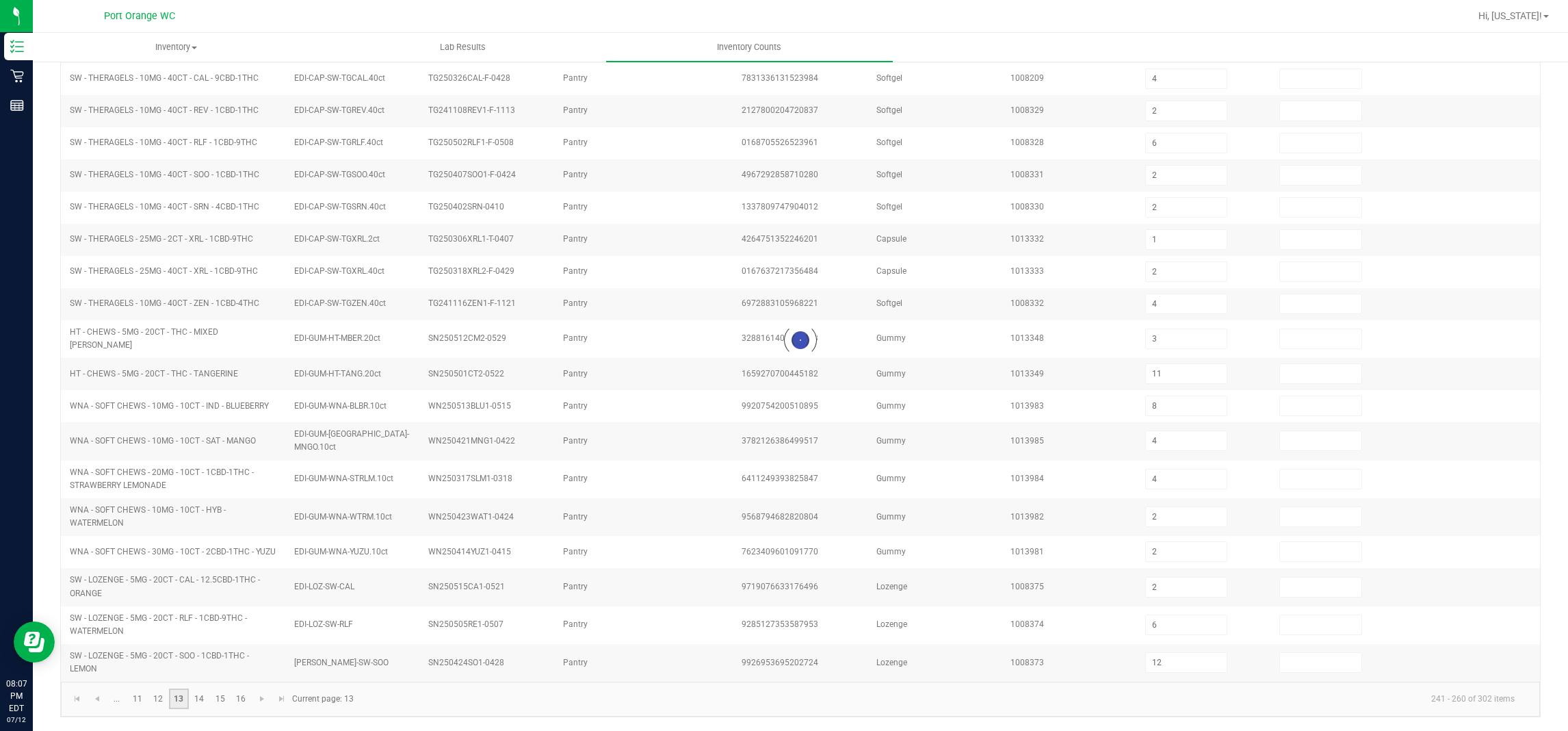 type 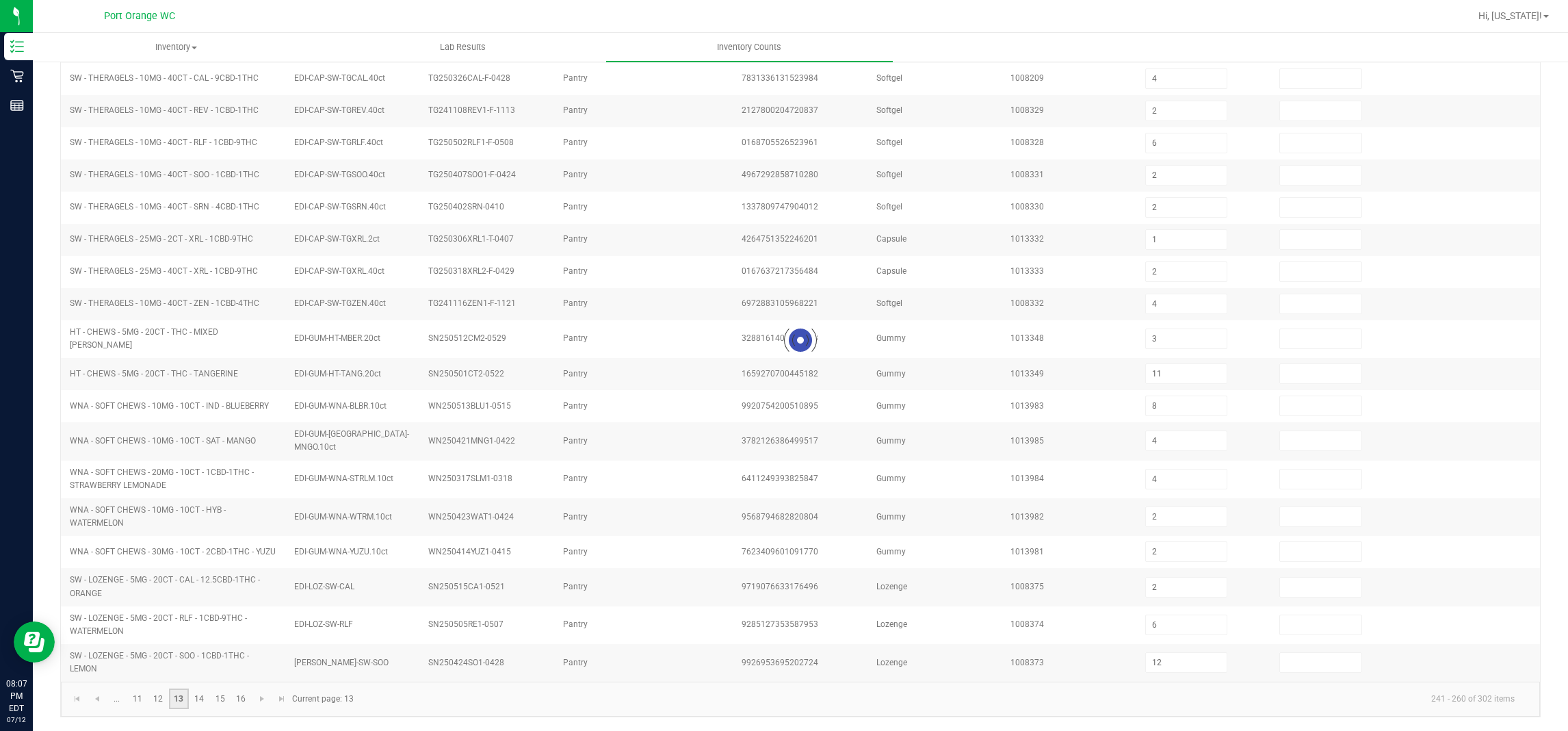 type 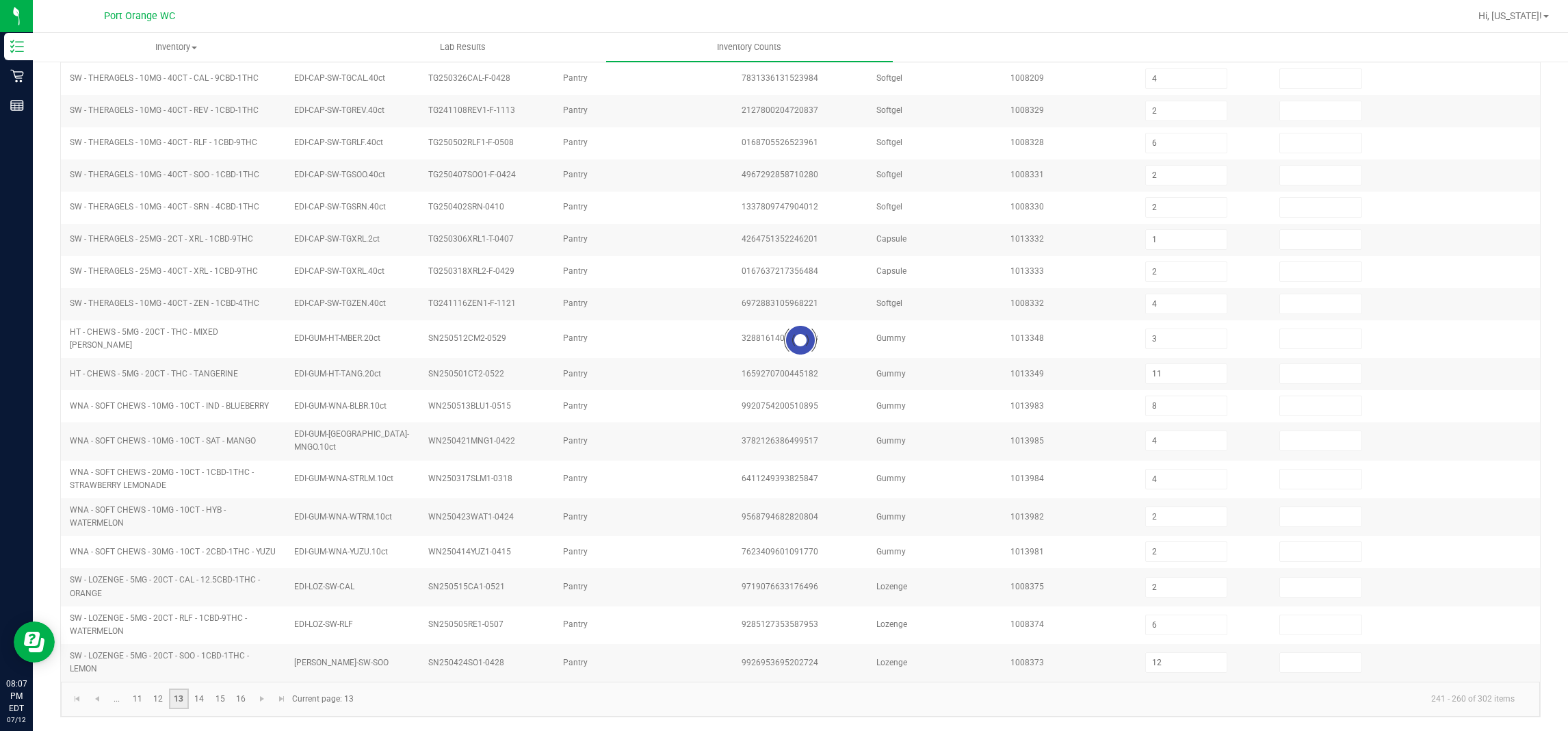 type 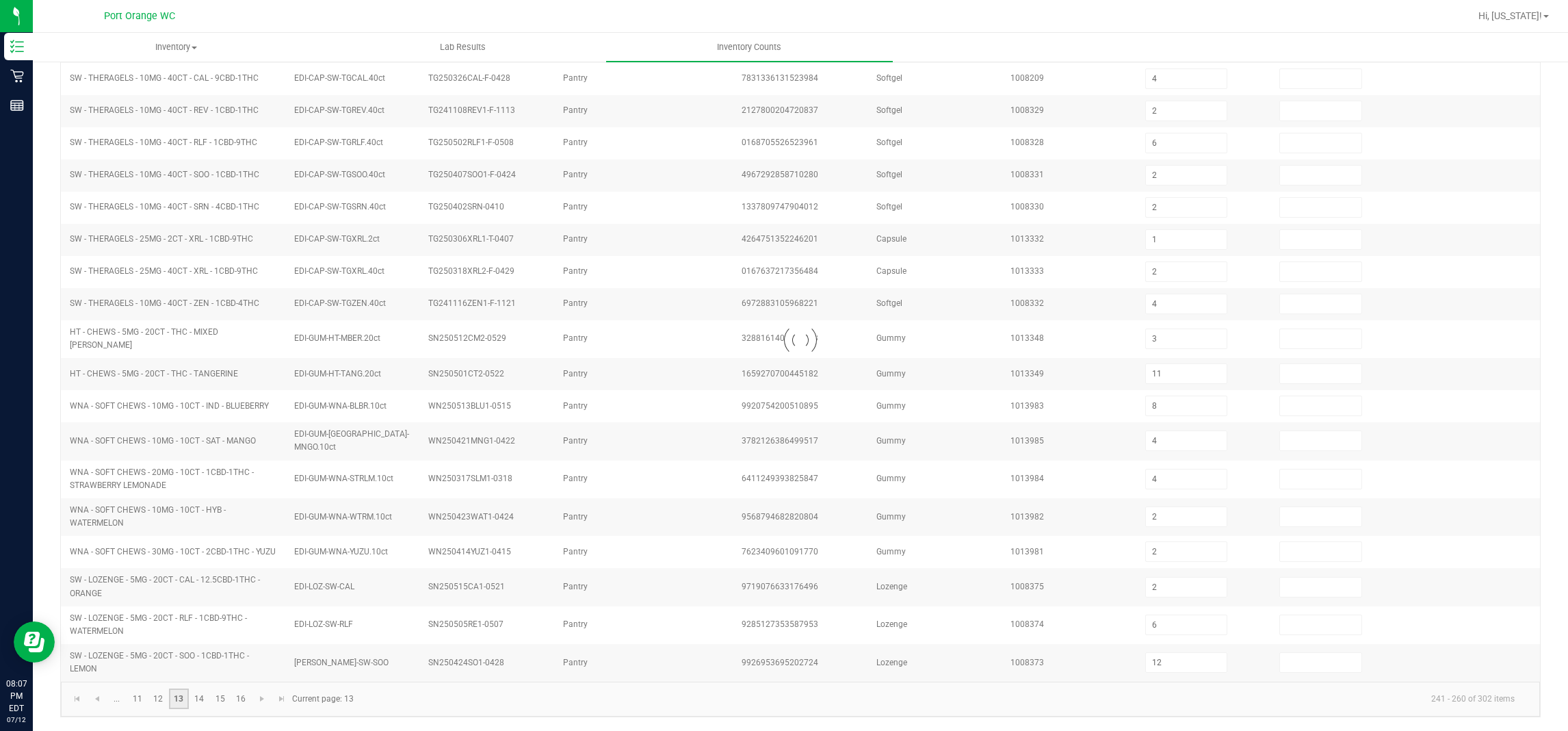 type 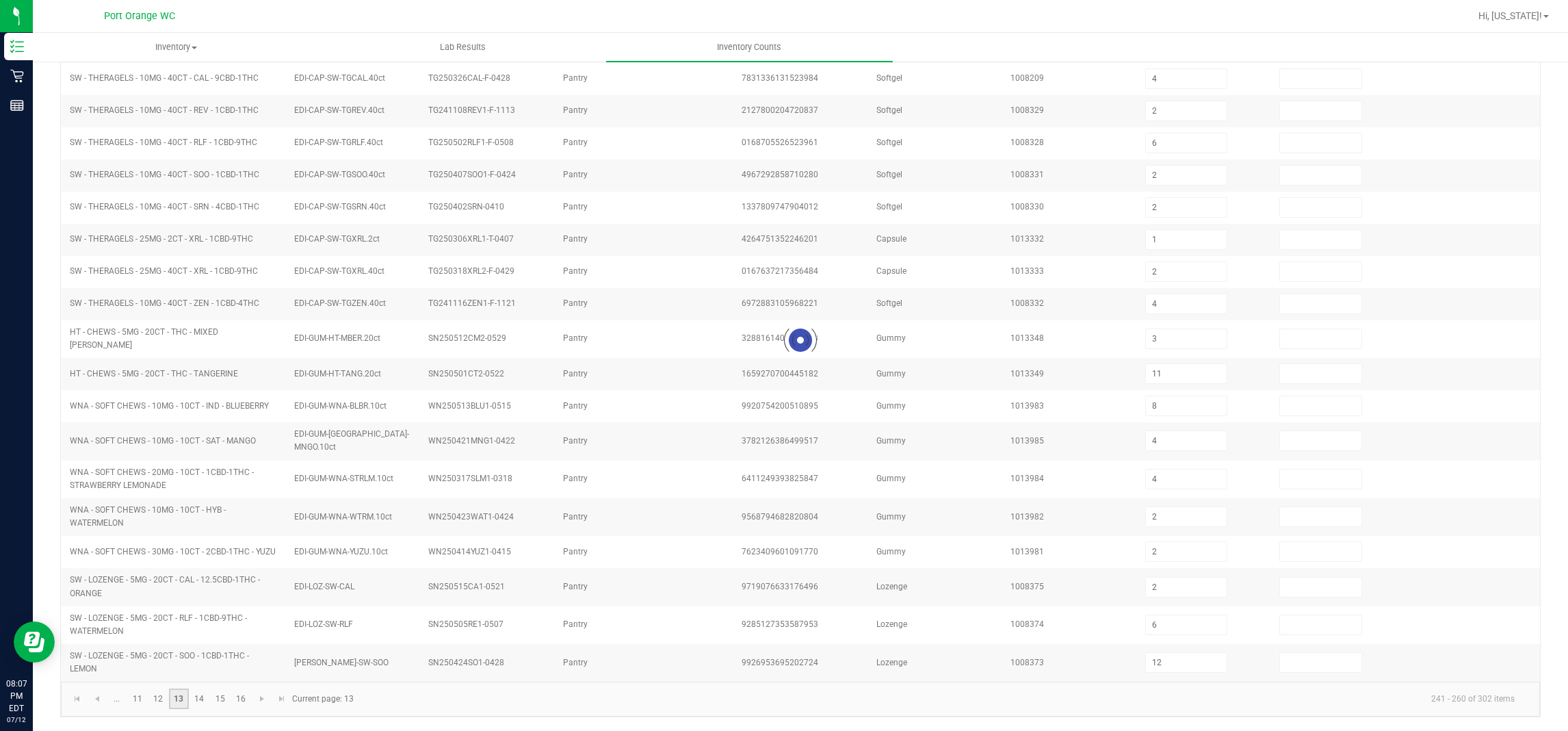 type 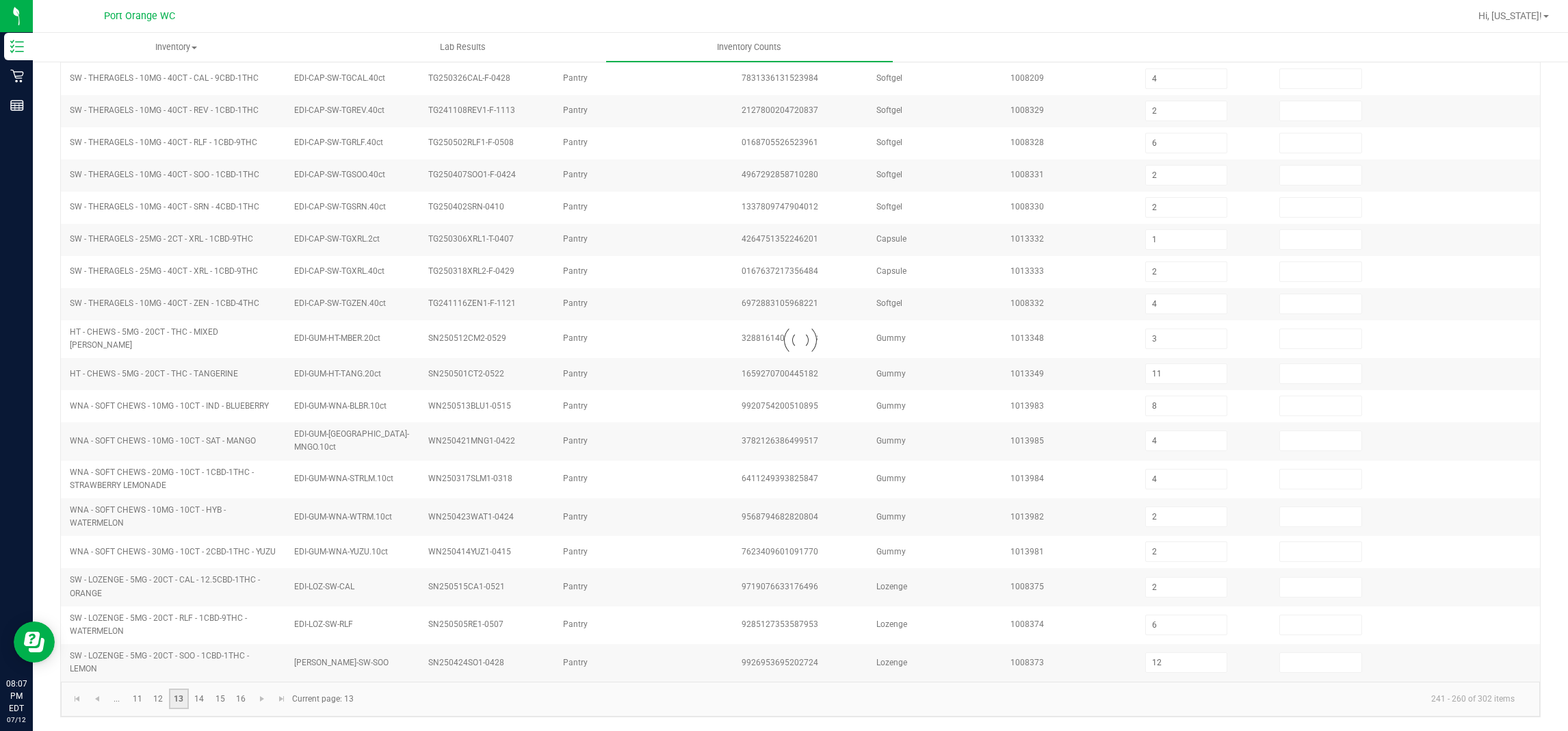type 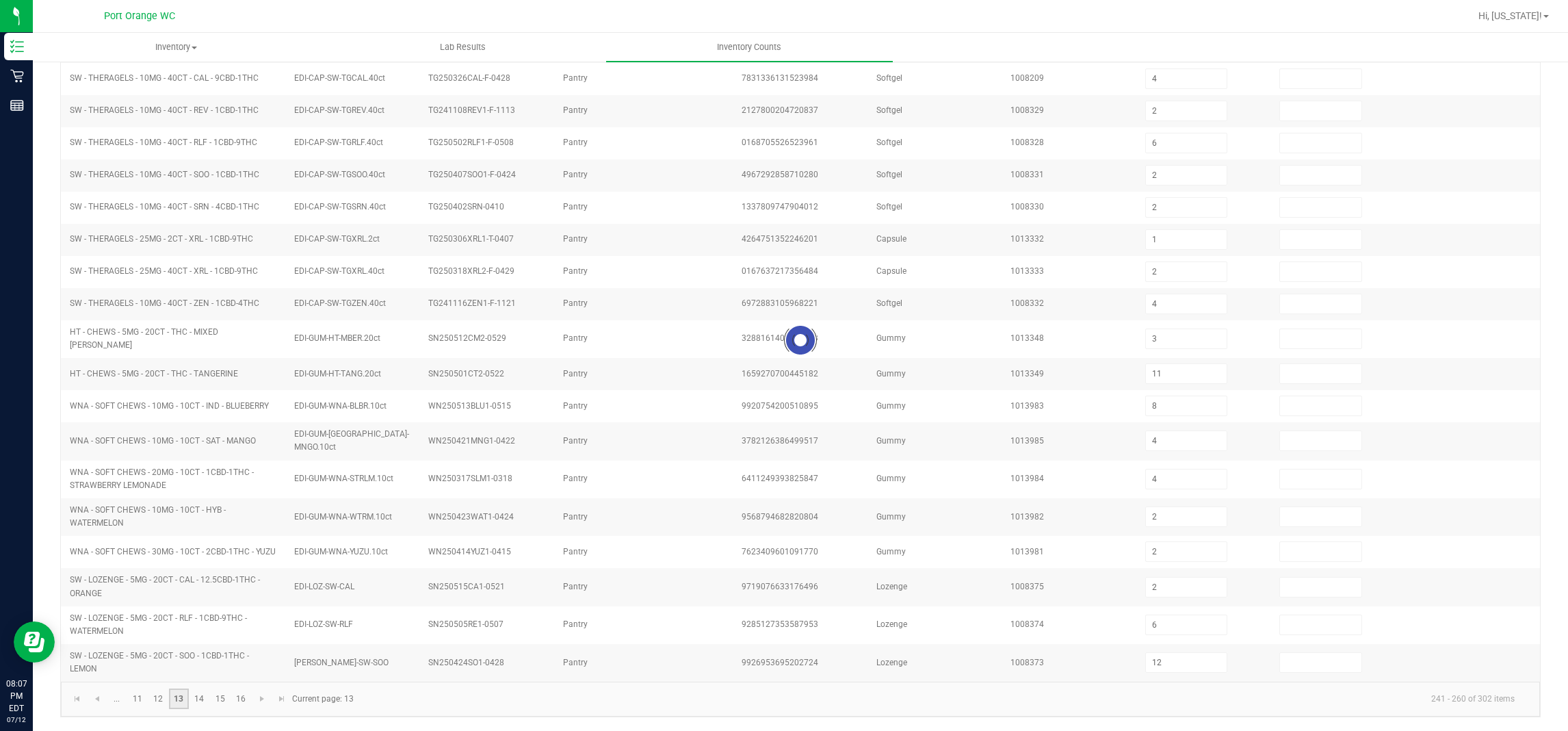 type 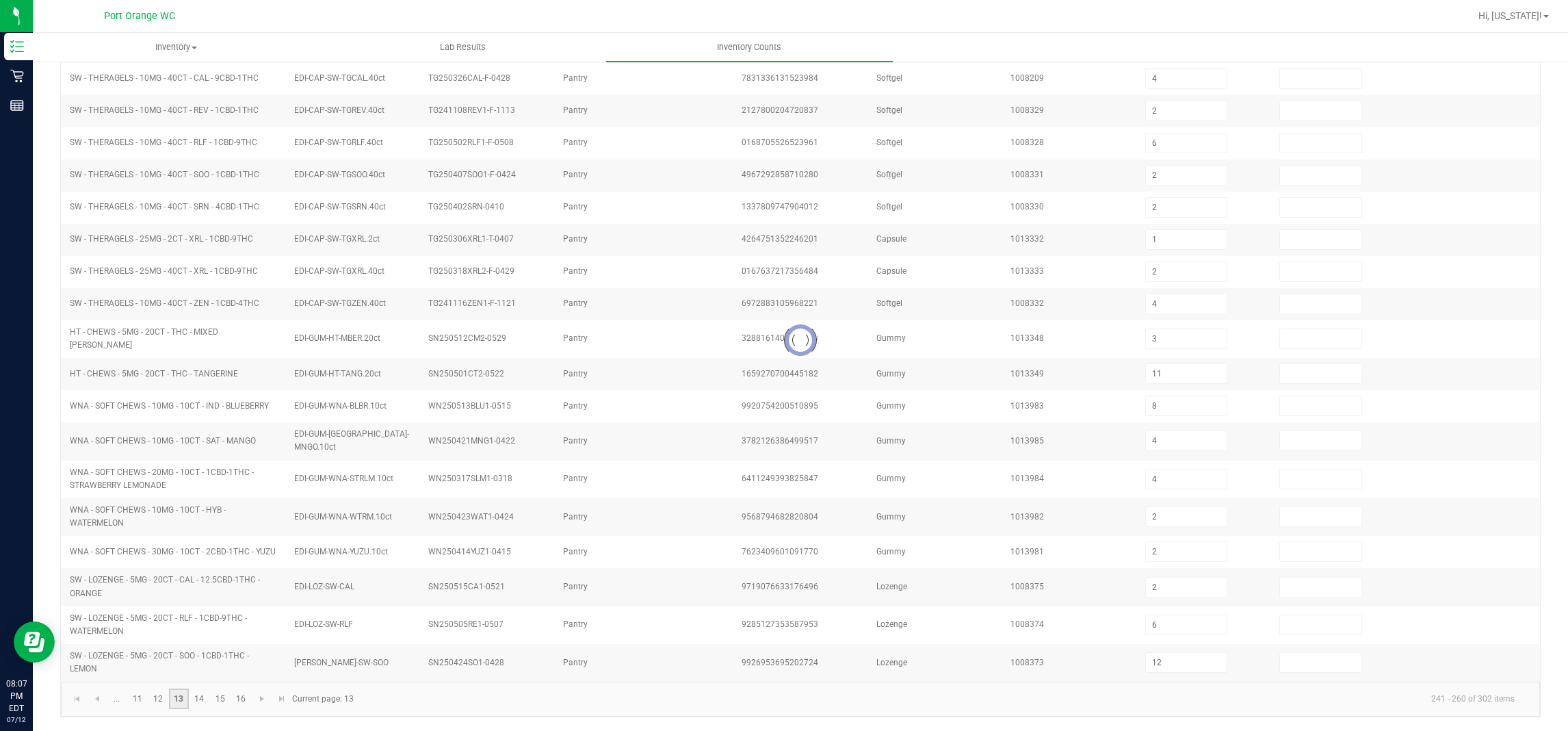 type 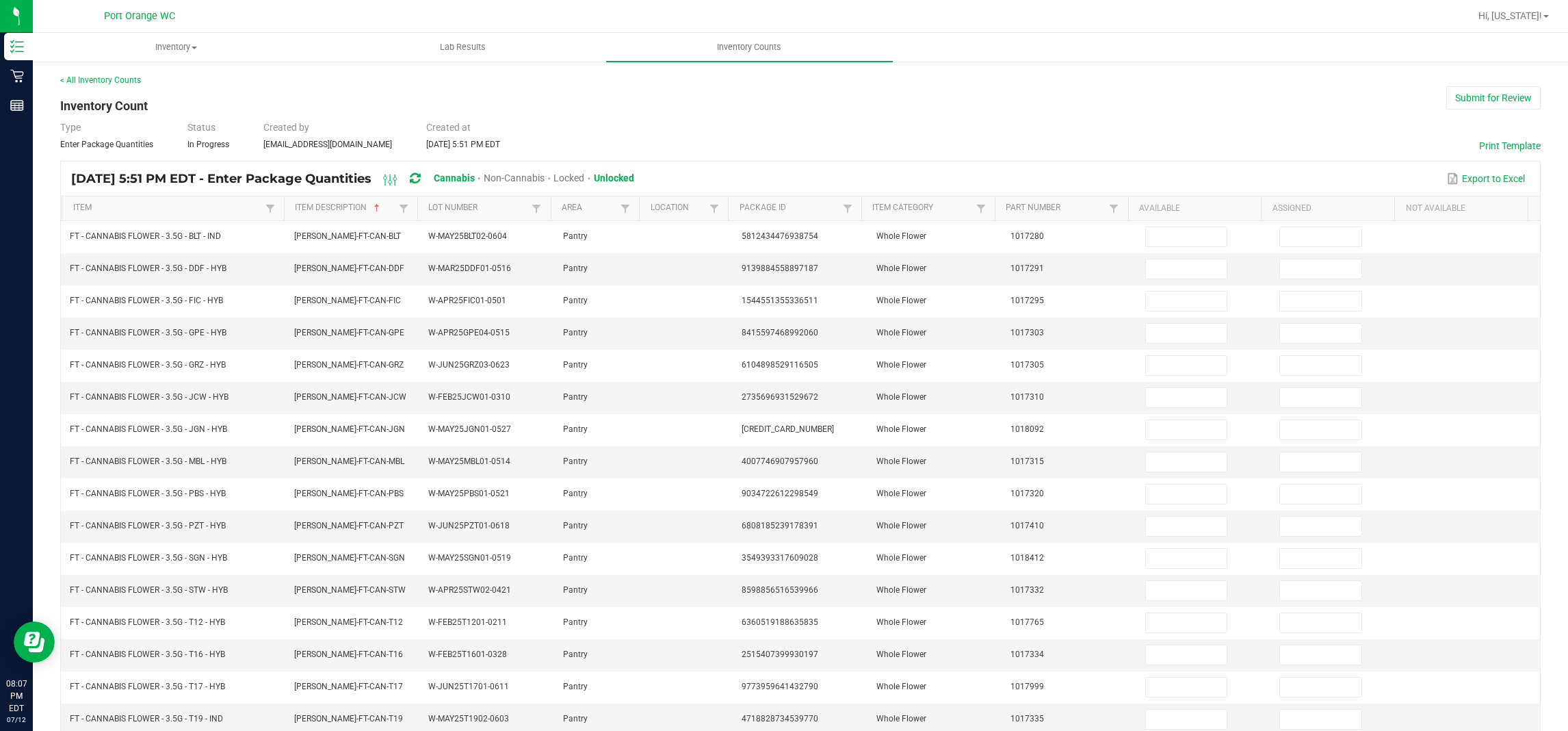 scroll, scrollTop: 190, scrollLeft: 0, axis: vertical 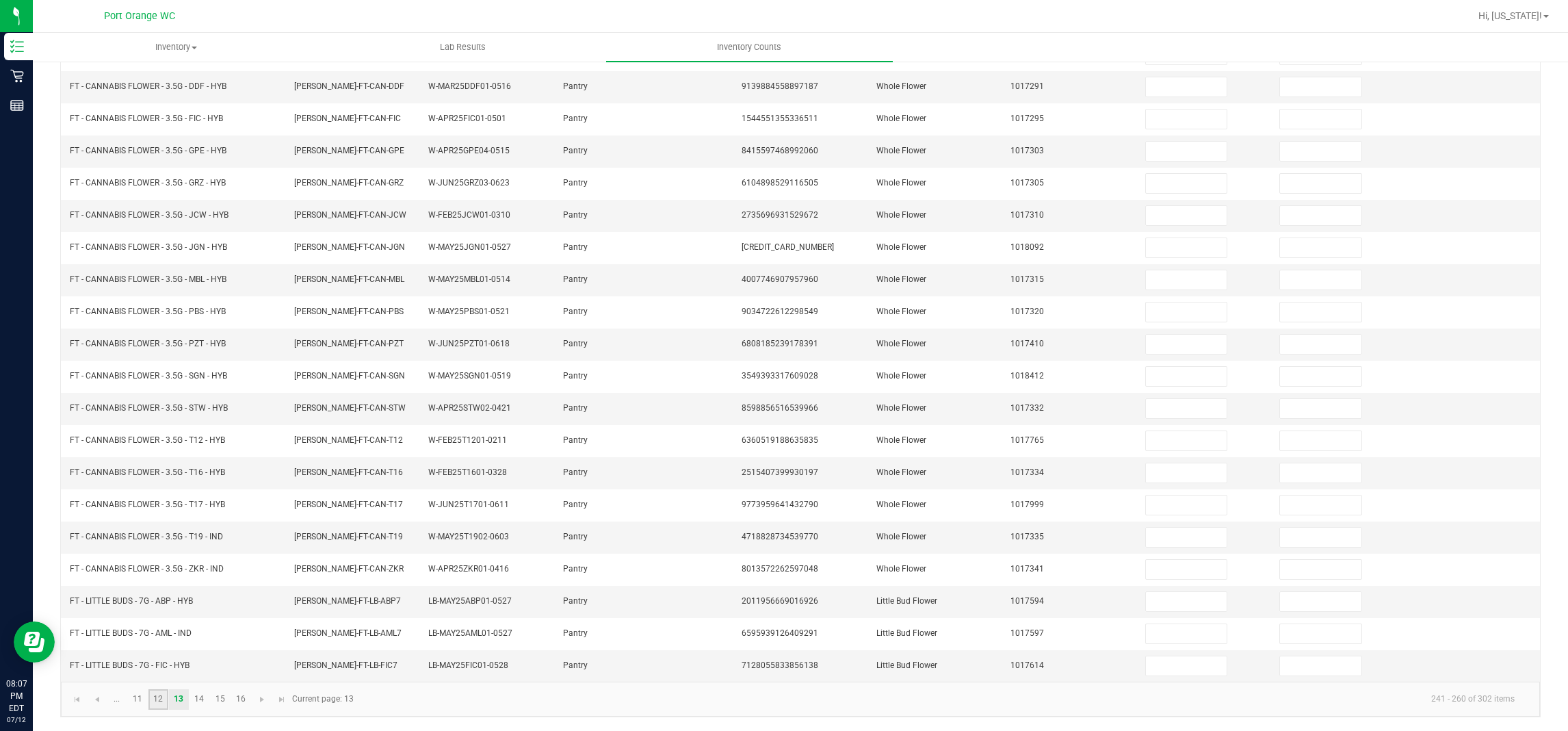 click on "12" 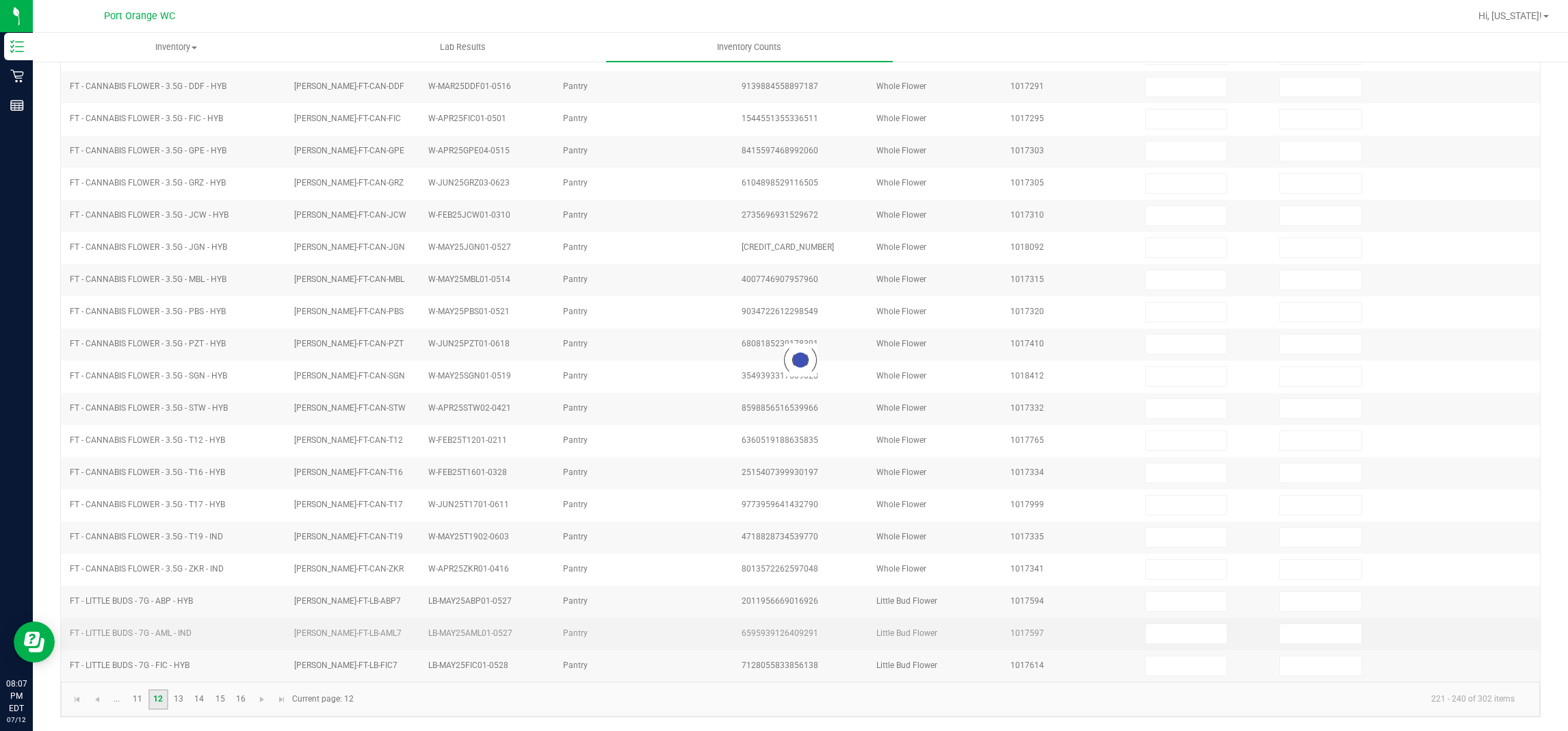 type on "11" 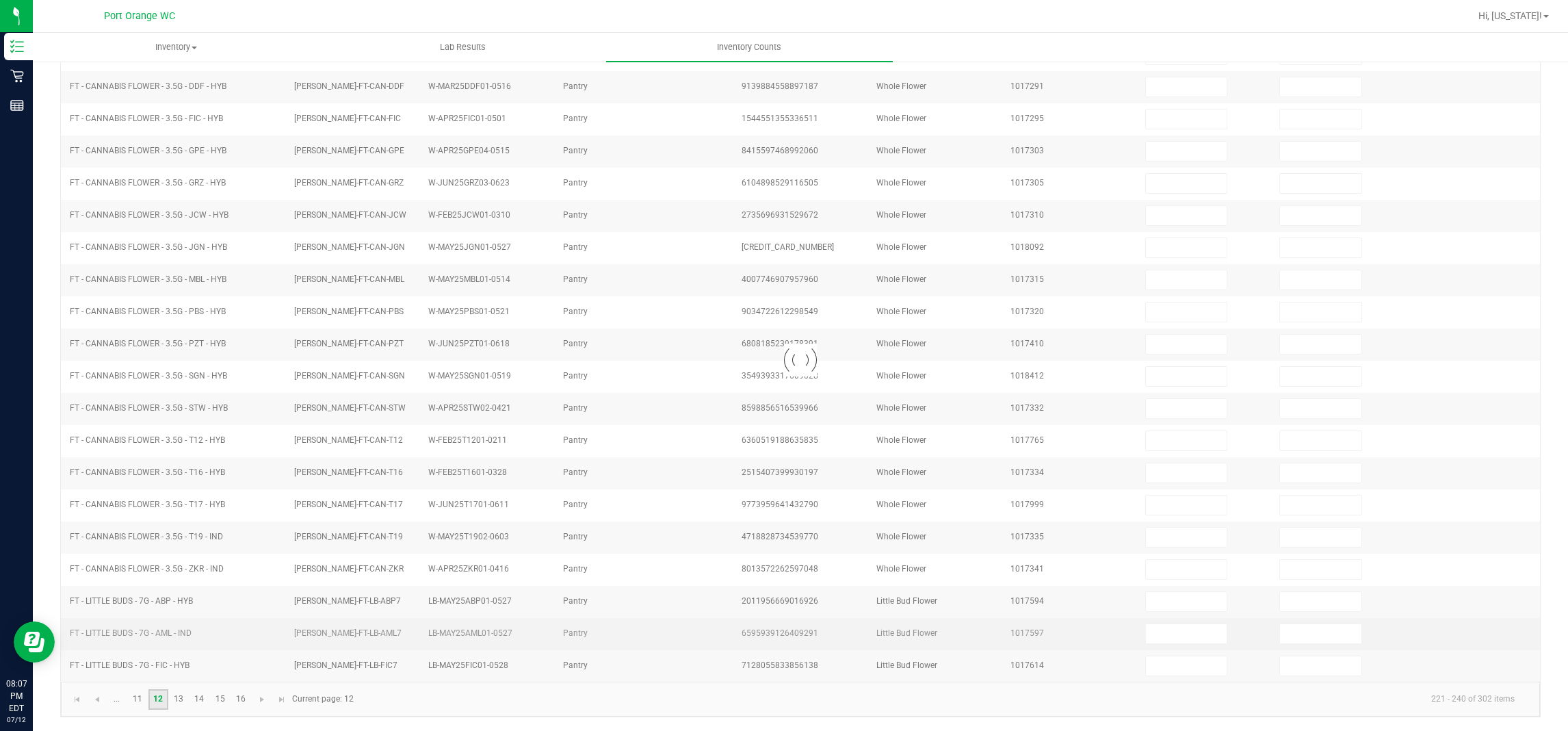 type on "9" 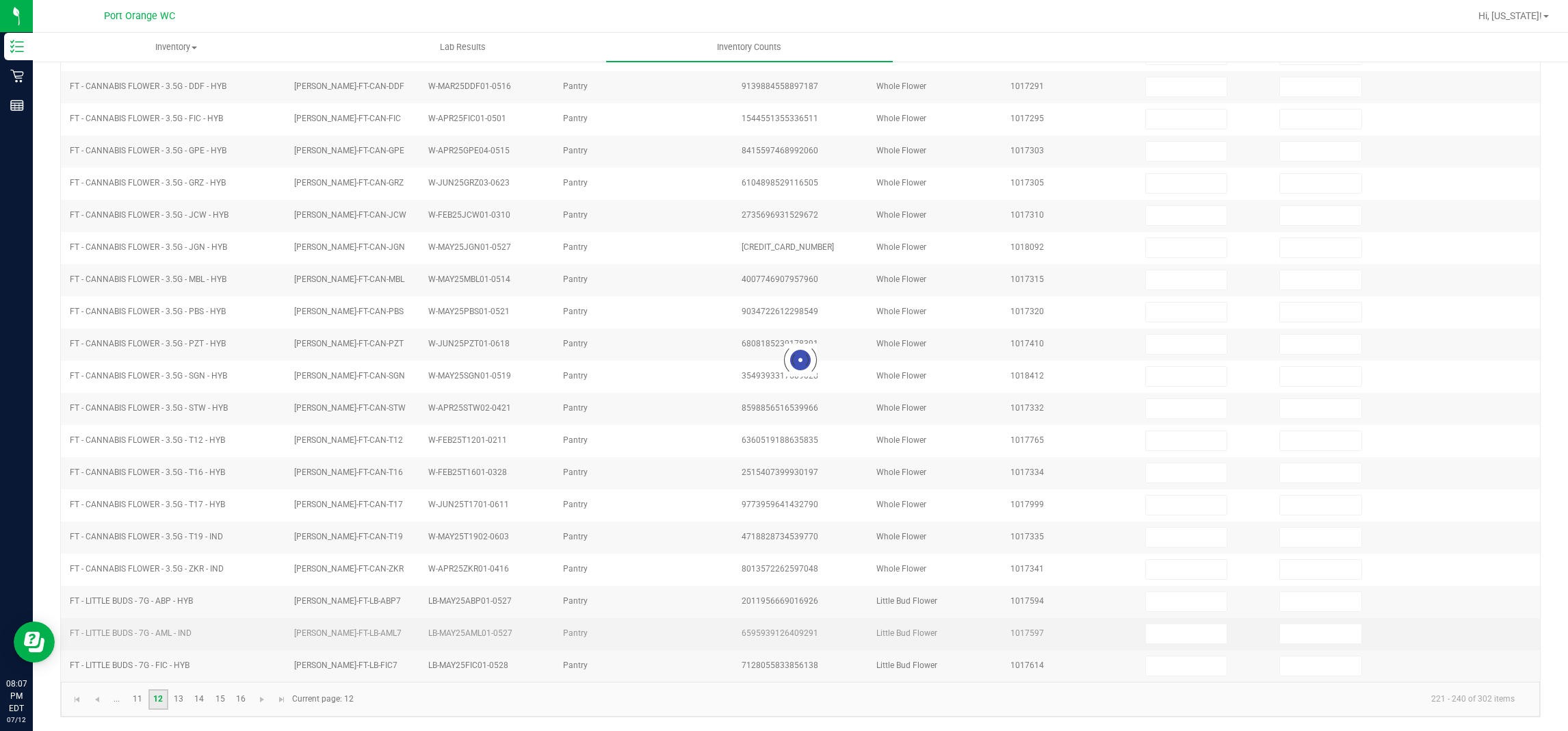 type on "1" 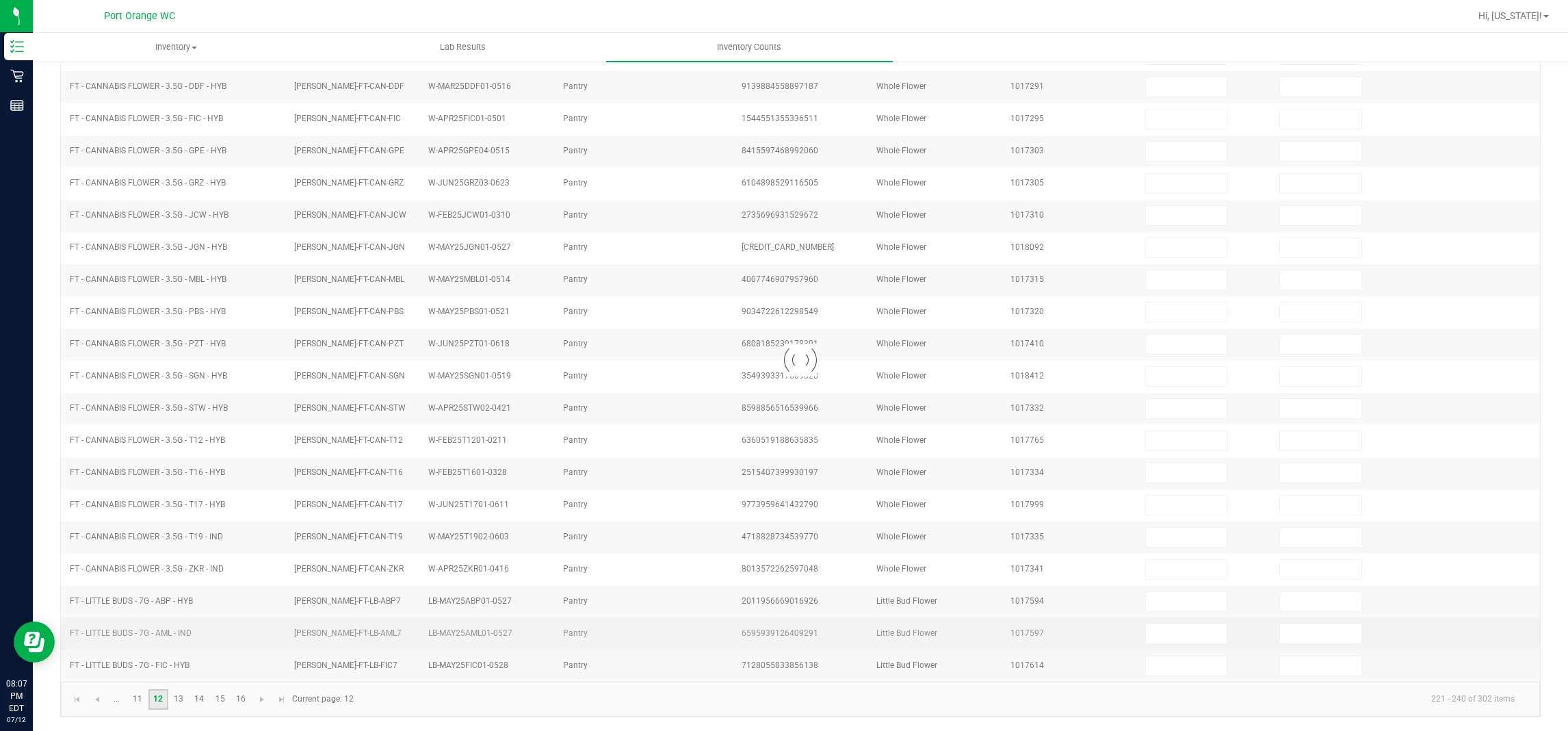 type on "6" 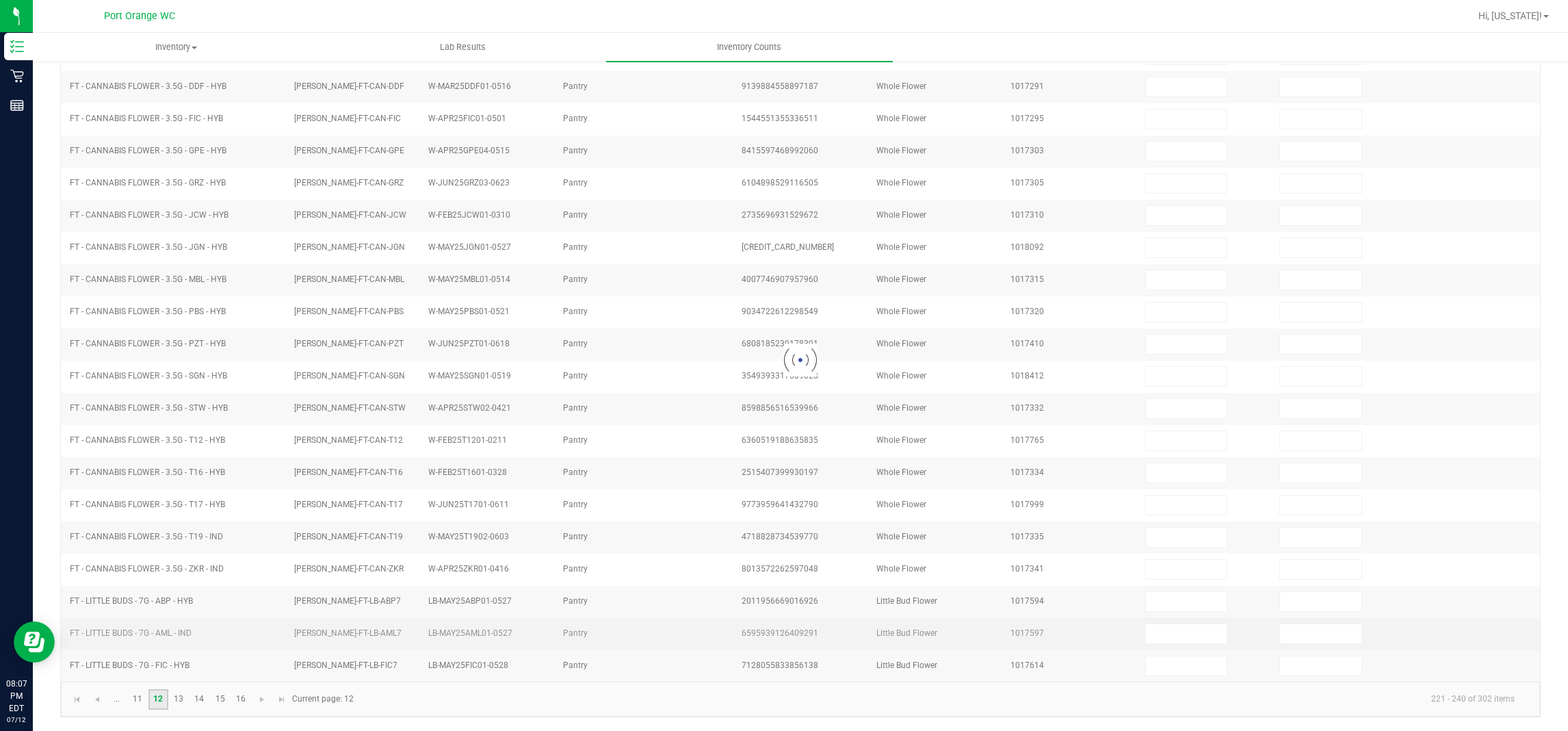 type on "4" 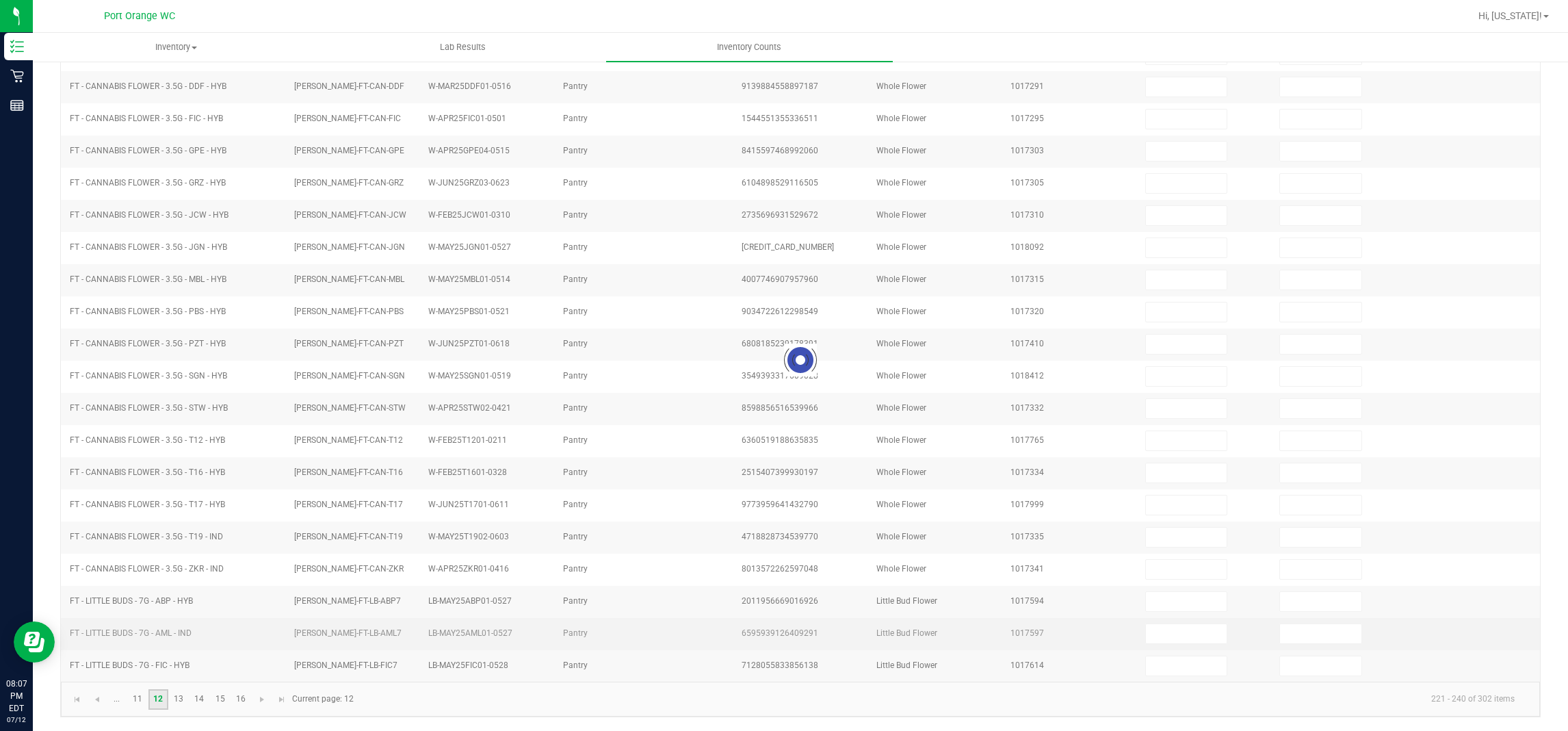 type on "6" 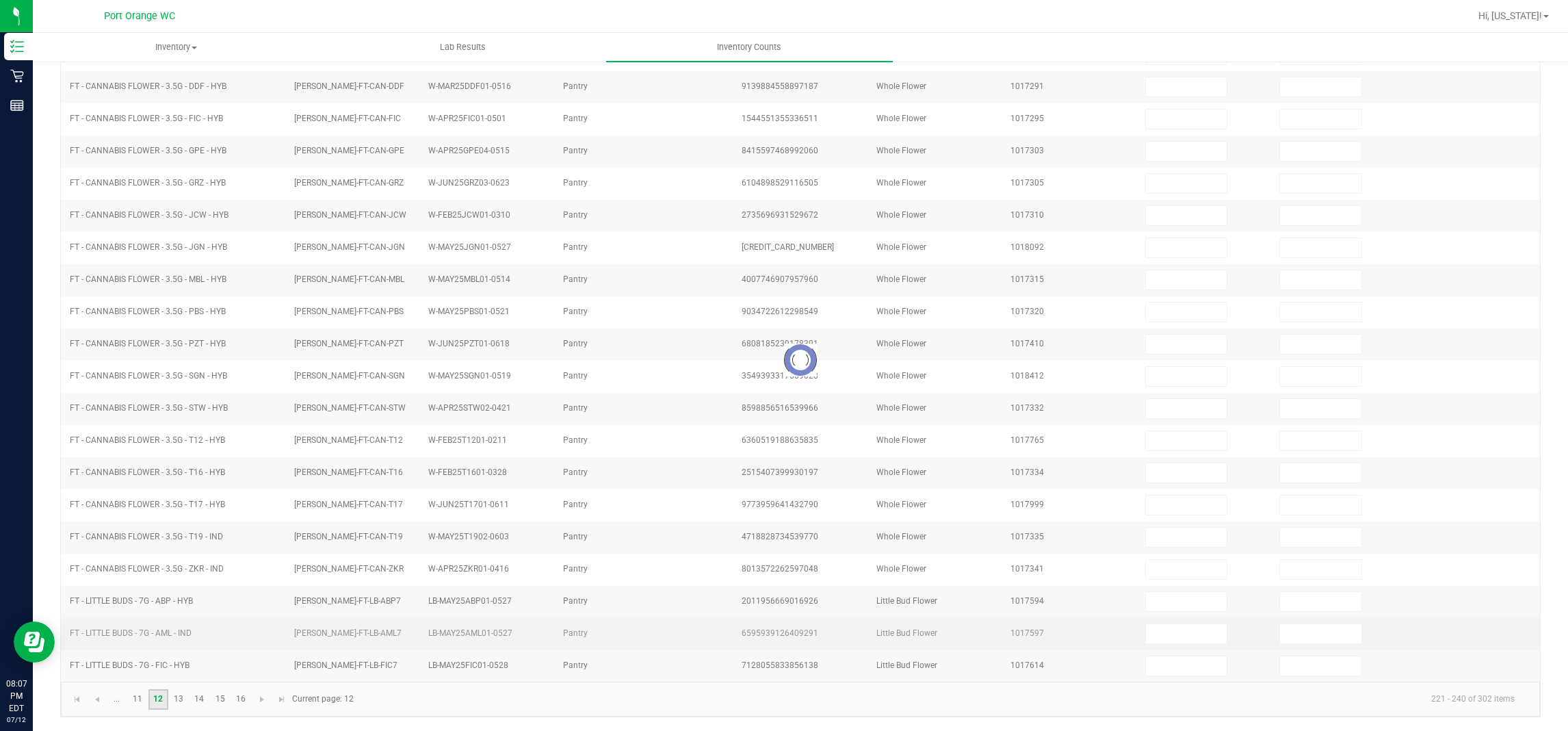 type on "2" 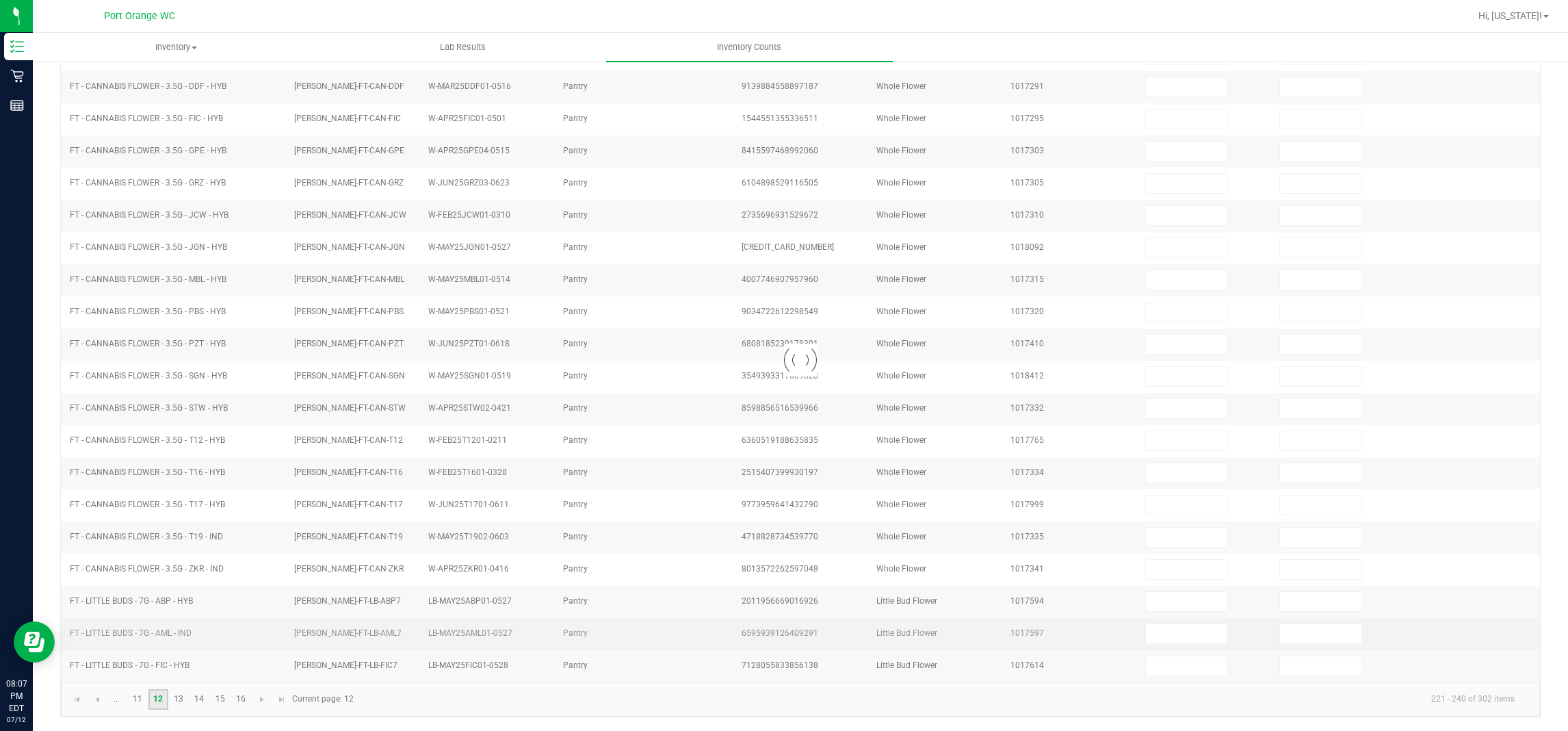 type on "3" 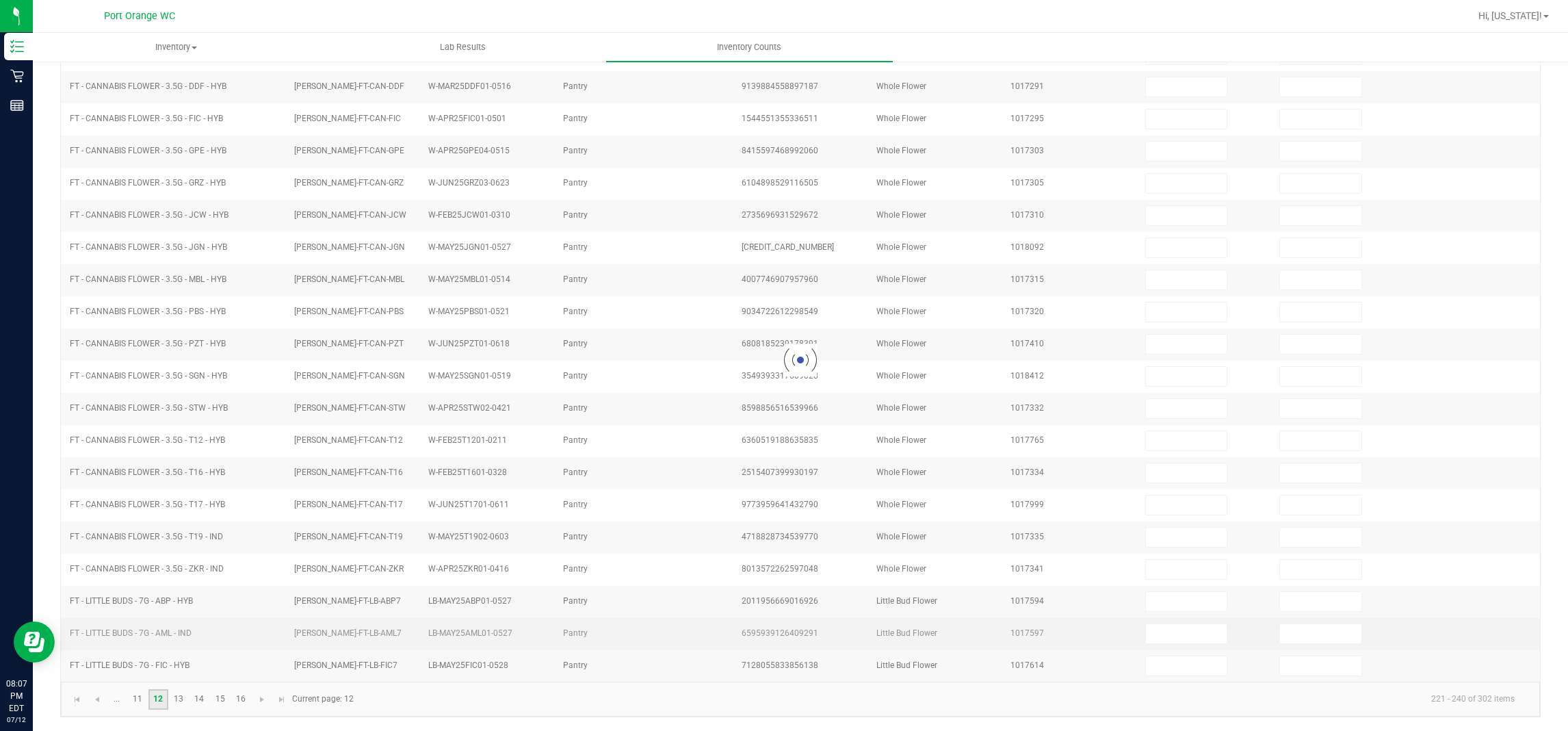 type on "3" 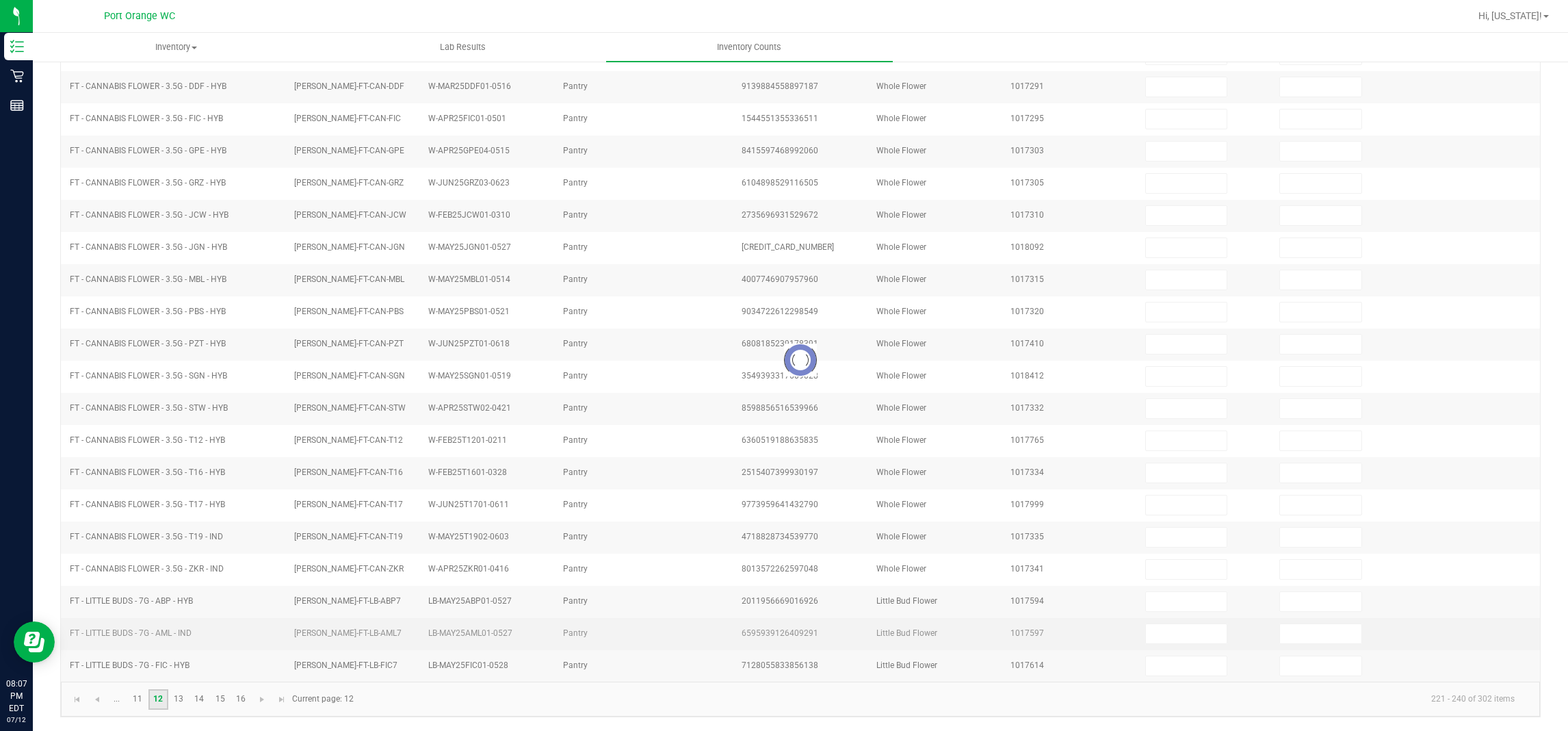 type on "5" 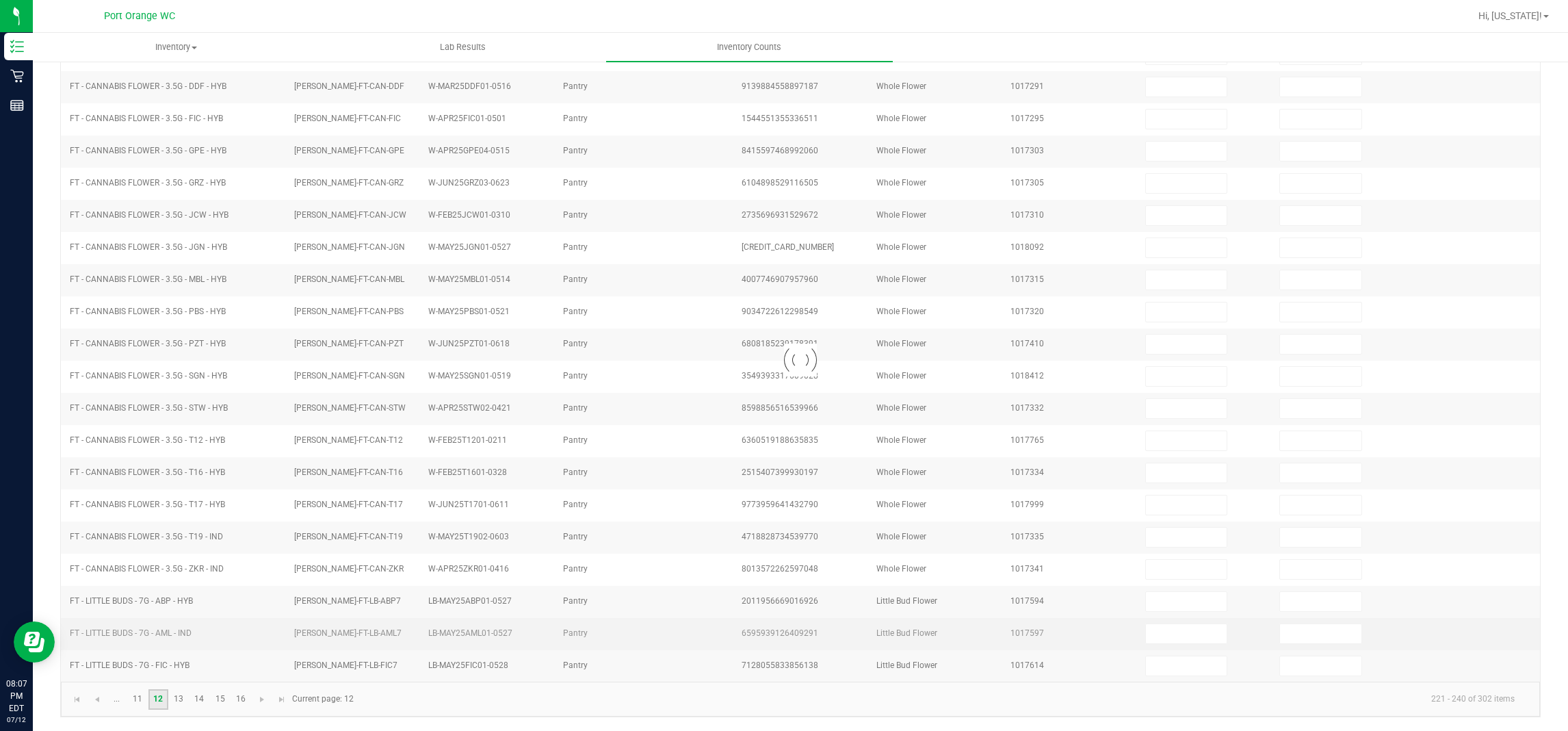 type on "6" 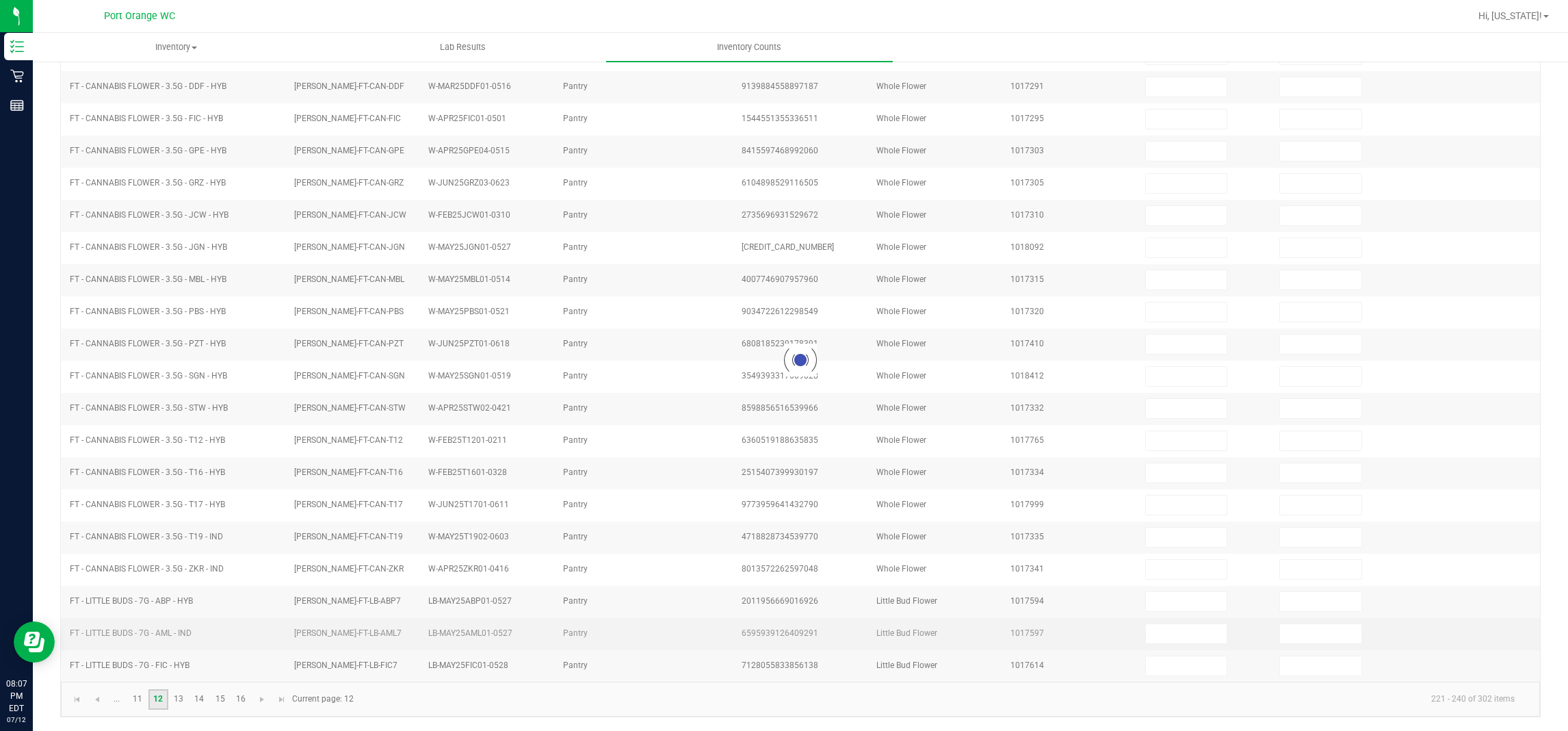 type on "3" 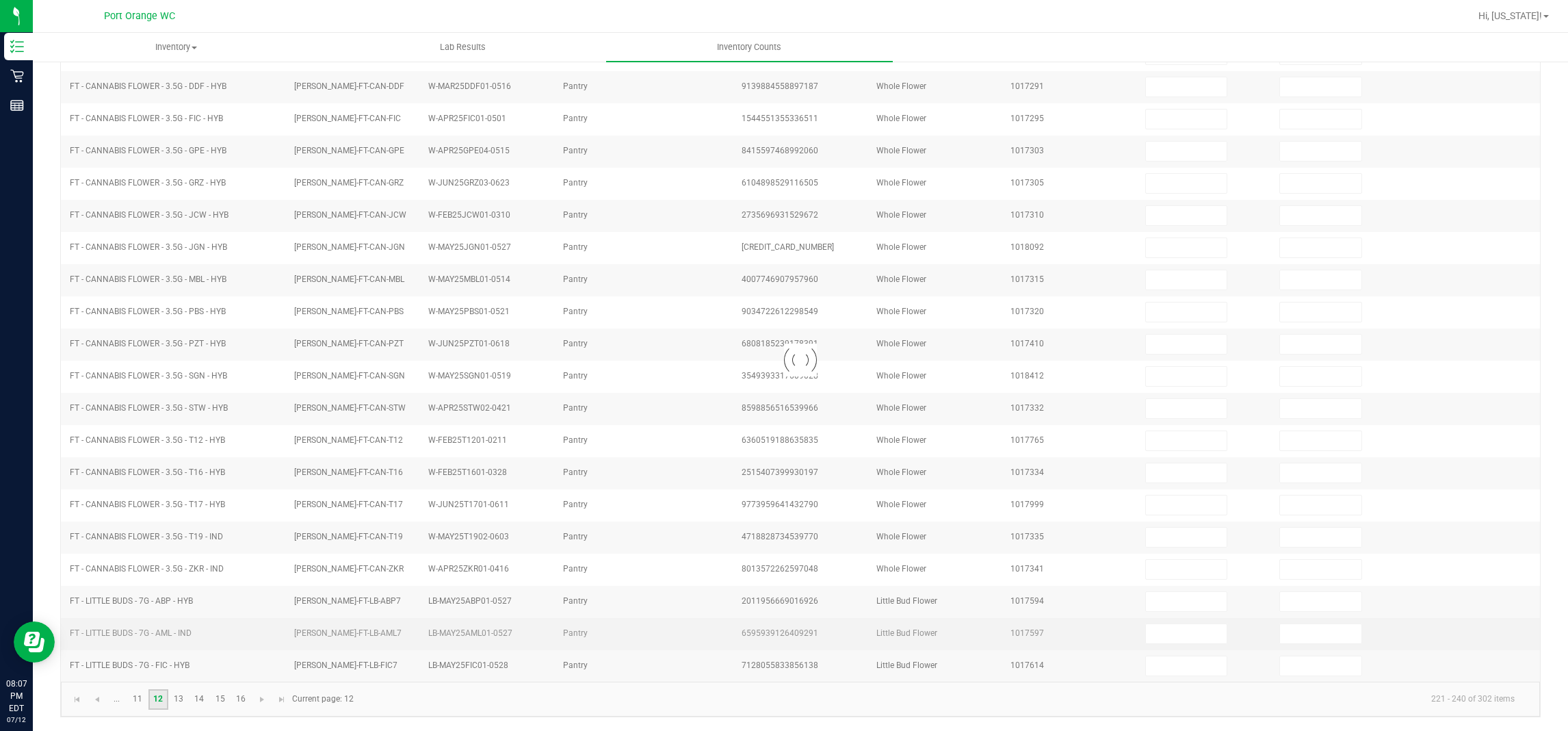 type on "5" 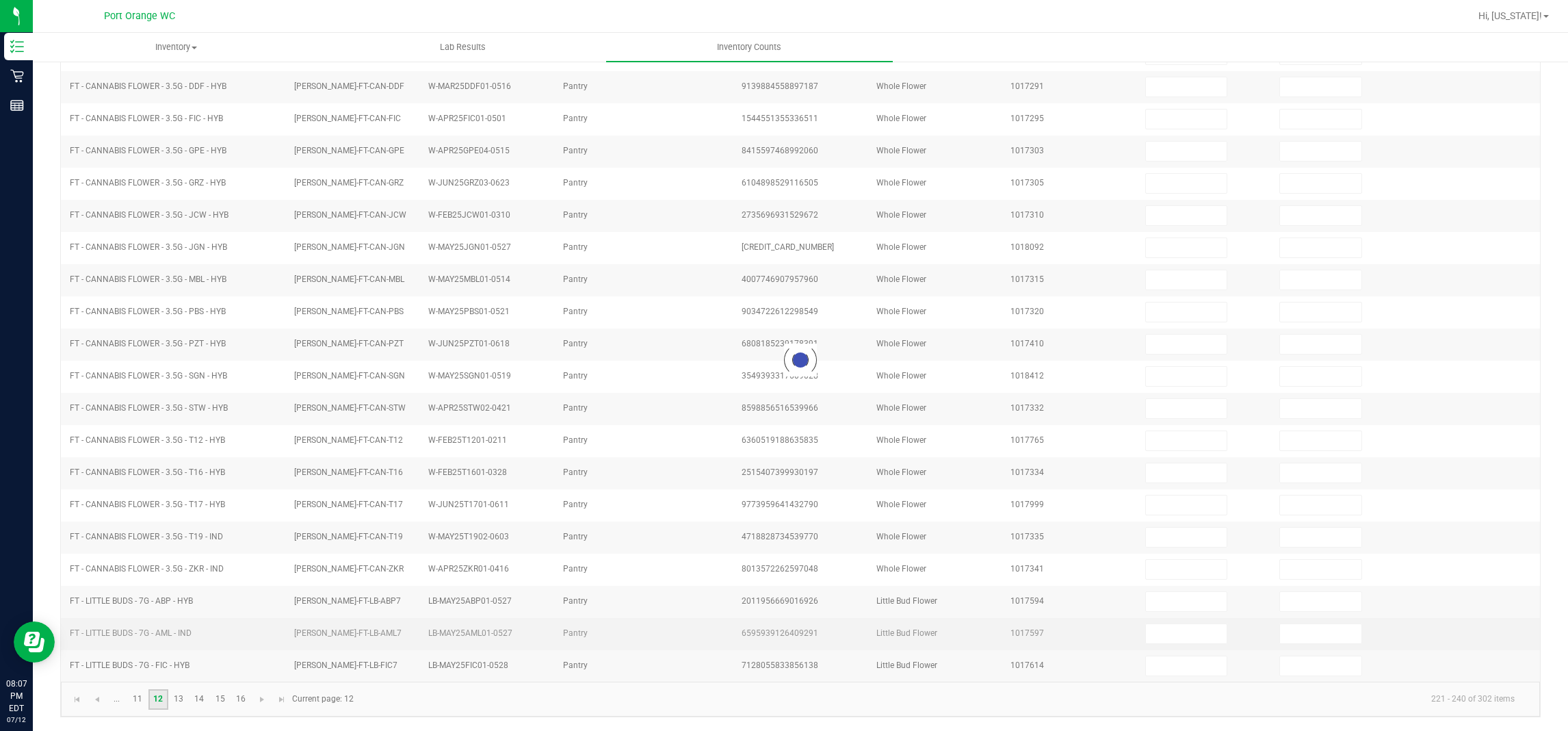 type on "11" 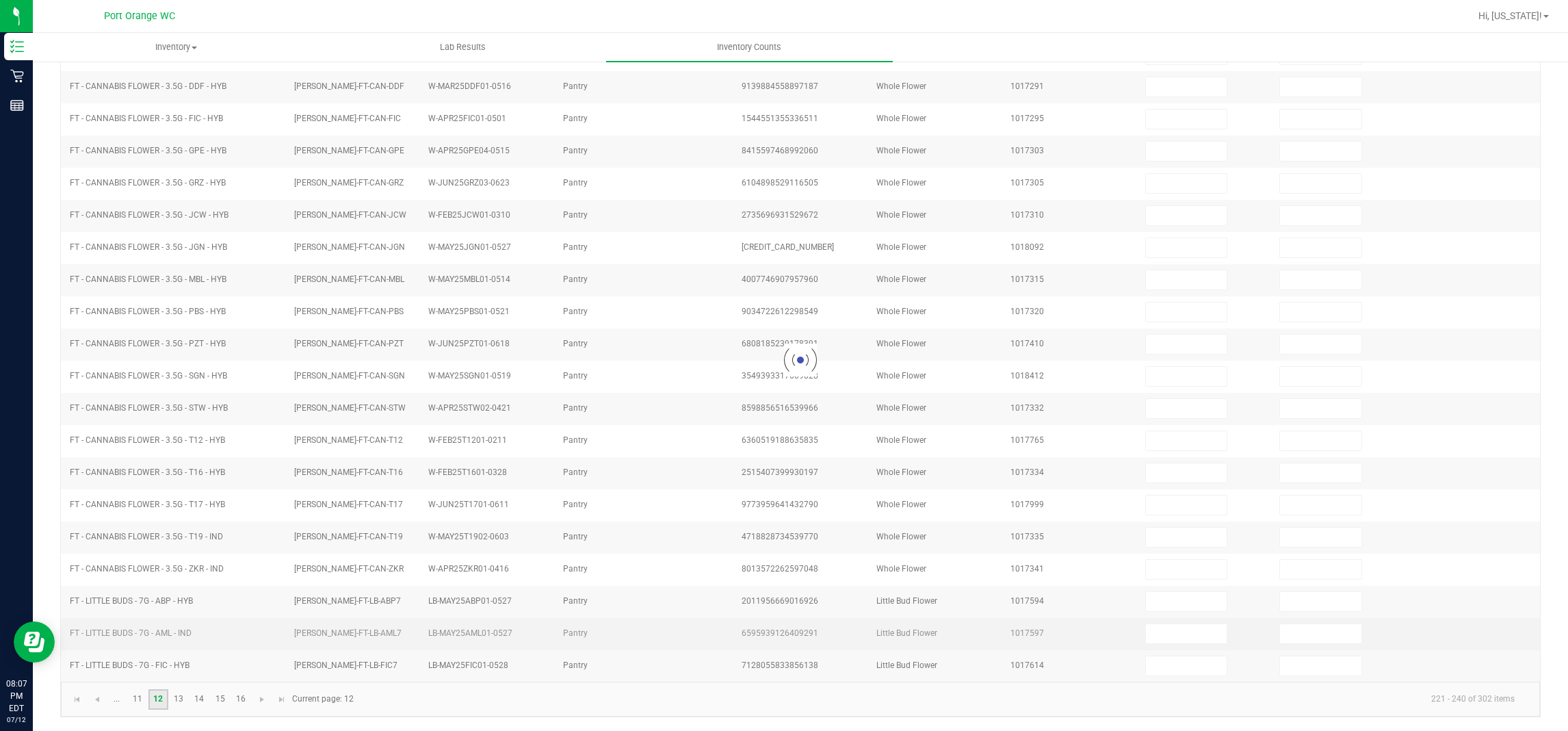 type on "3" 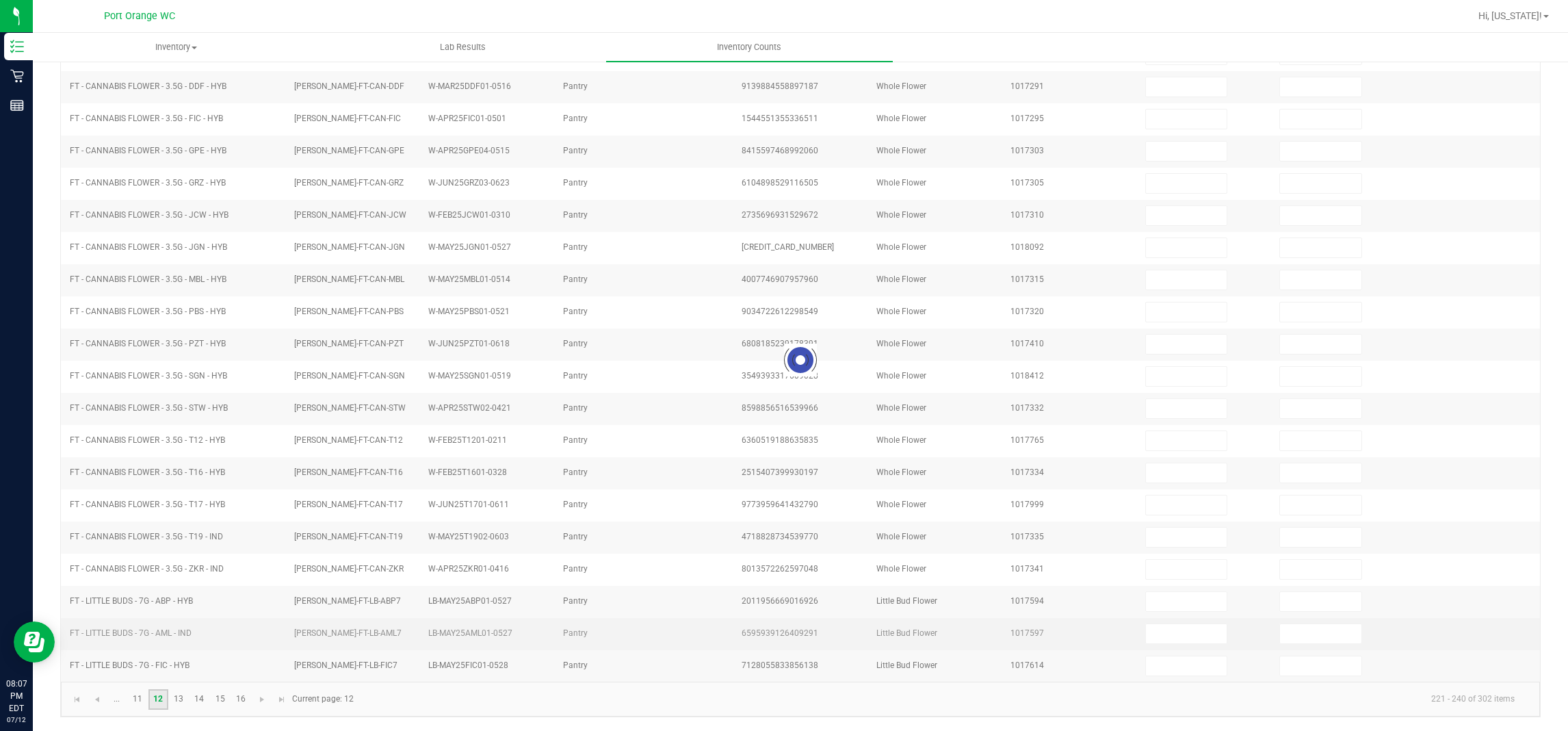 type on "2" 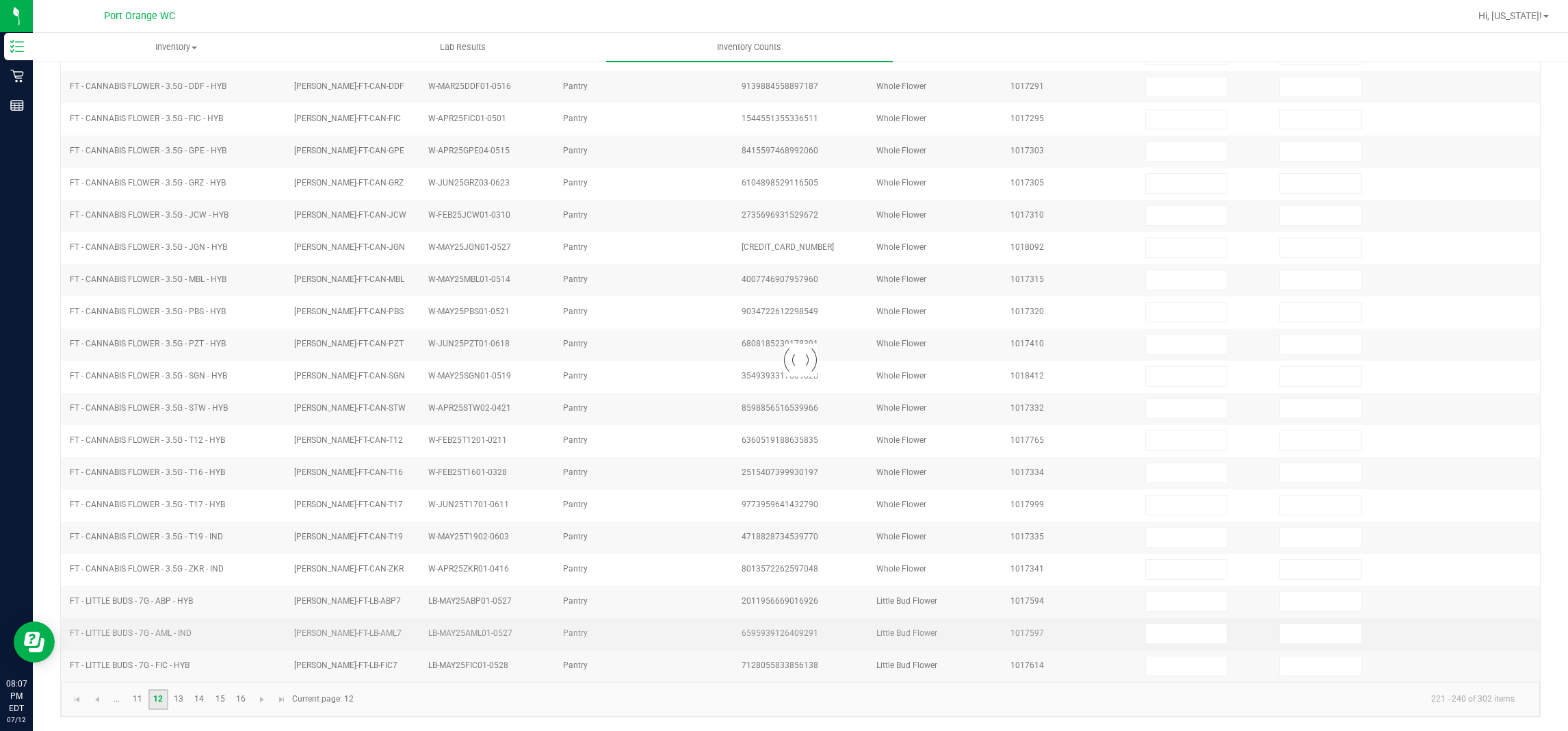 type on "1" 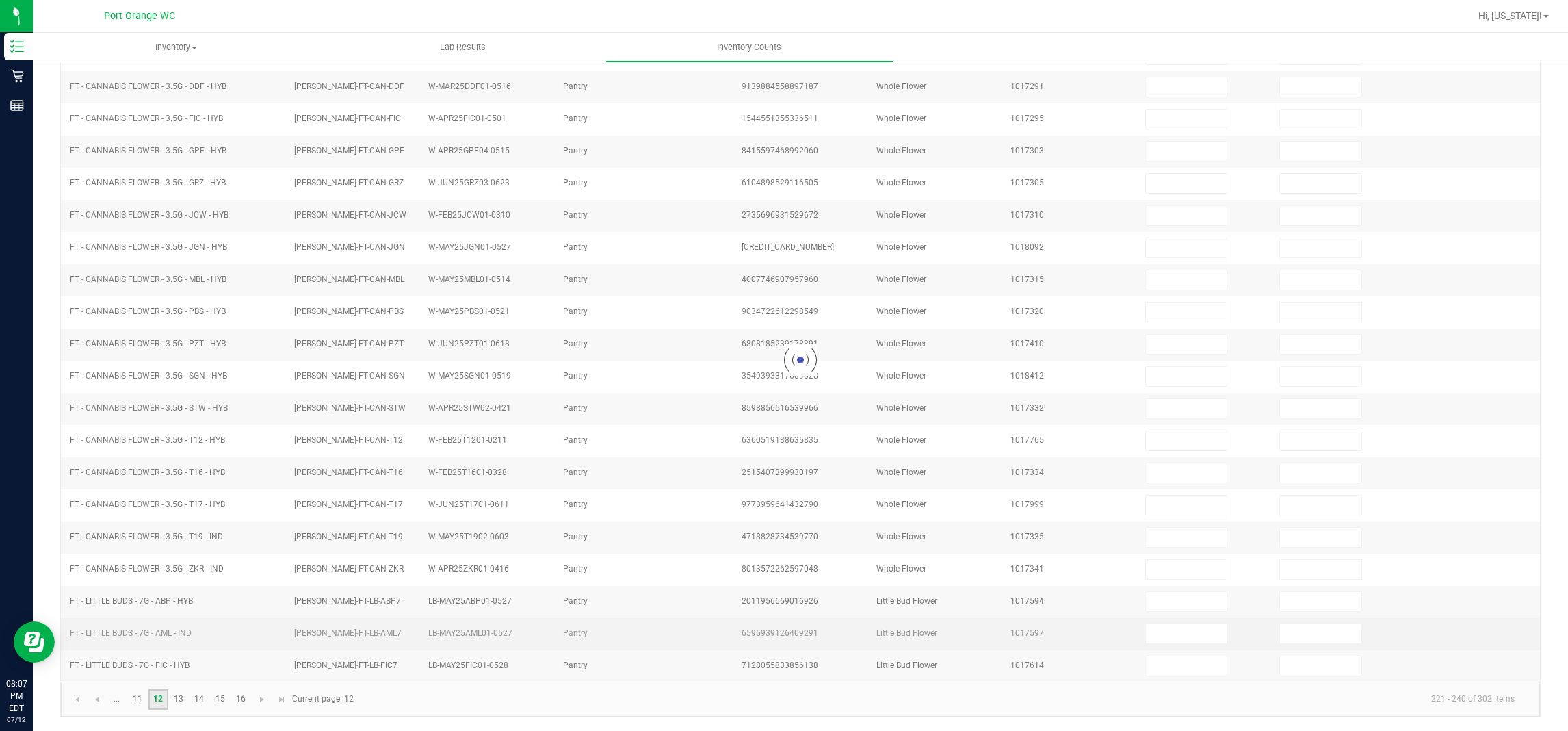 type on "5" 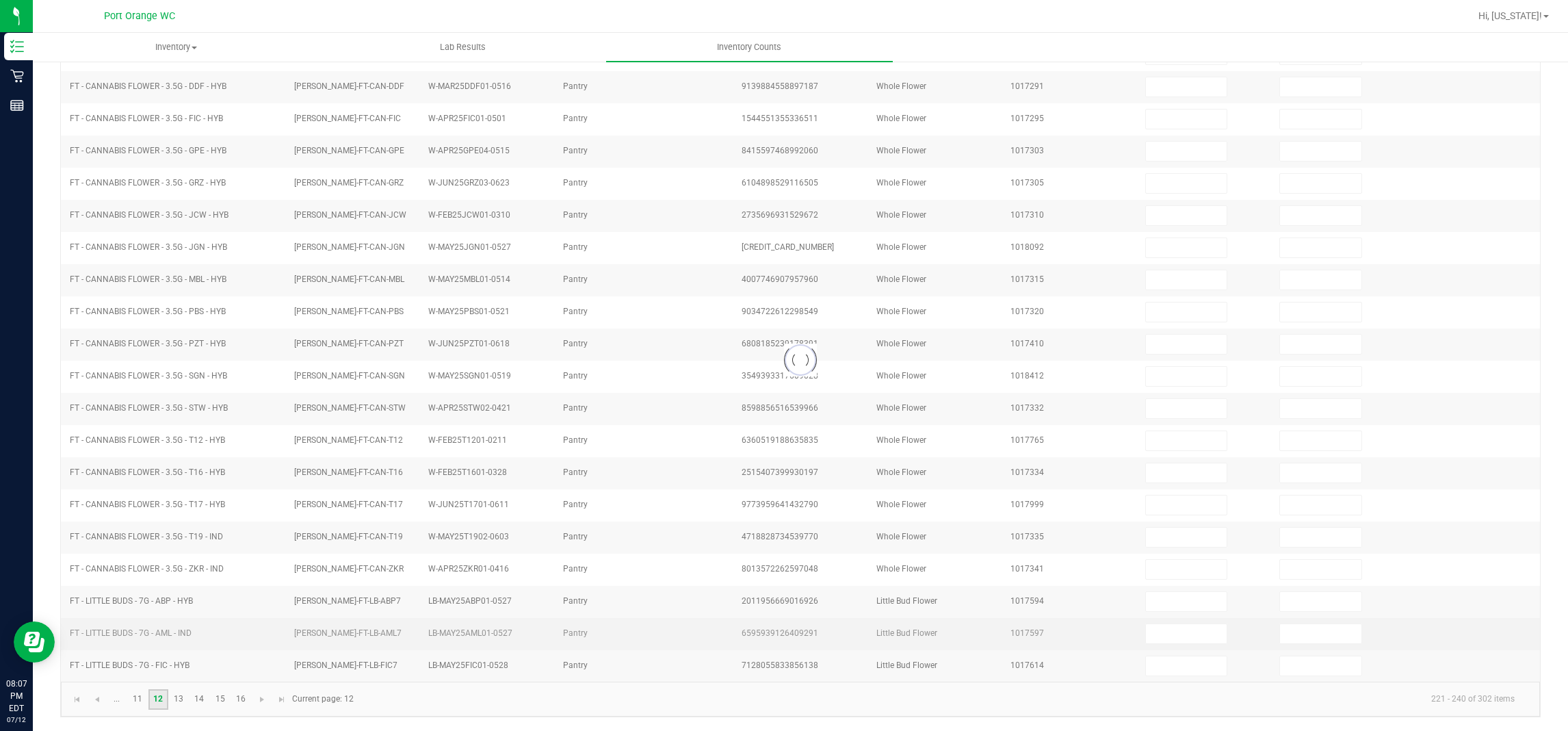 type on "2" 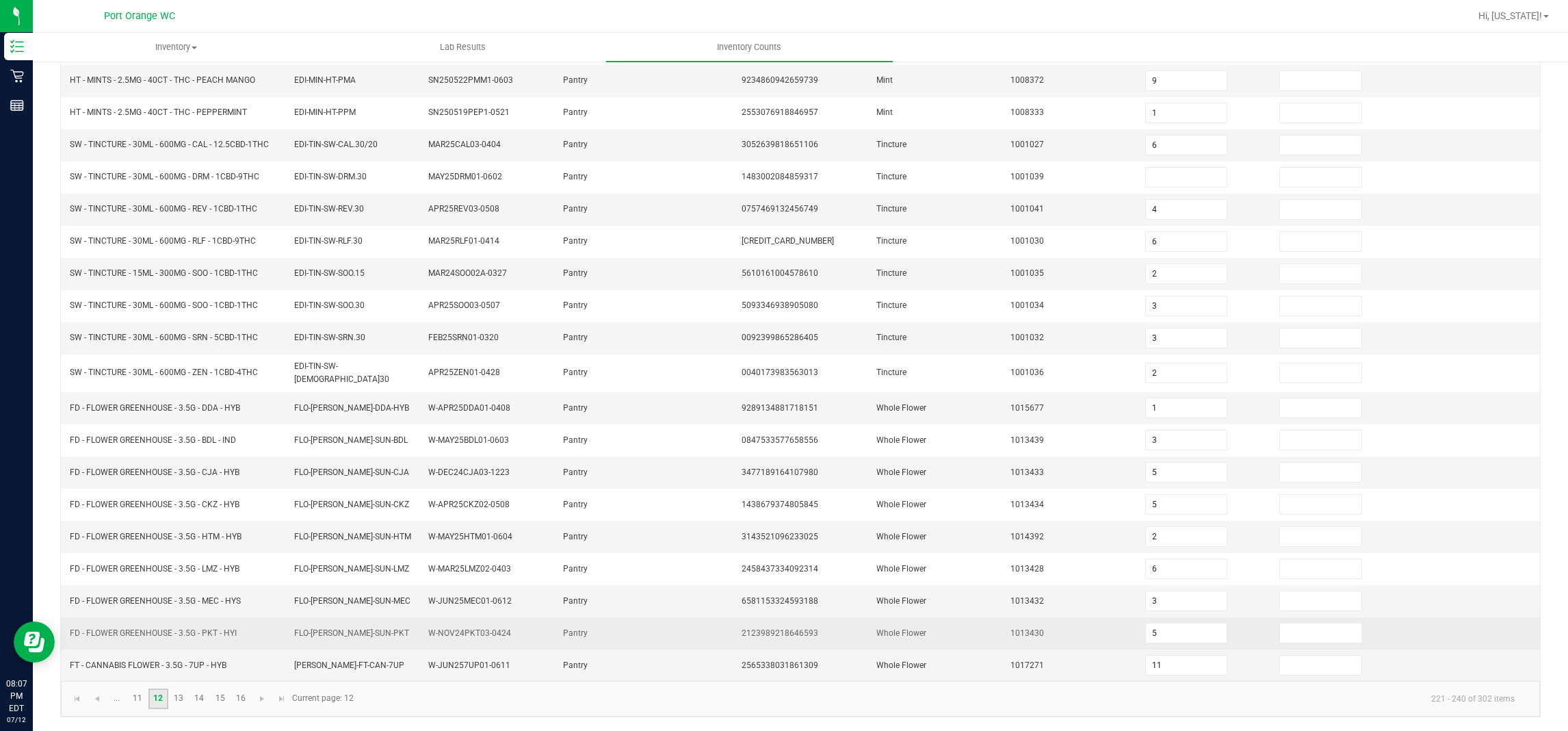 scroll, scrollTop: 190, scrollLeft: 0, axis: vertical 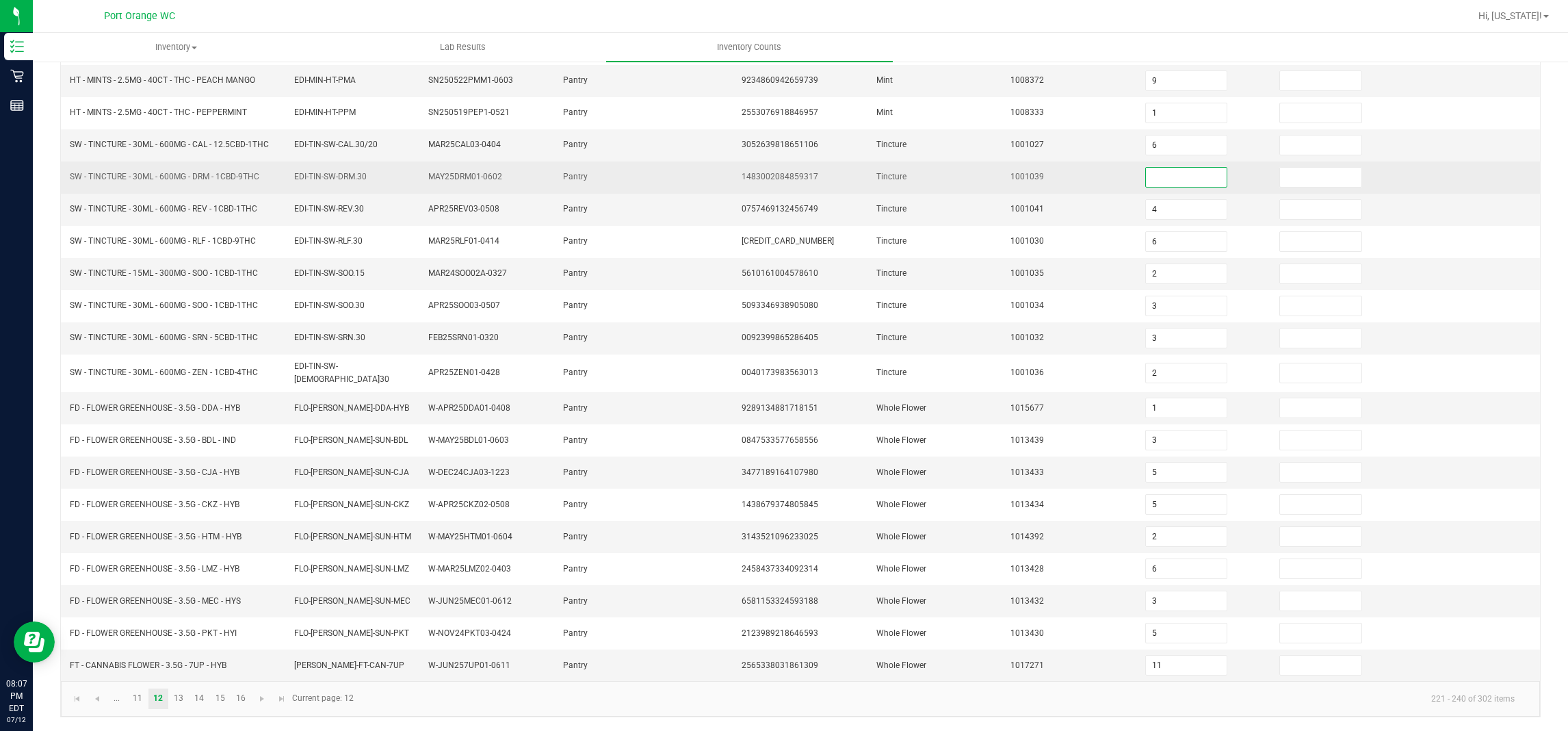 click at bounding box center (1186, 177) 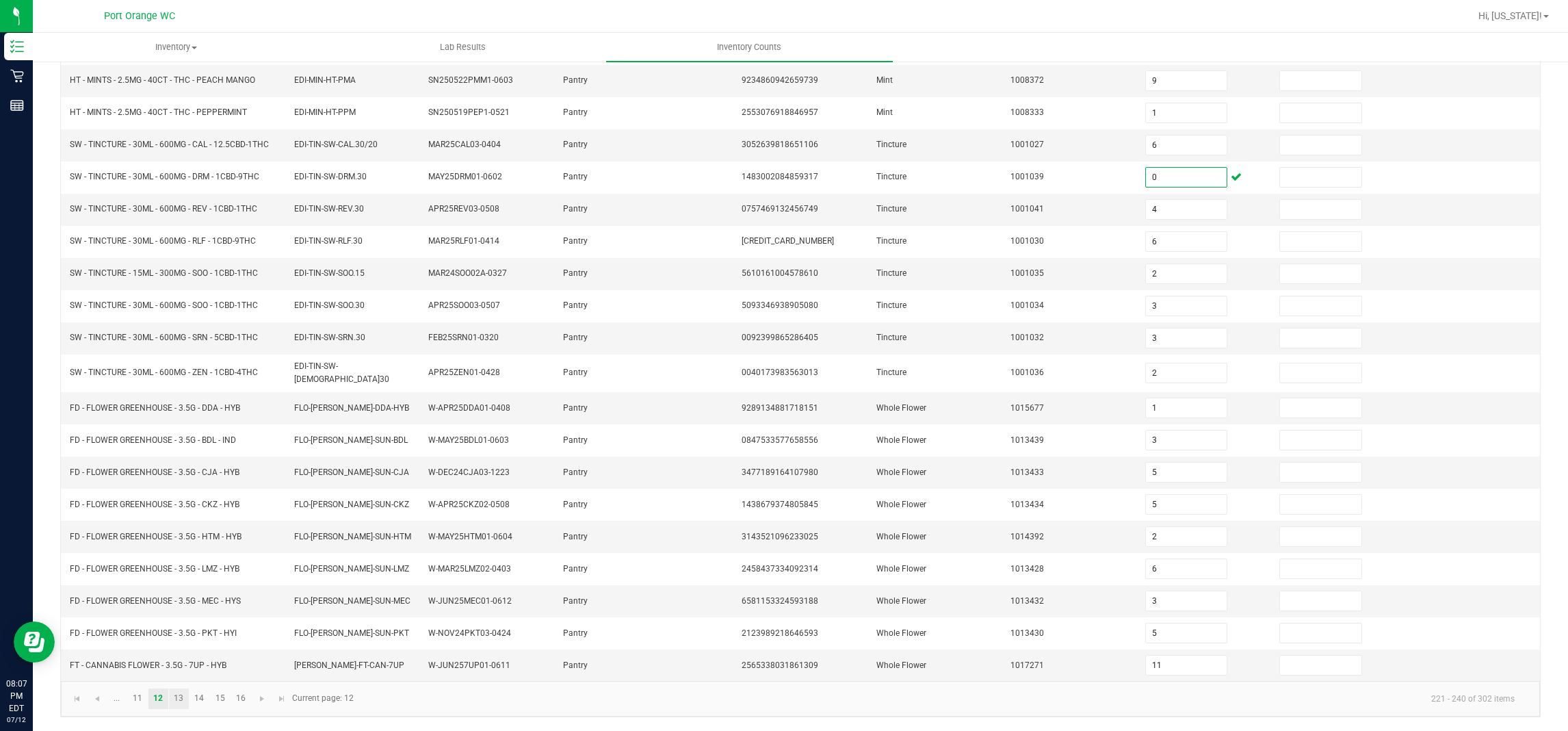 type on "0" 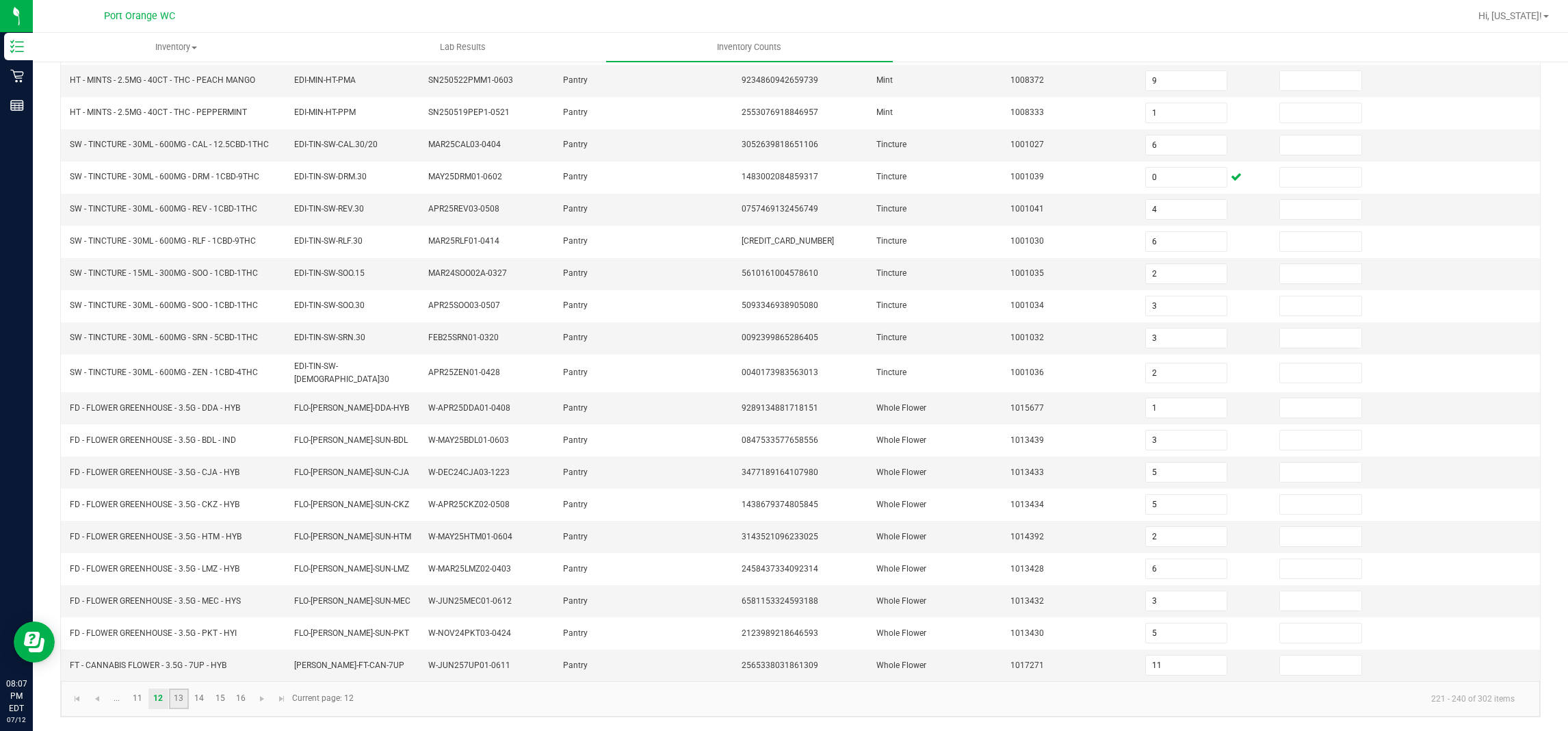 click on "13" 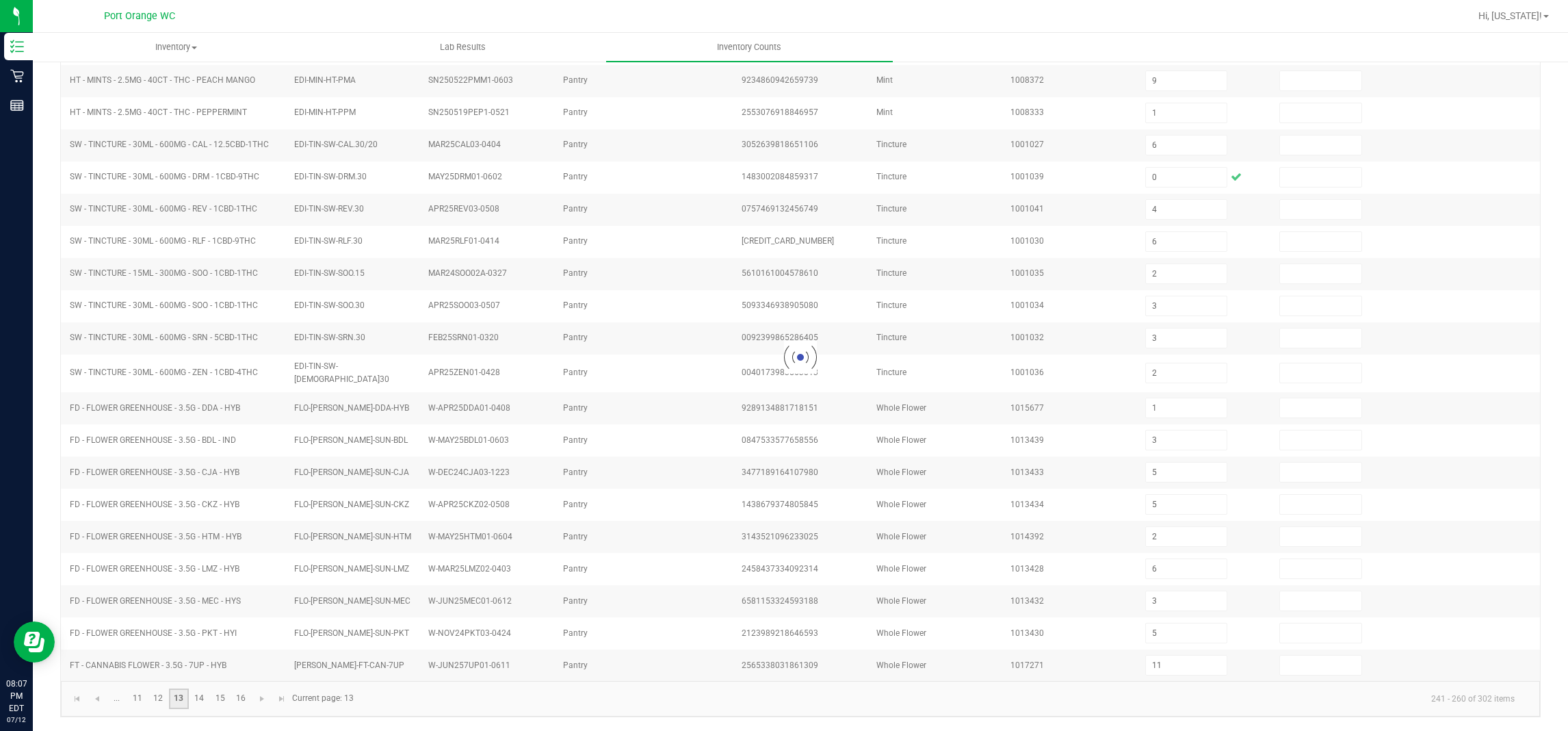 type 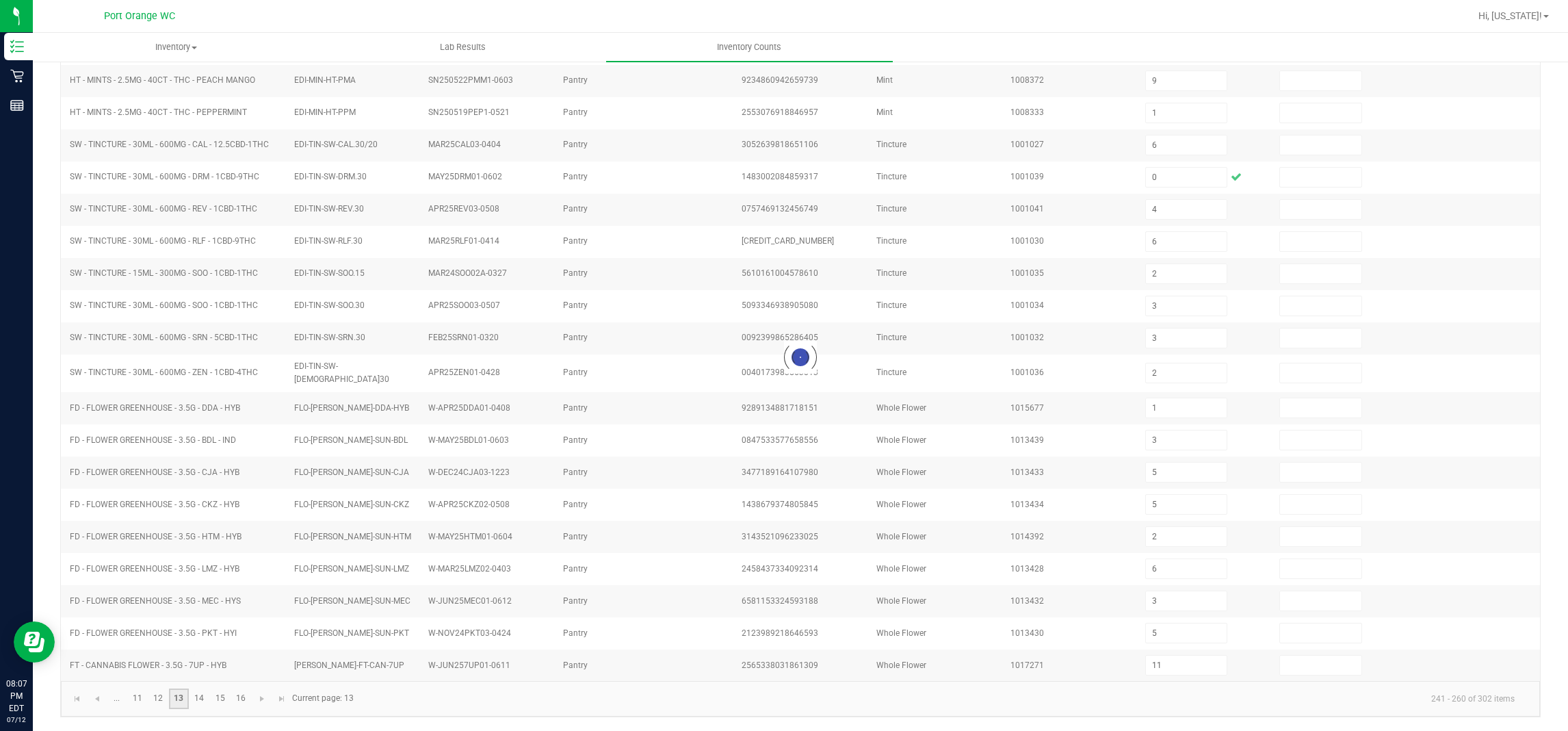 type 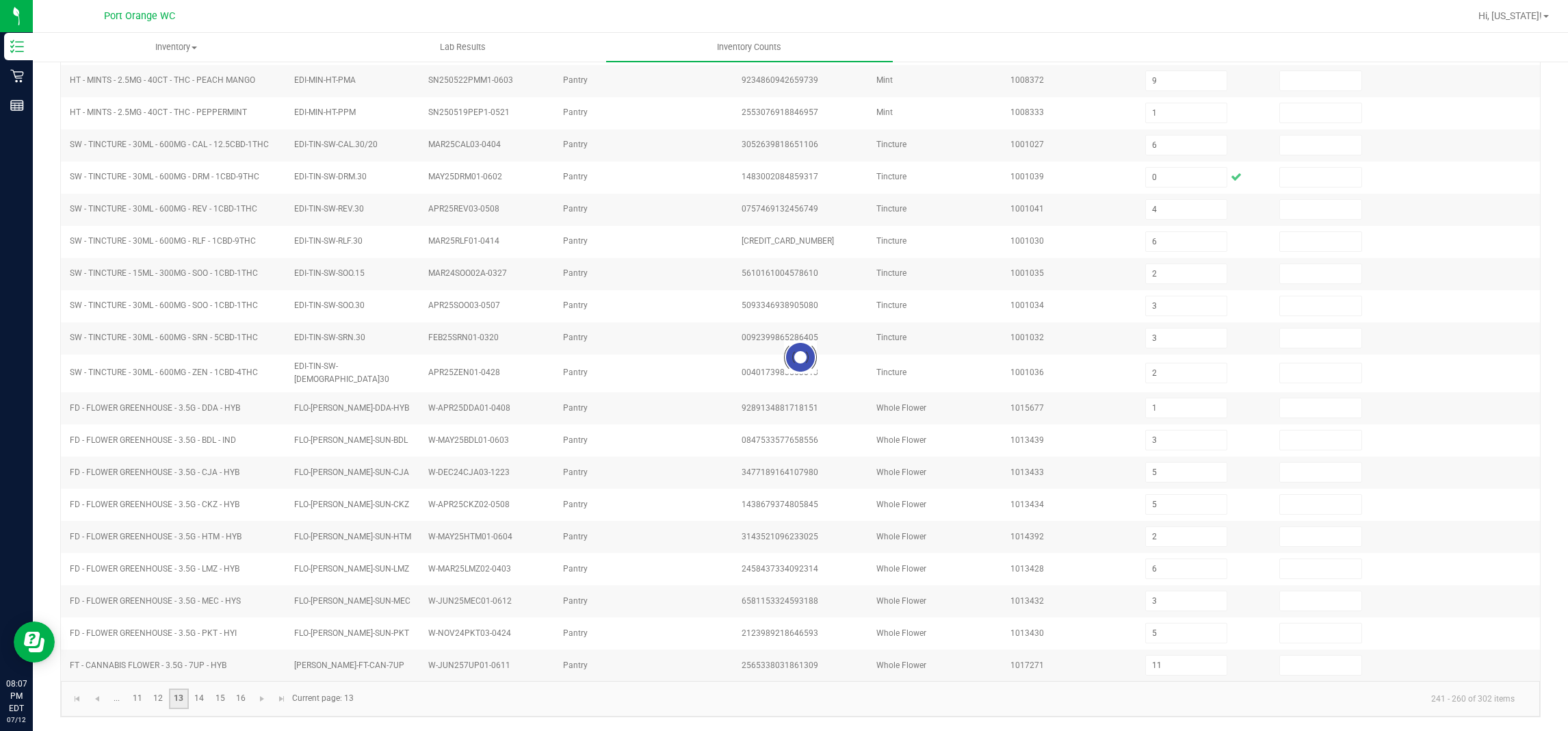 type 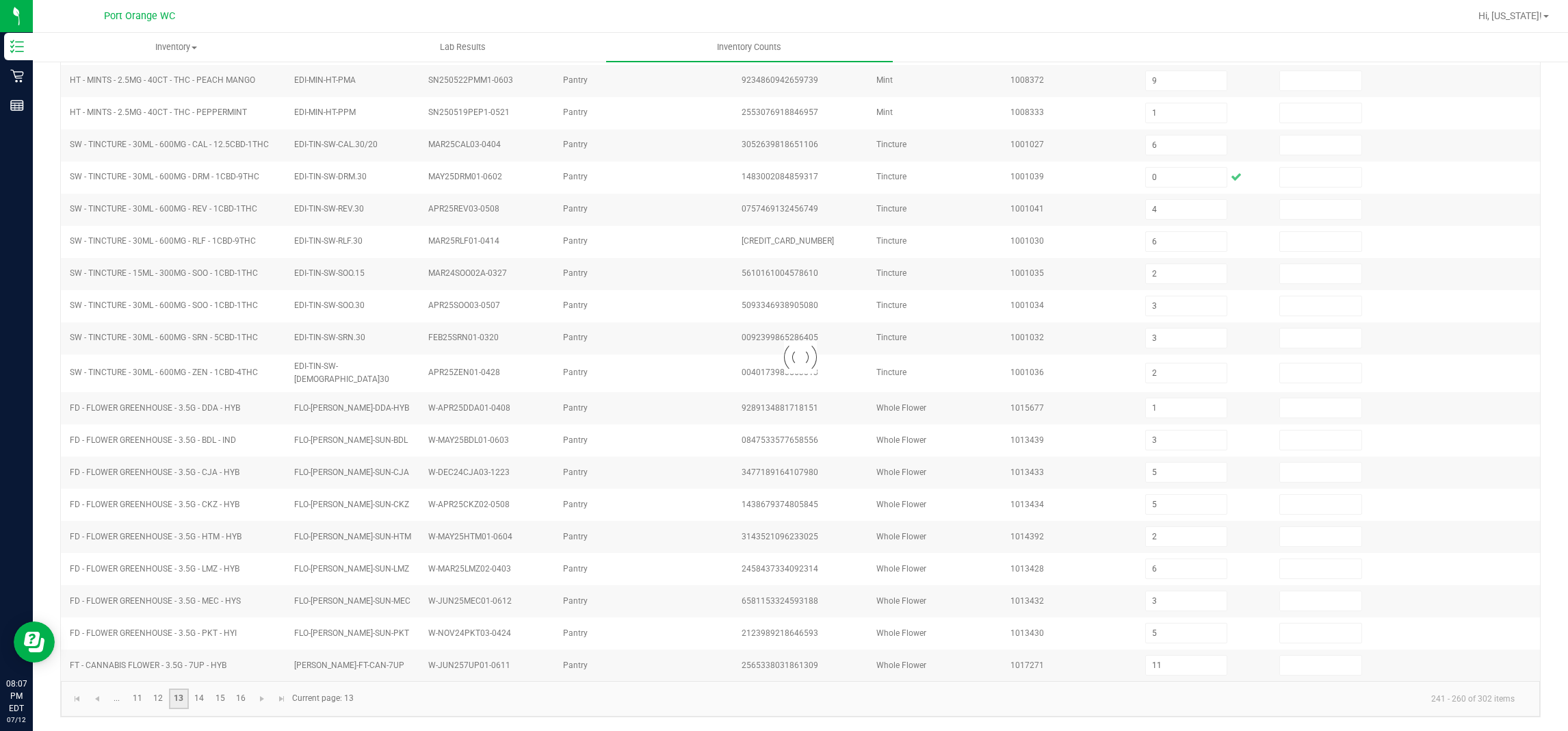 type 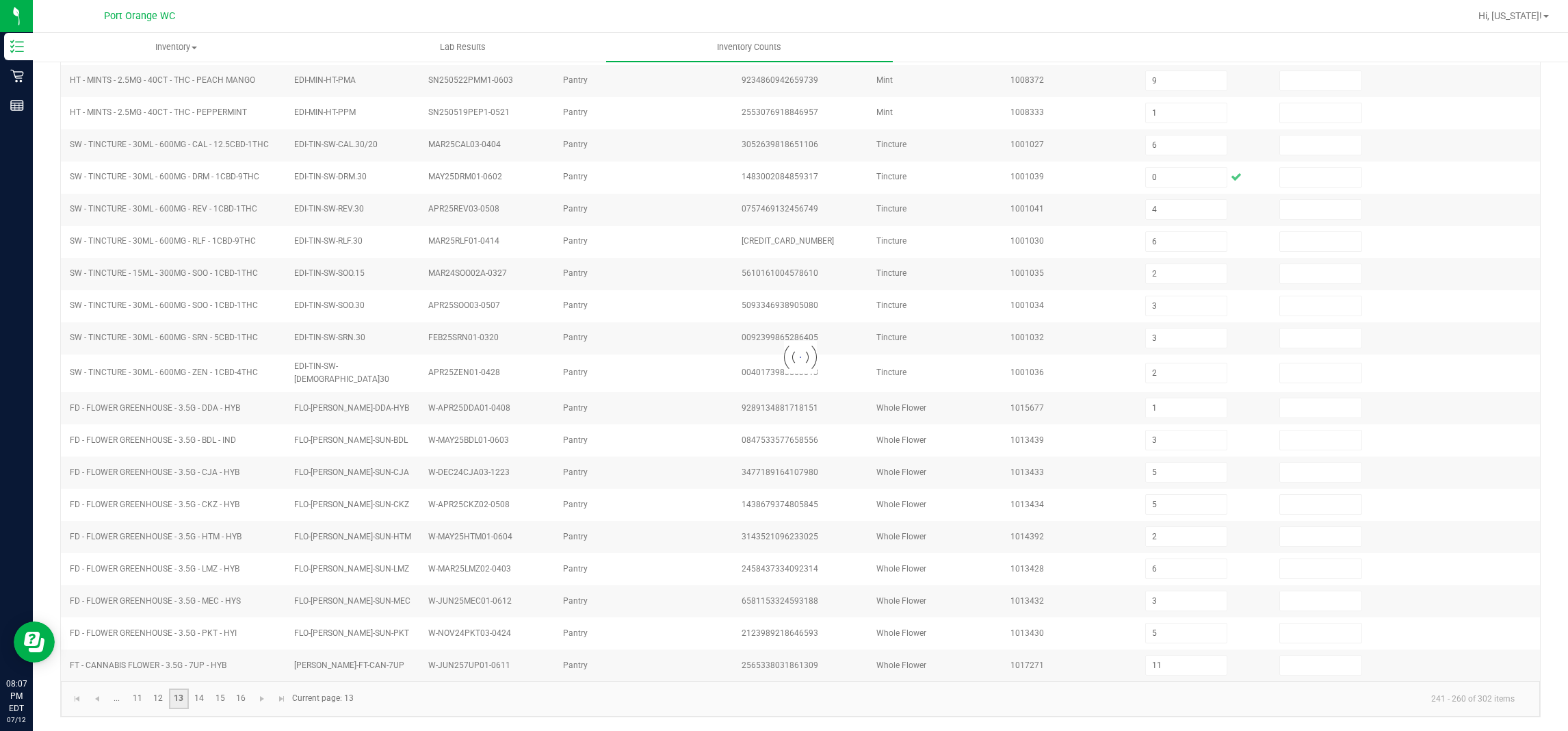 type 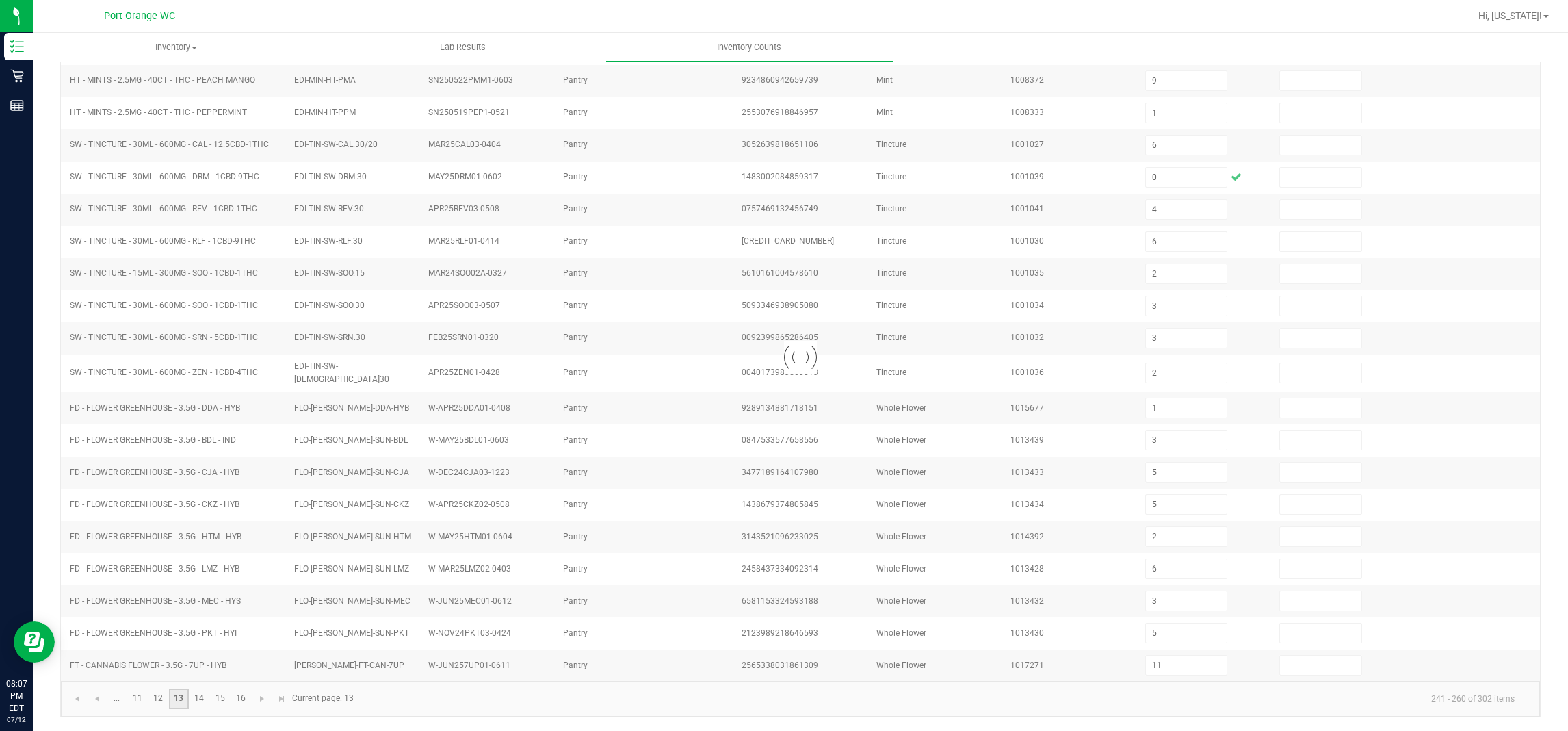type 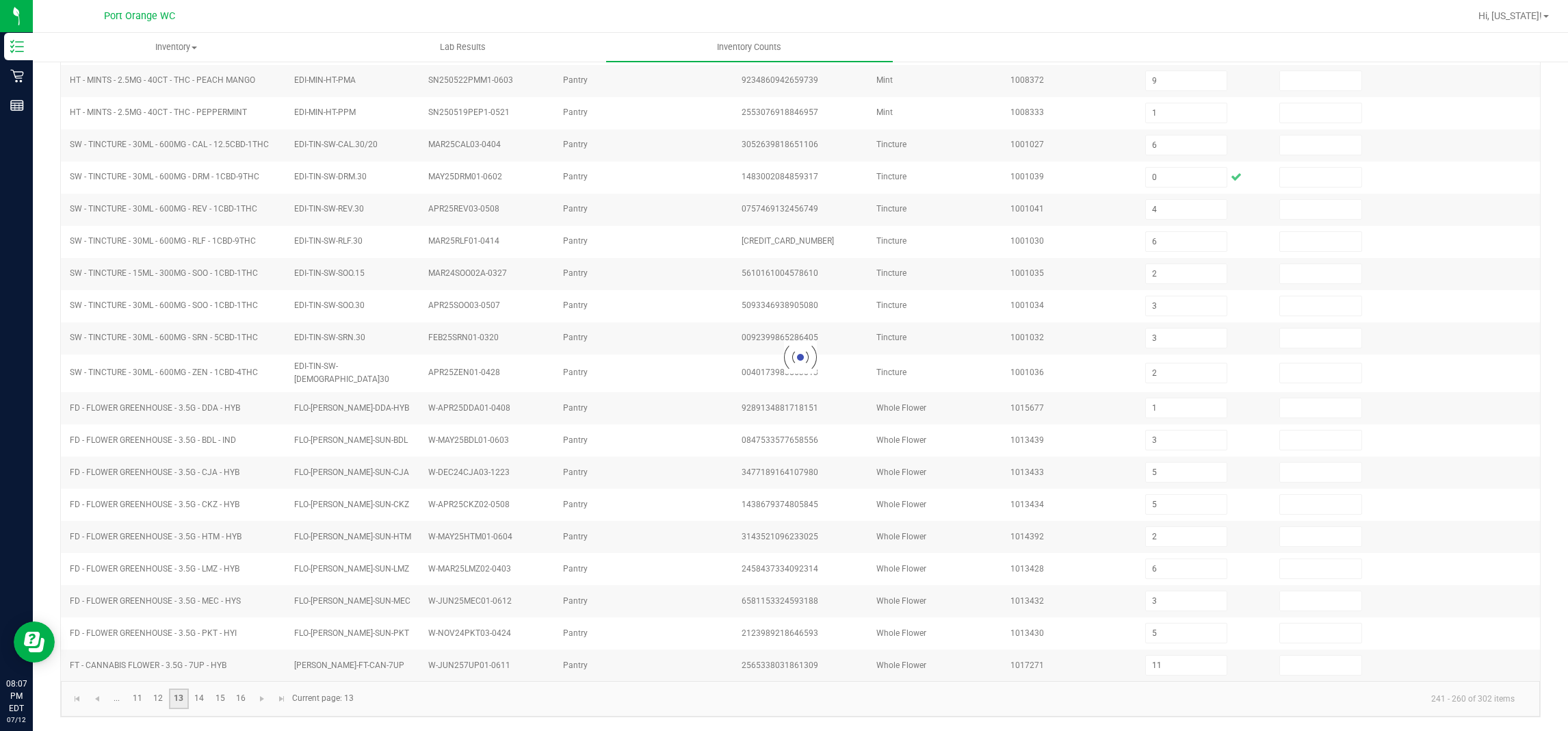 type 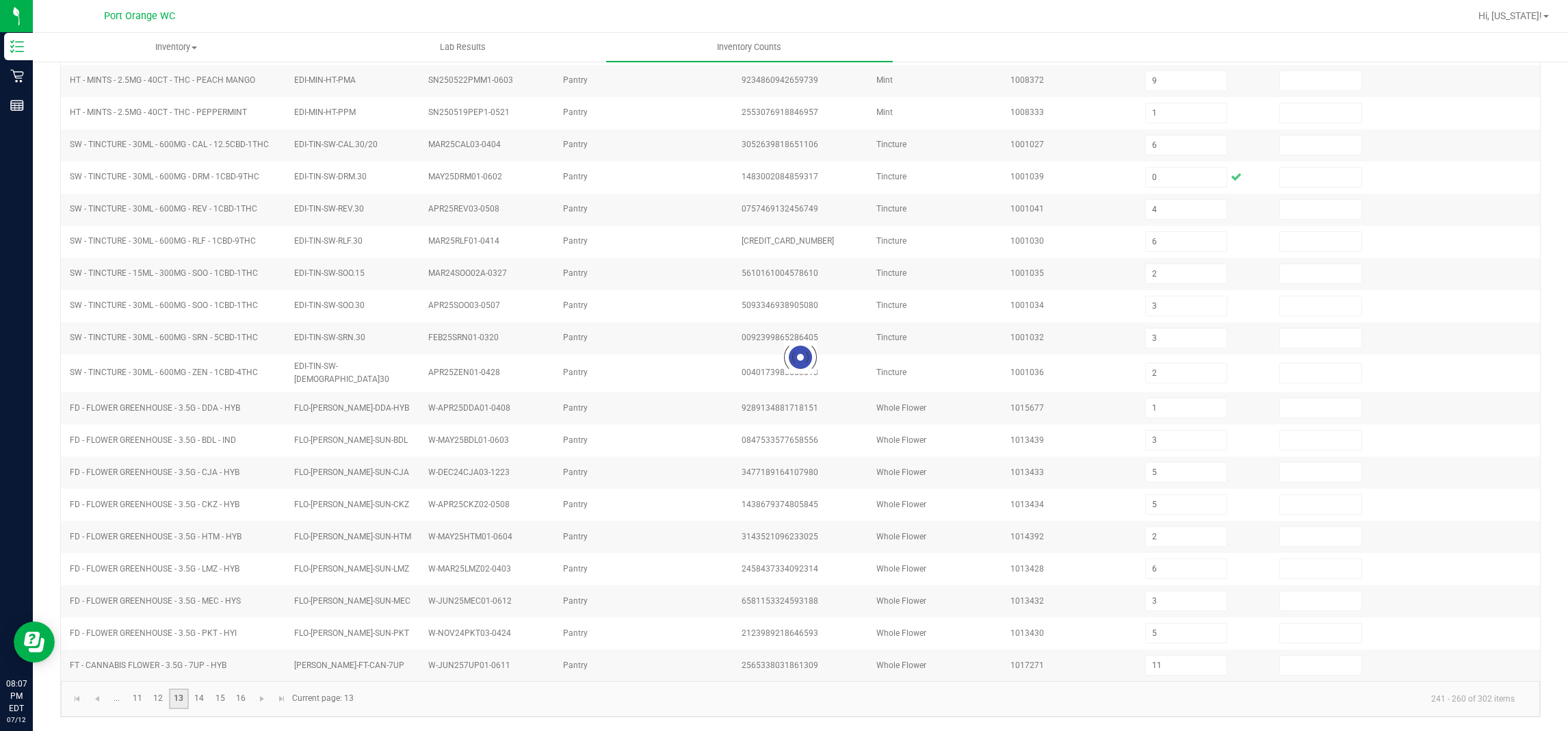 type 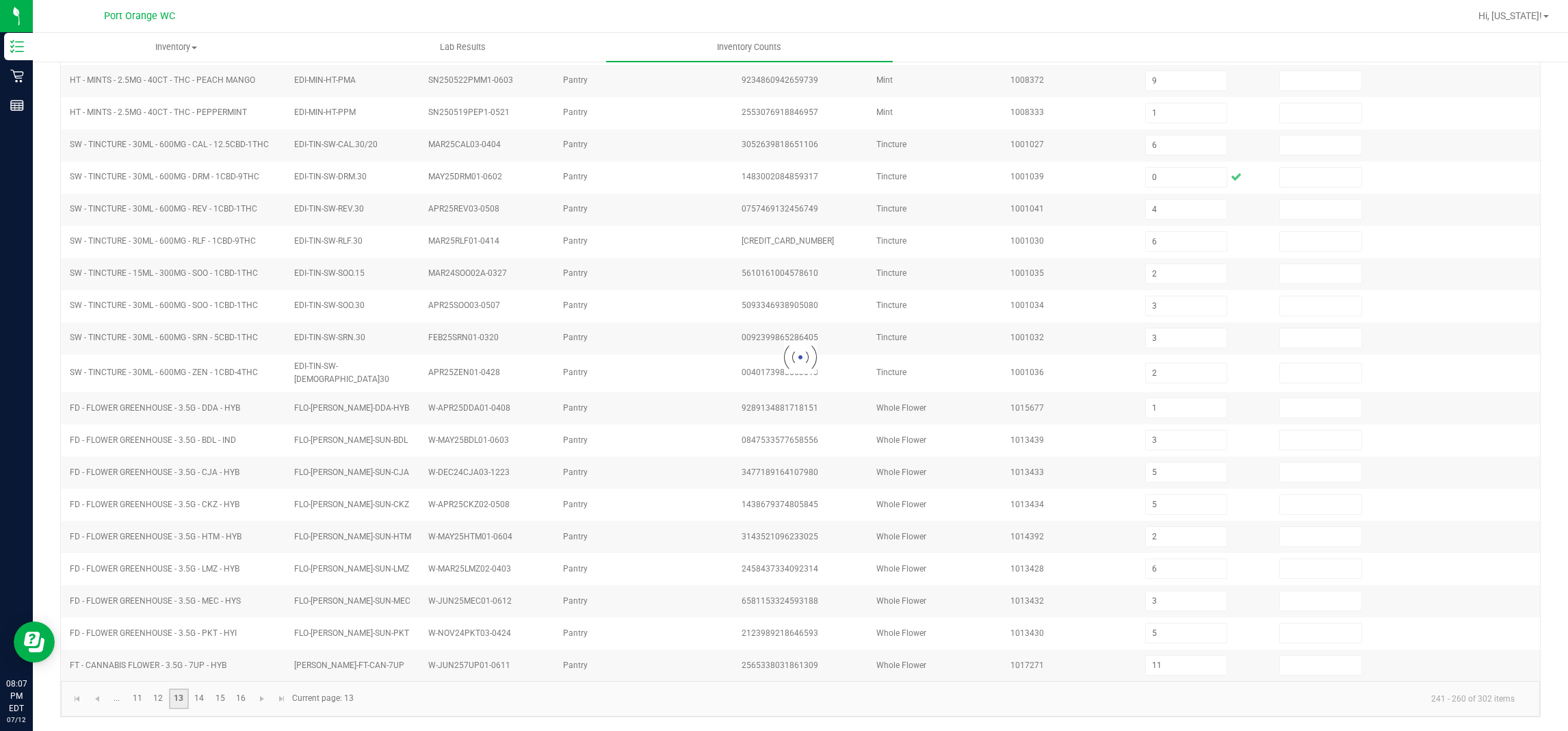 type 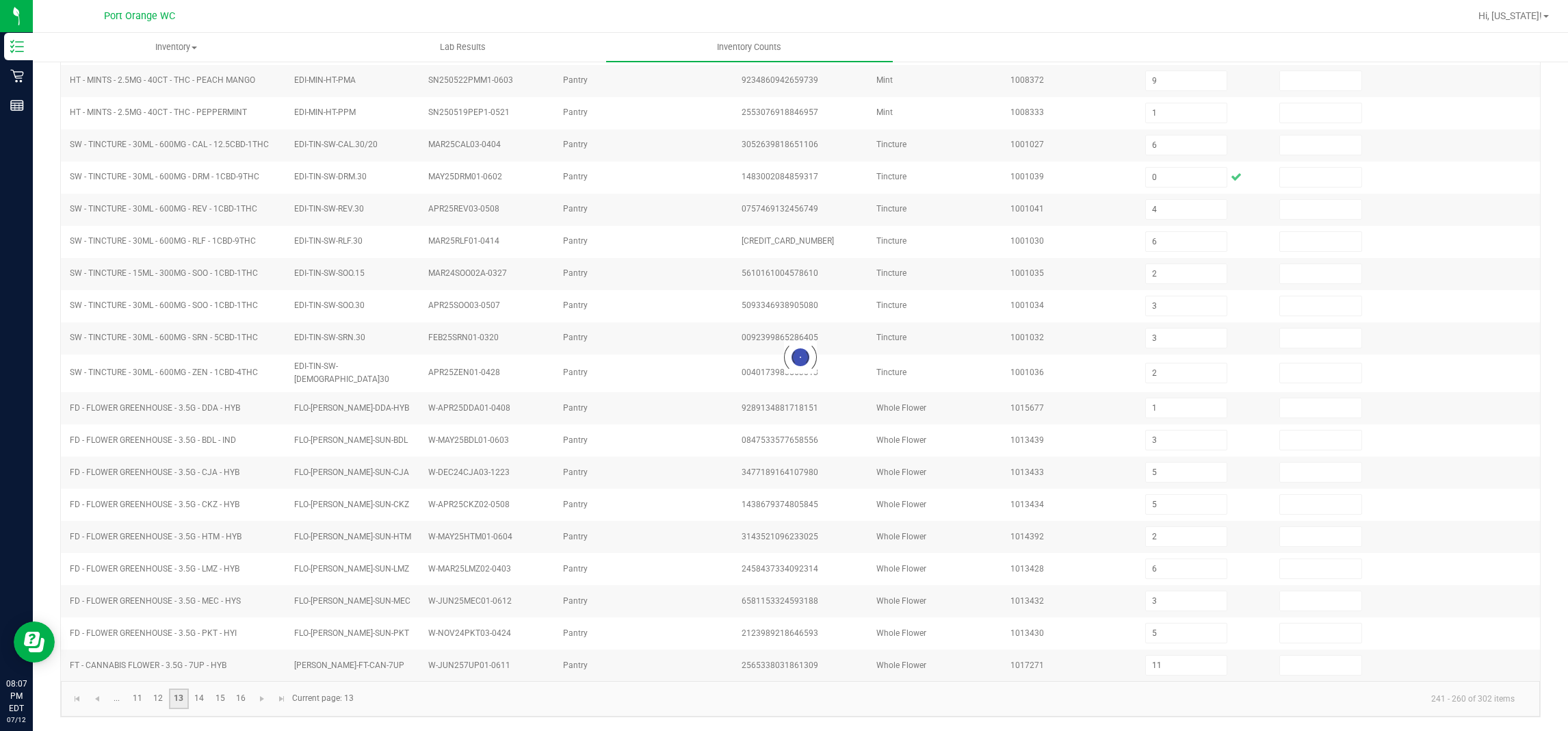 type 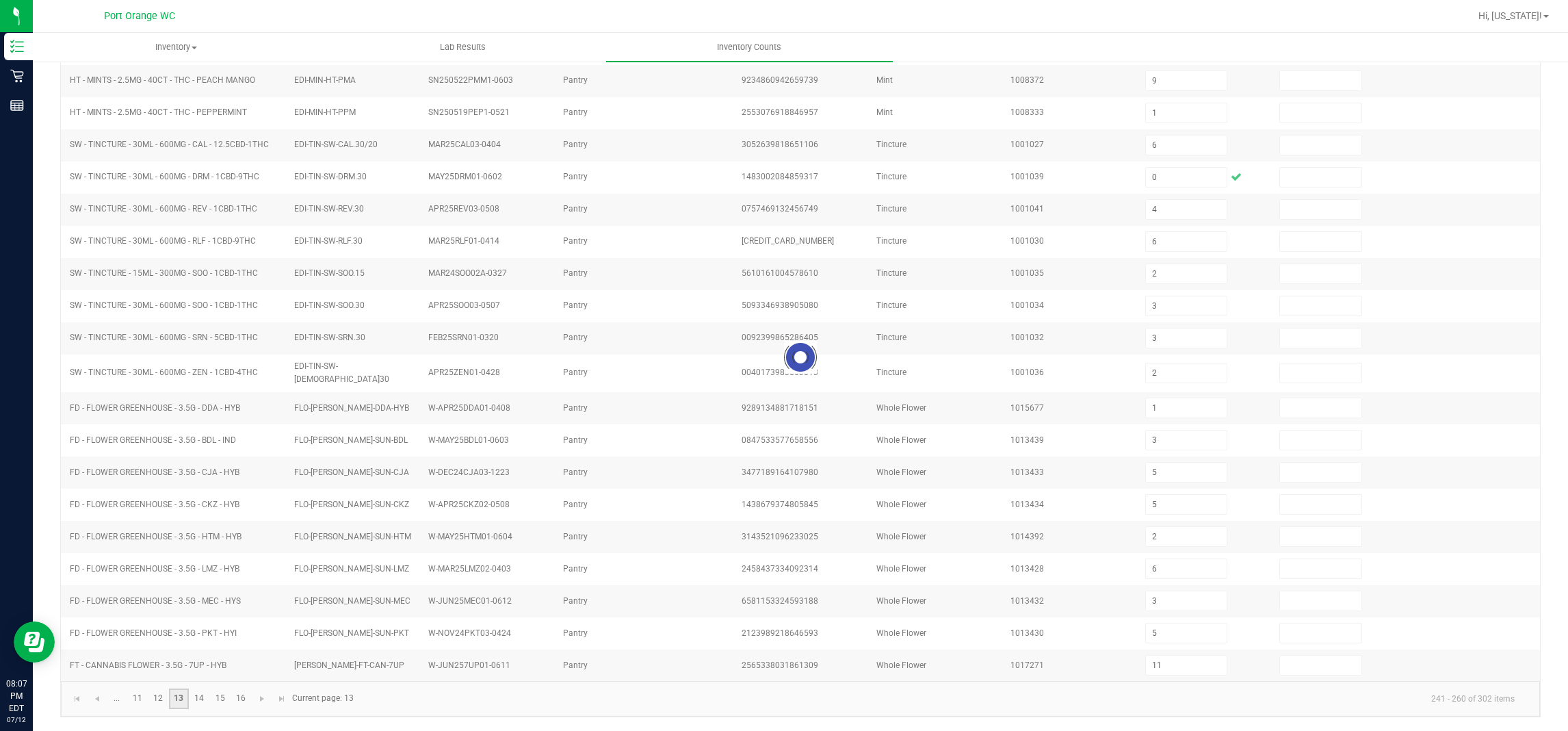 type 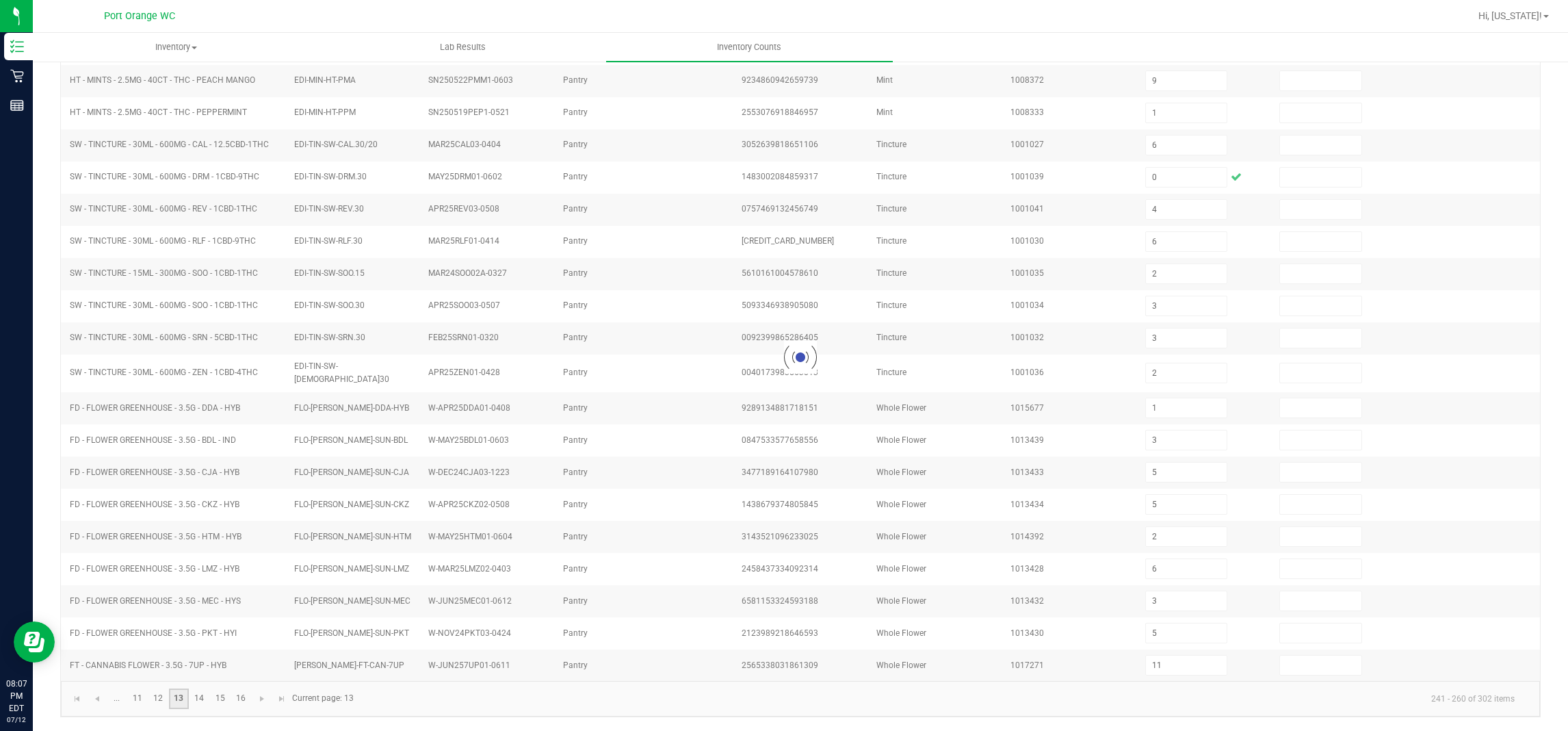 type 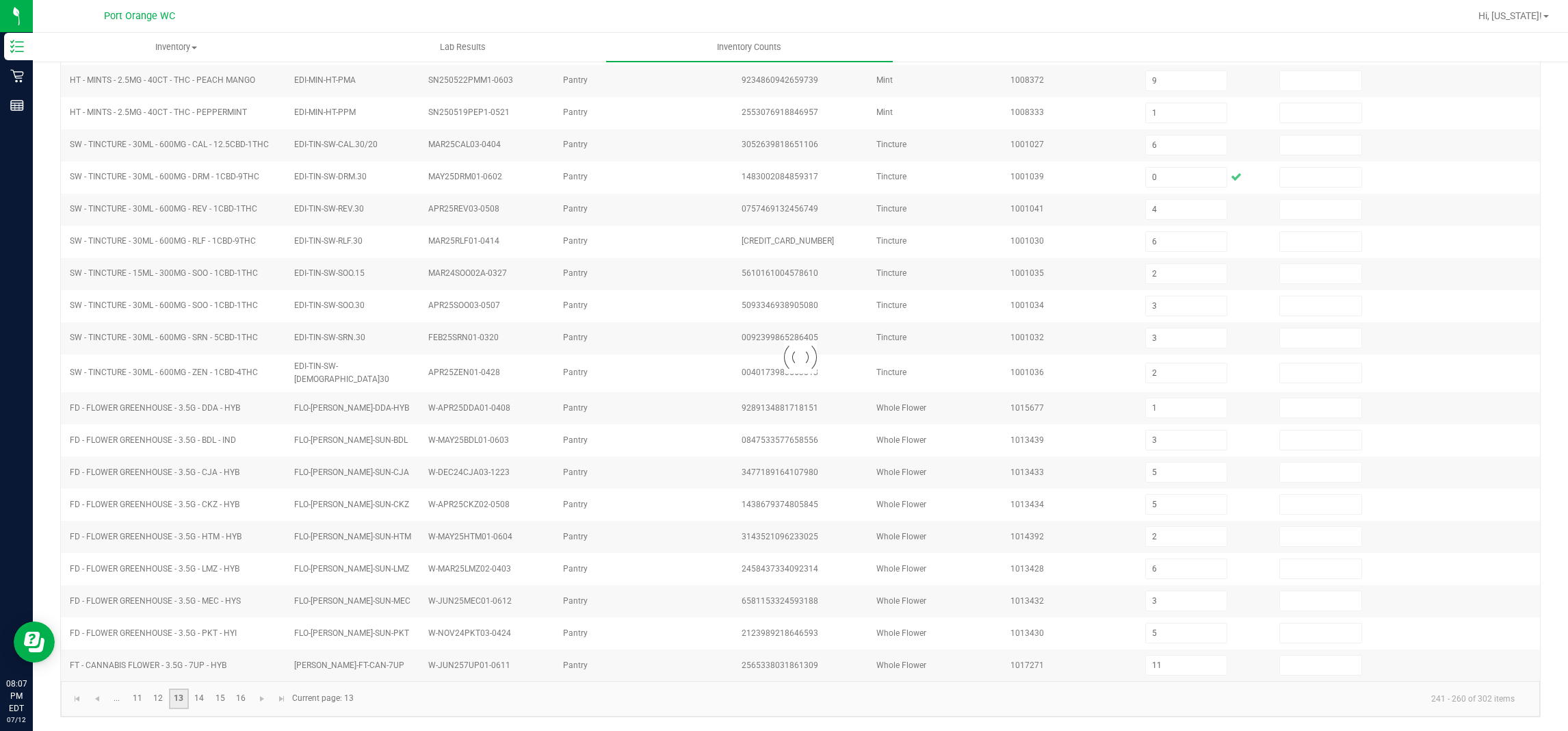 type 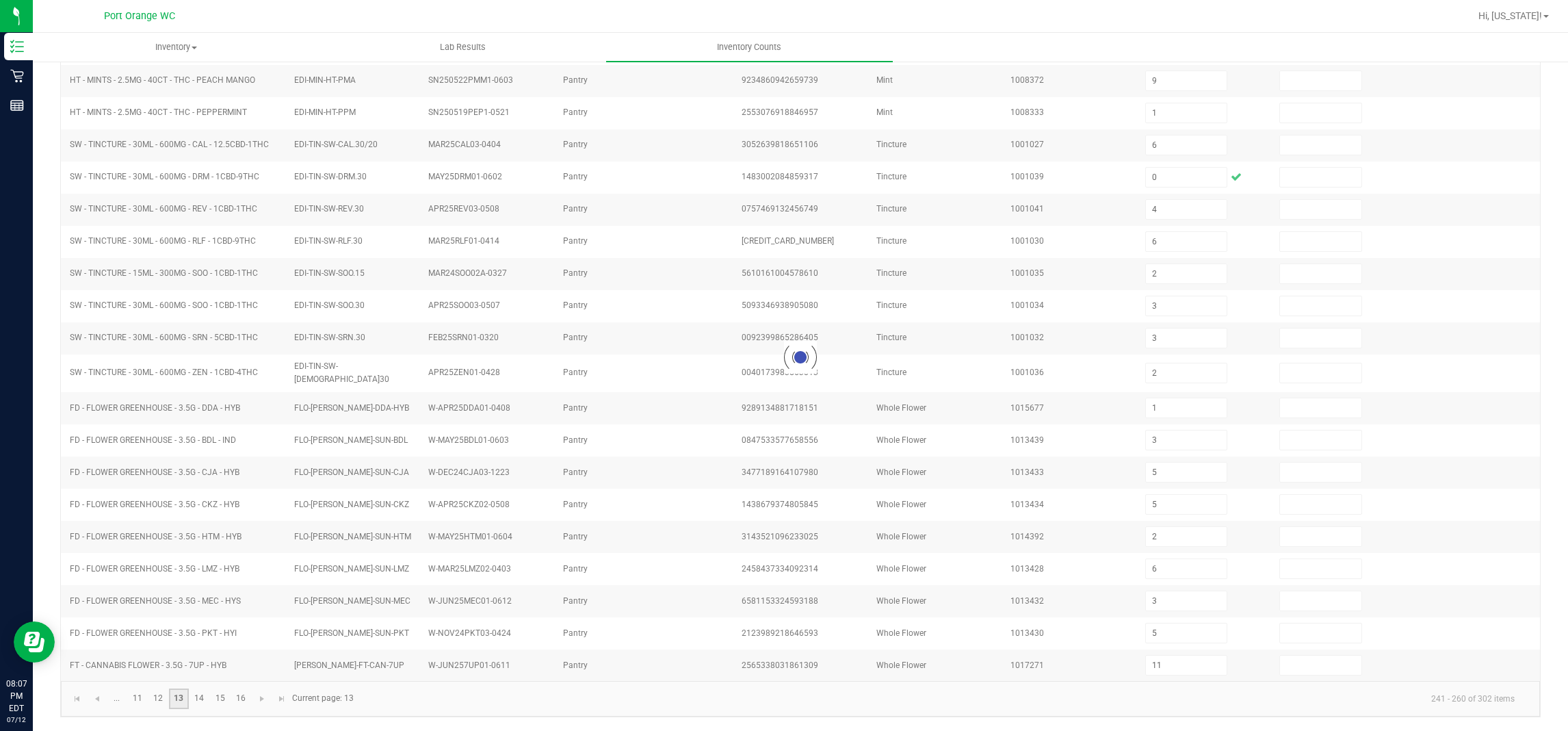 type 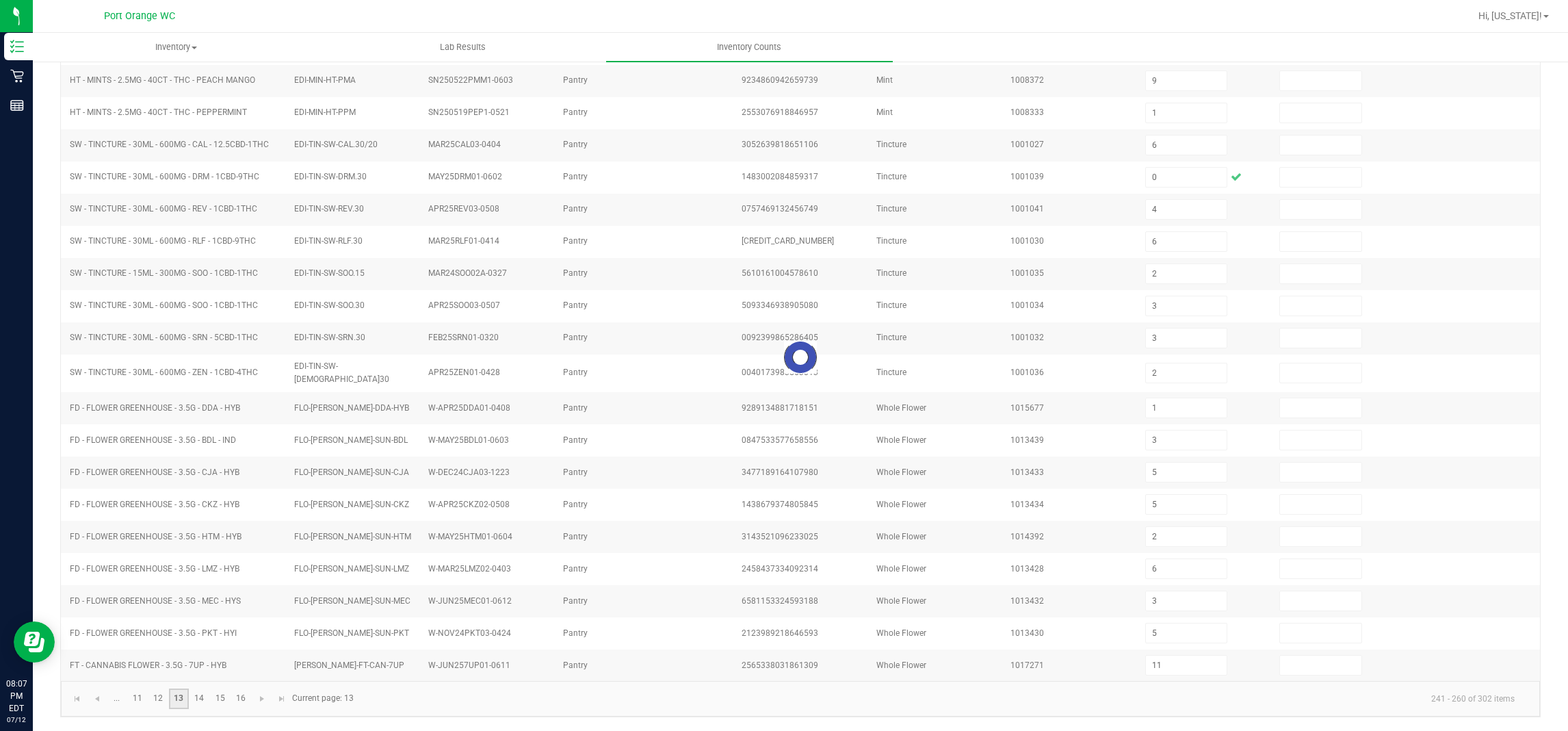 type 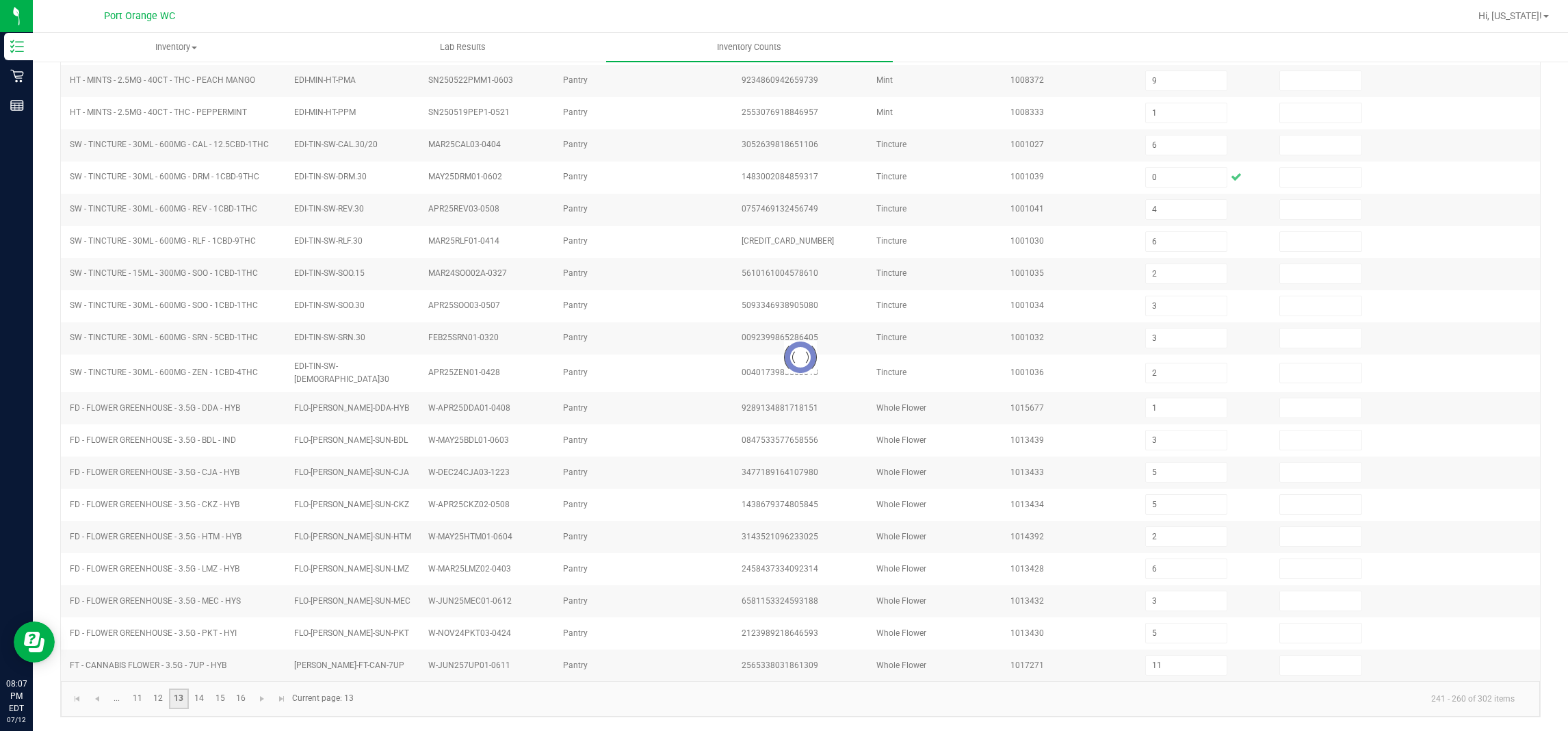 type 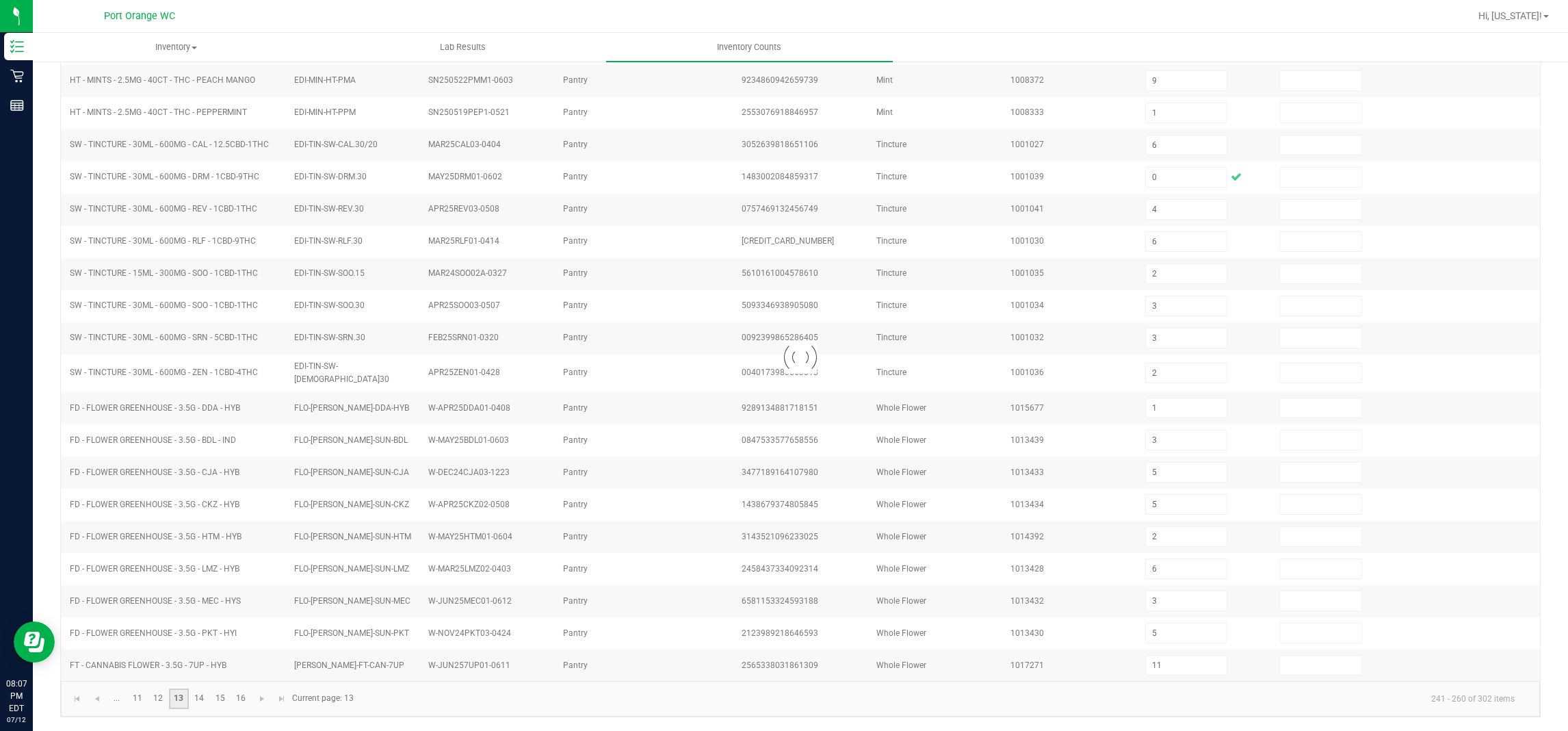 type 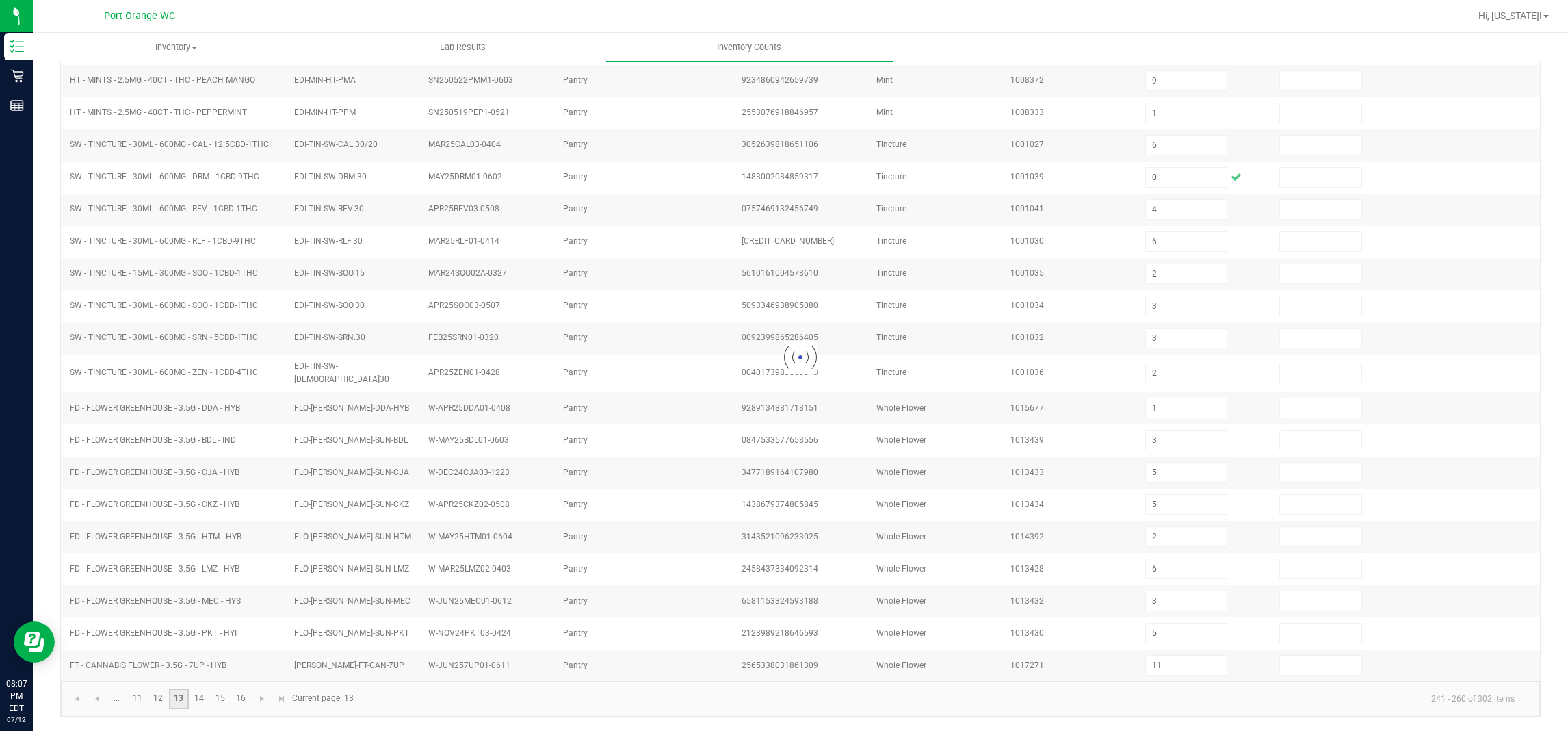 type 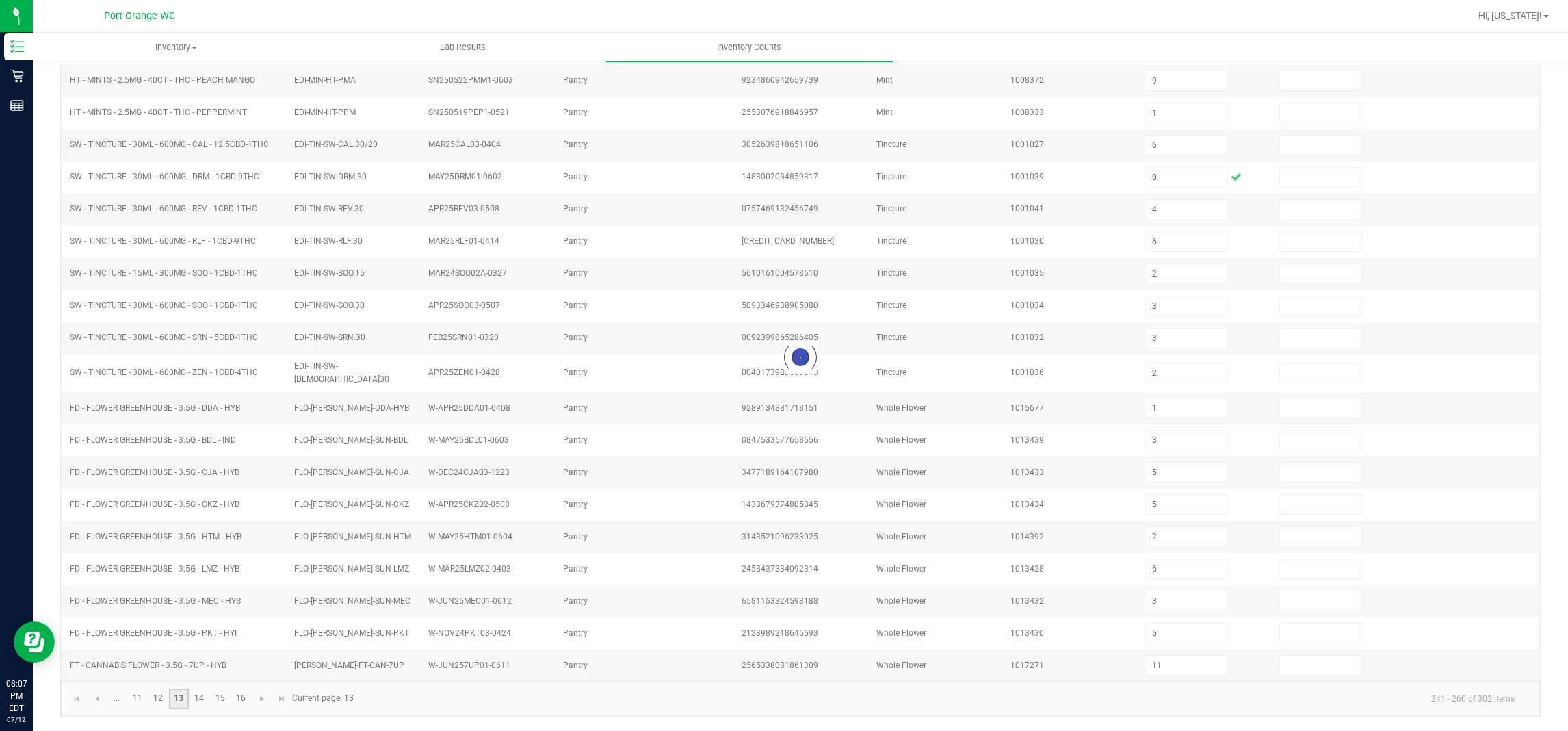 type 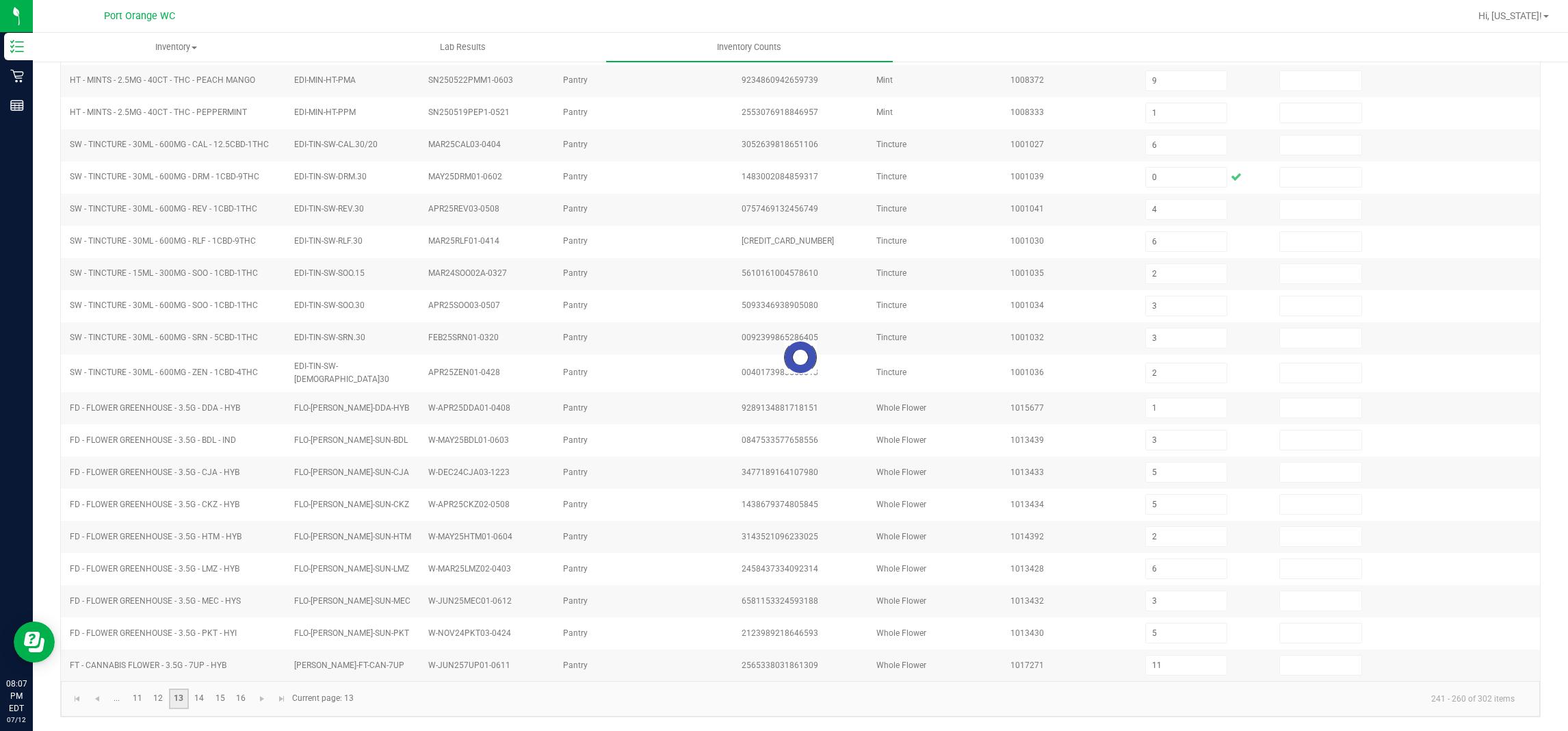 type 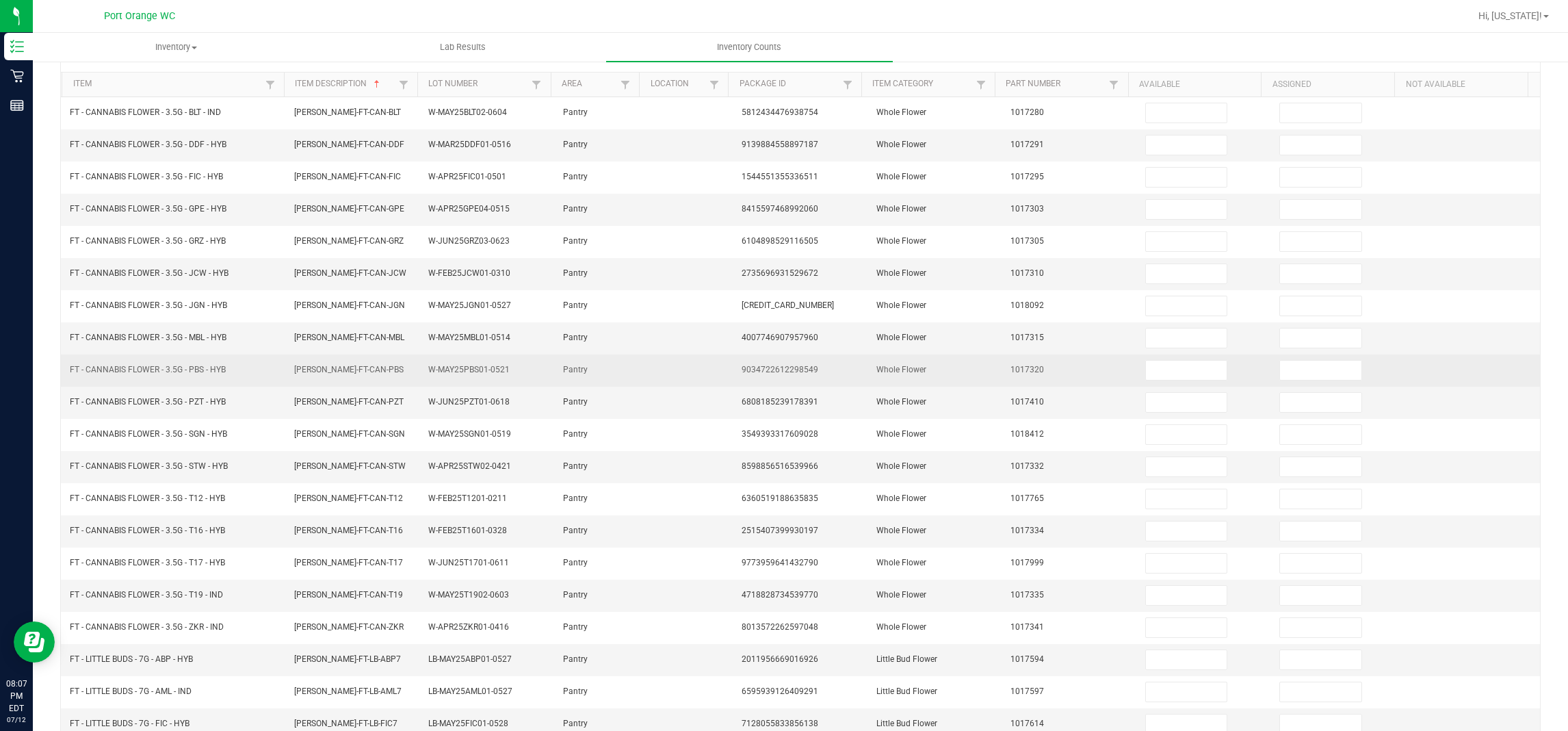 scroll, scrollTop: 88, scrollLeft: 0, axis: vertical 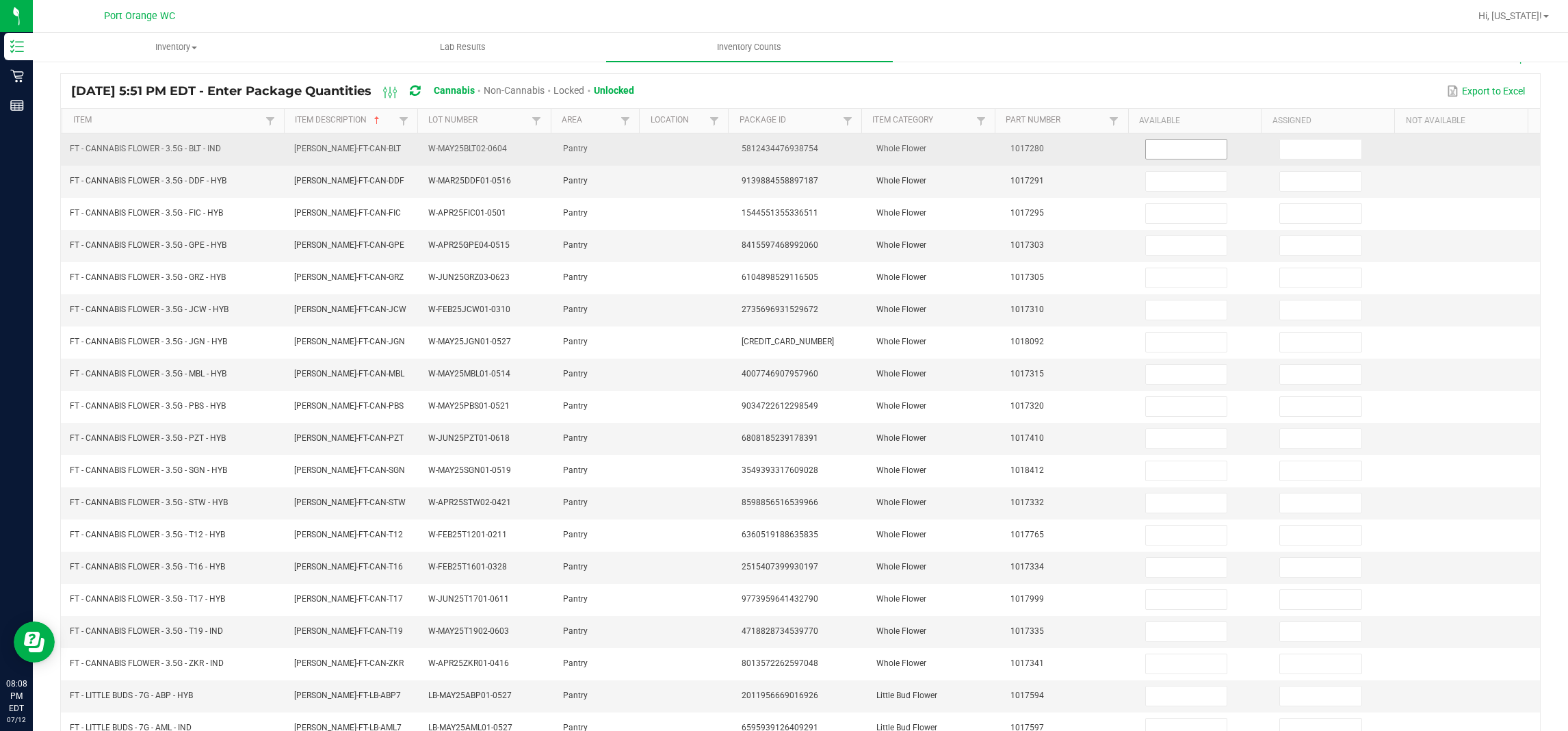 click at bounding box center [1186, 149] 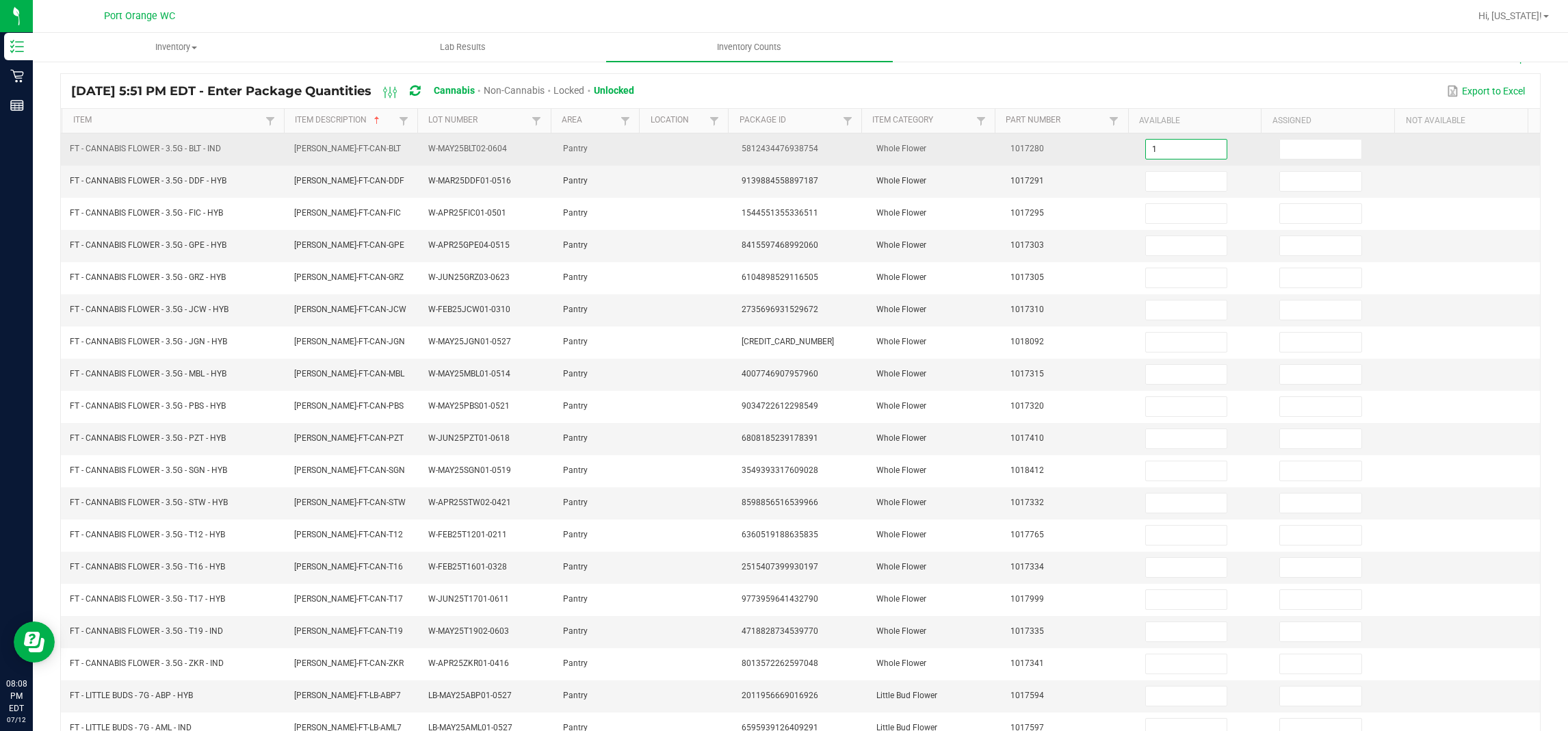 type on "1" 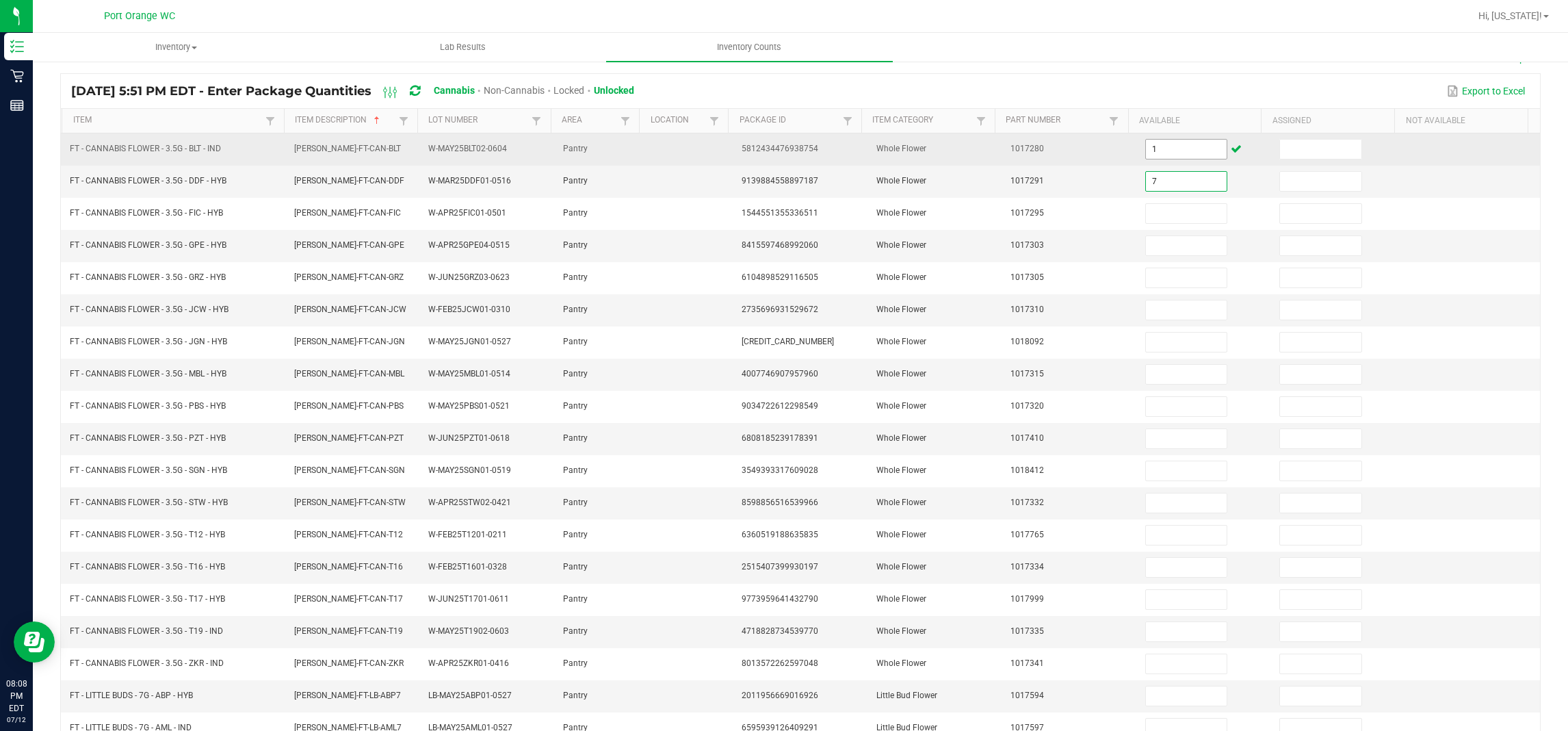 type on "7" 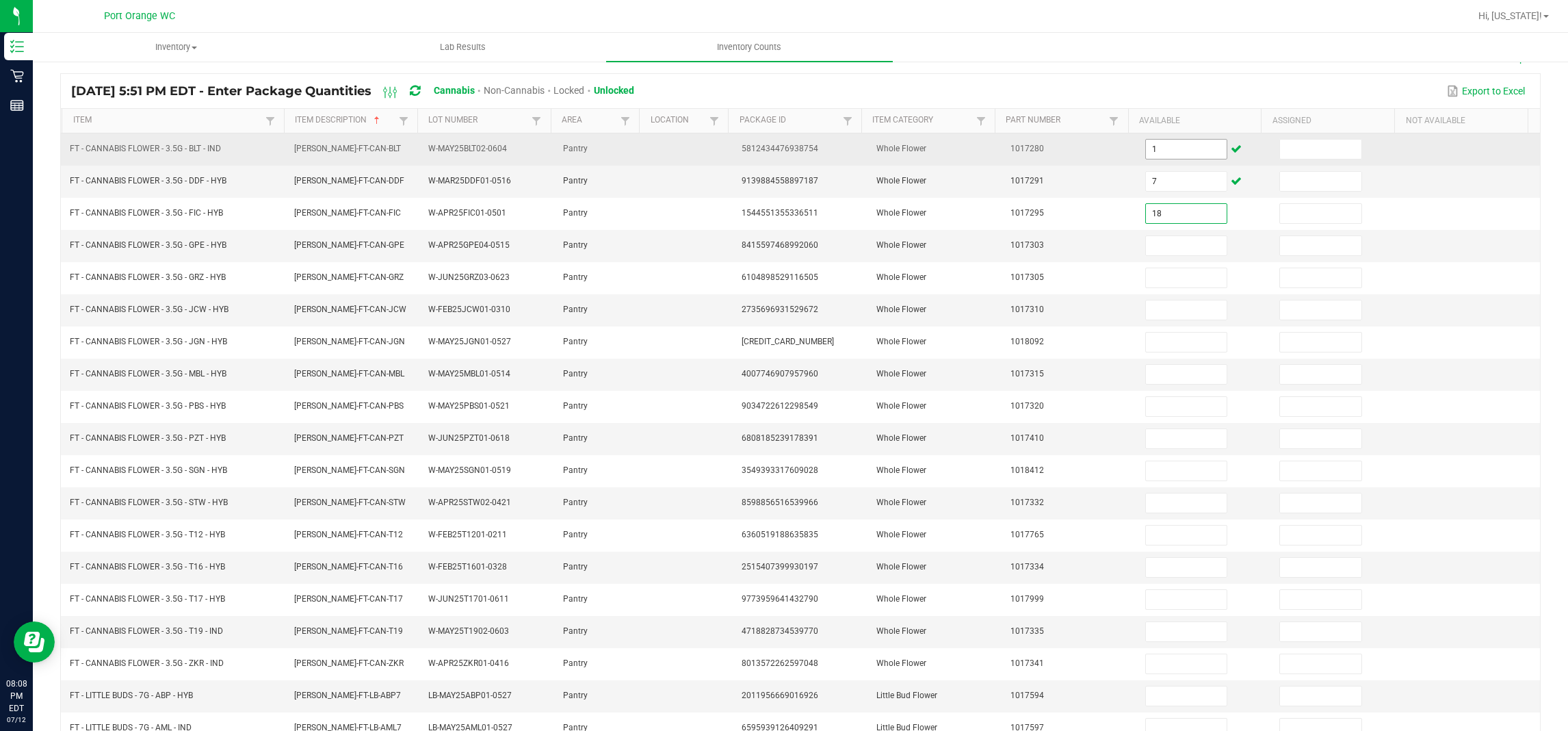 type on "18" 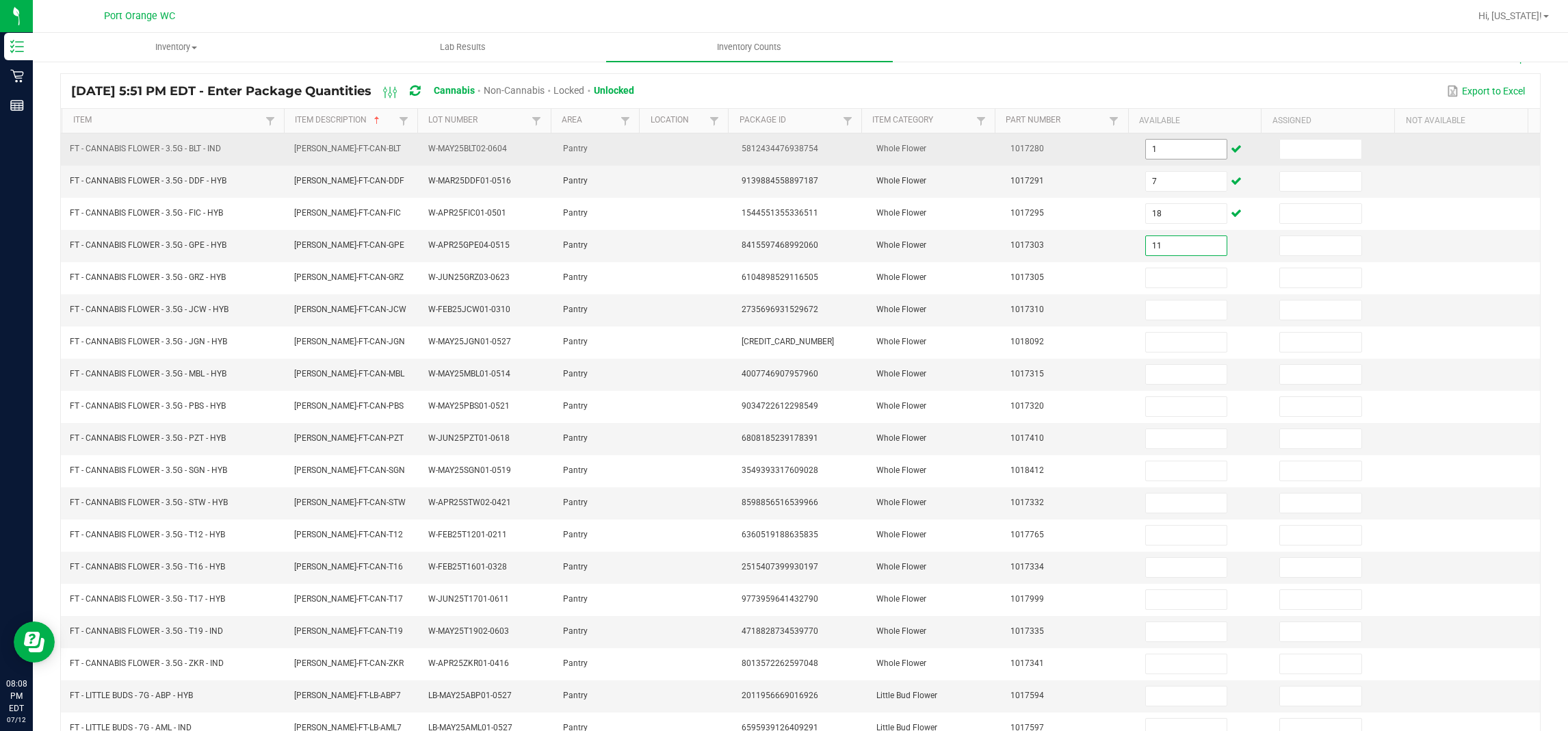 type on "11" 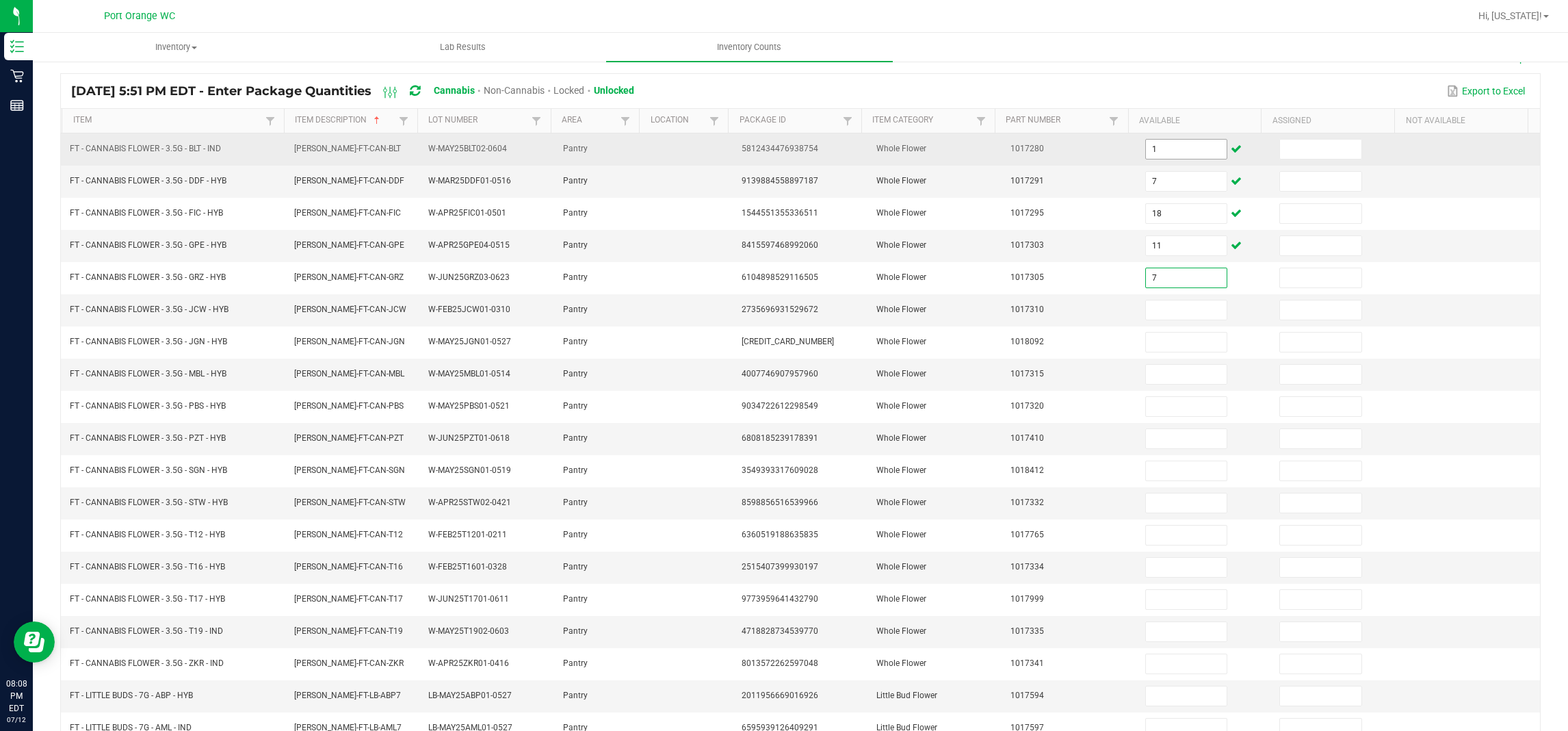 type on "7" 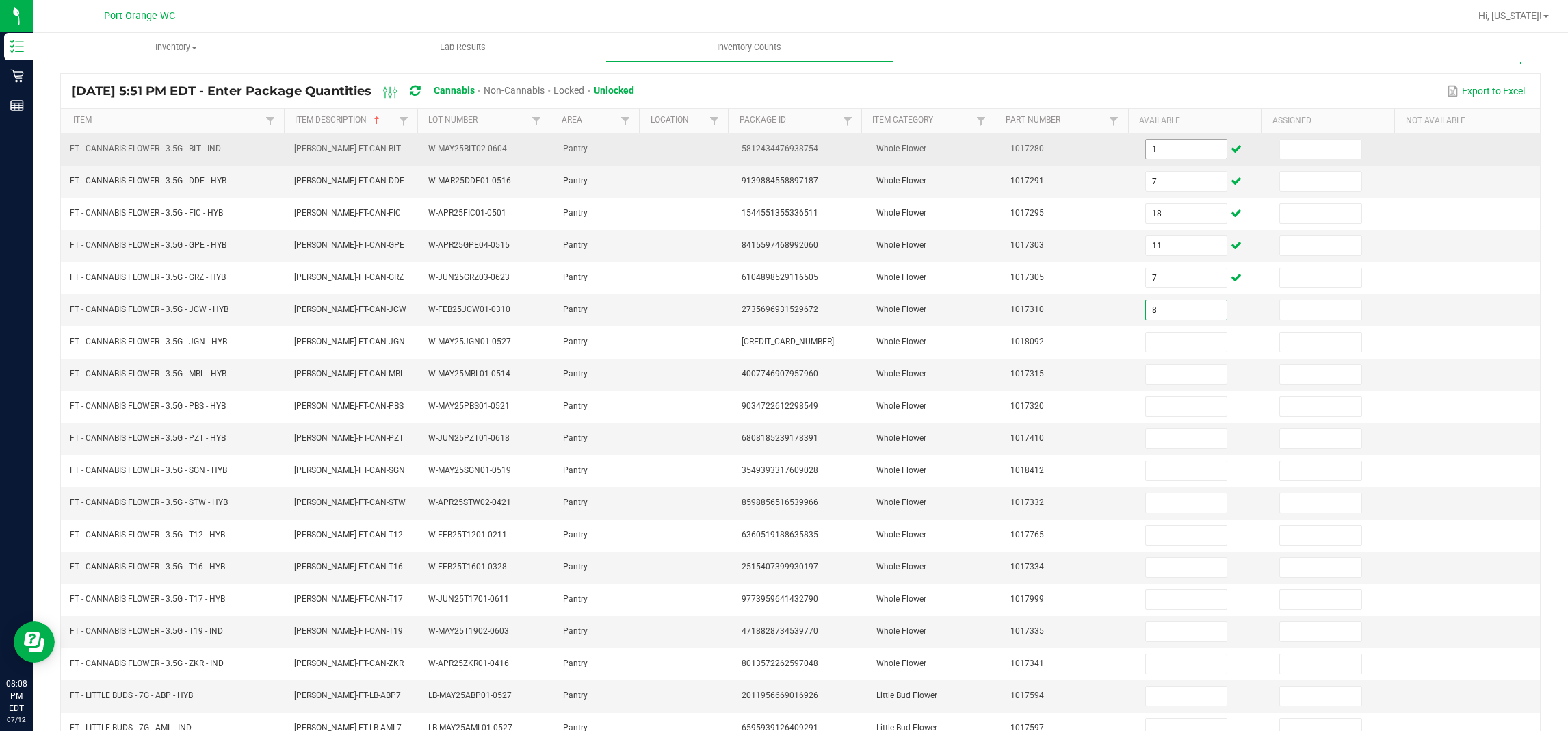 type on "8" 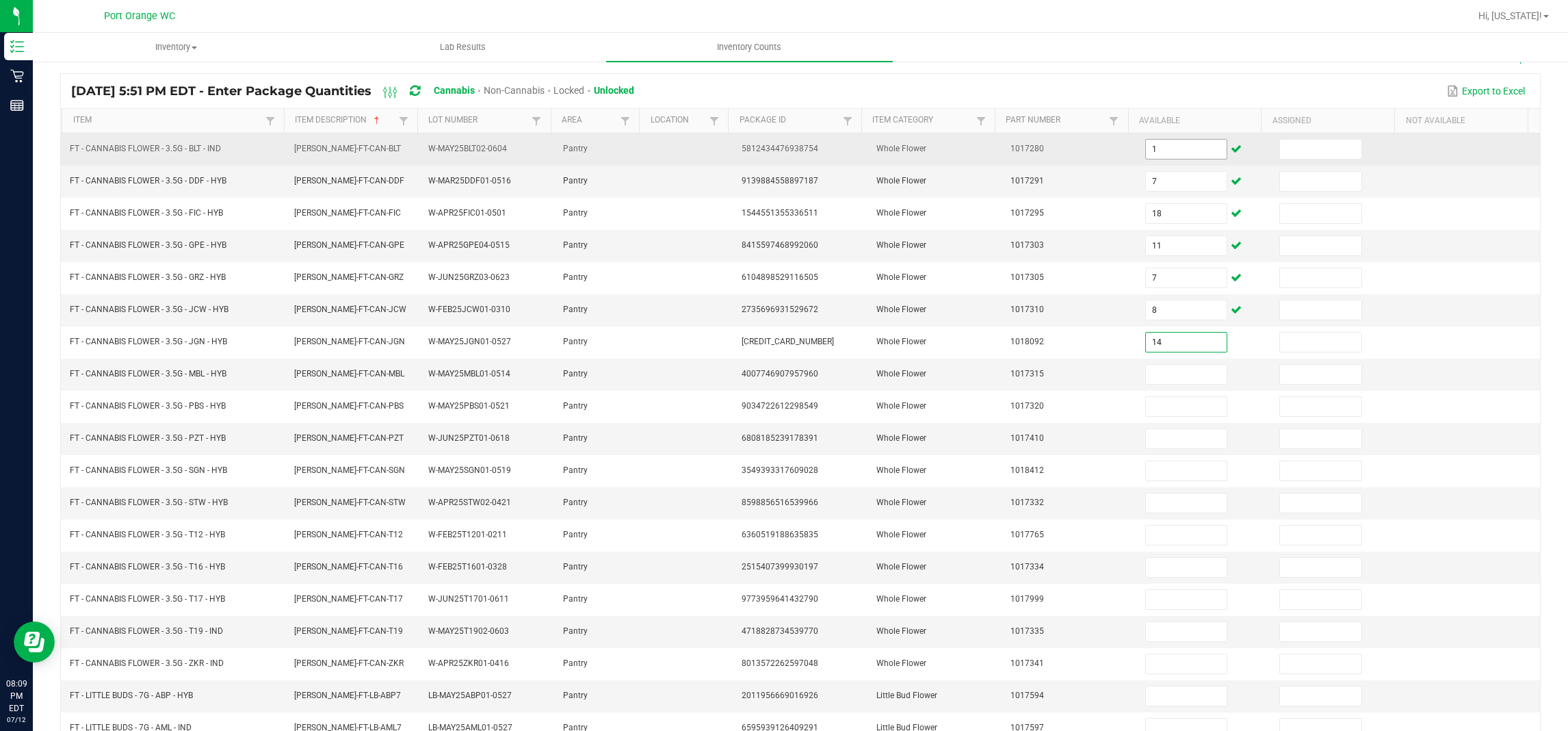 type on "14" 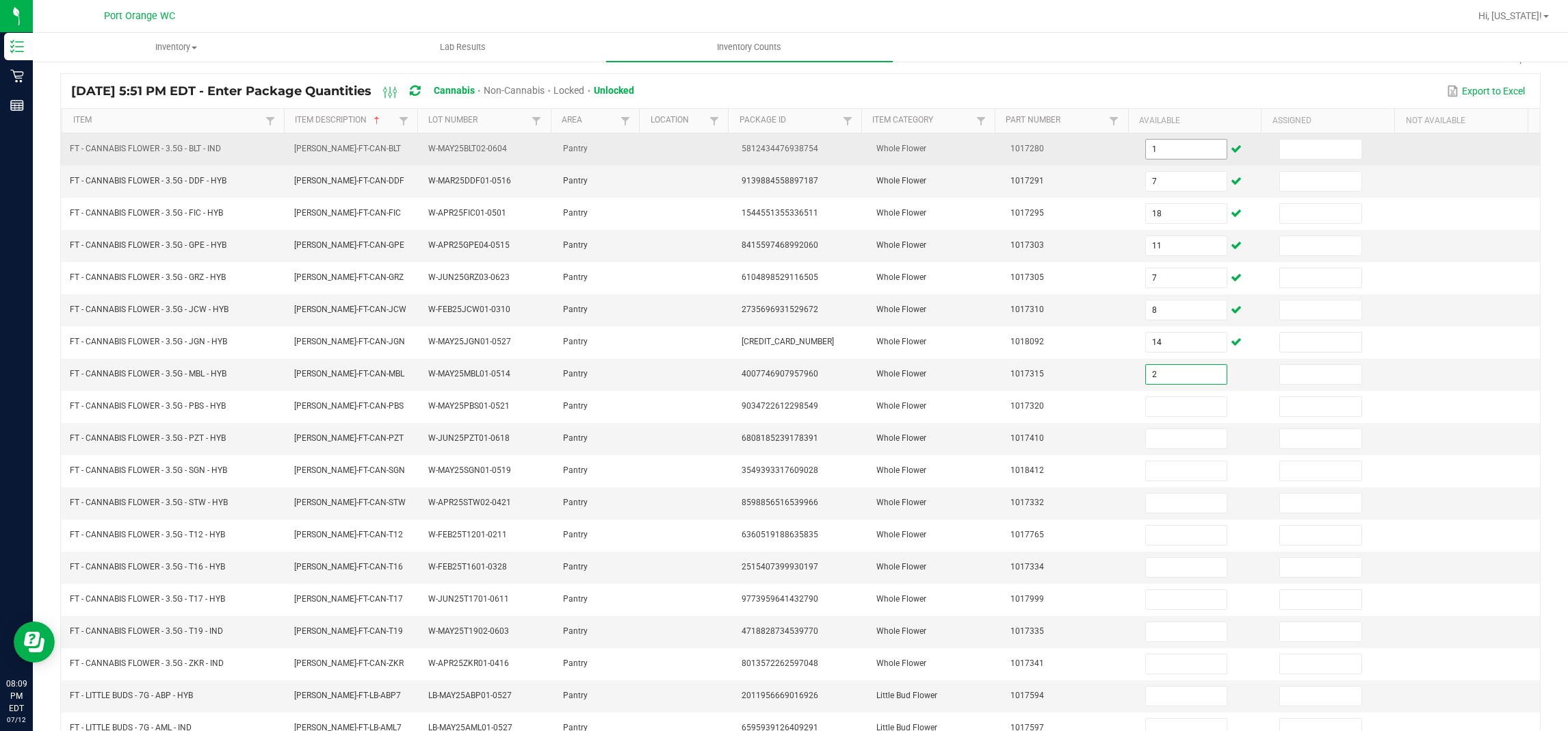 type on "2" 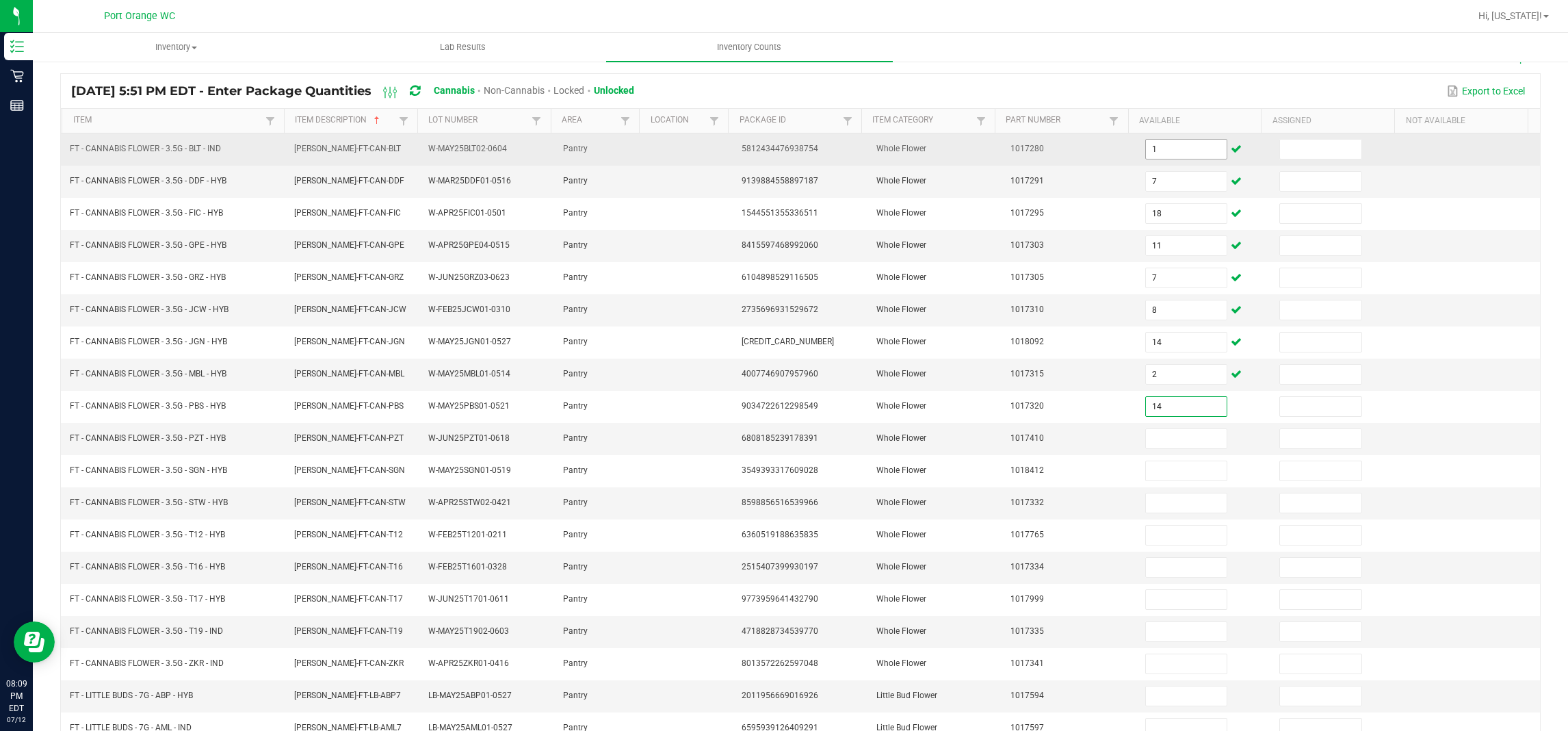 type on "14" 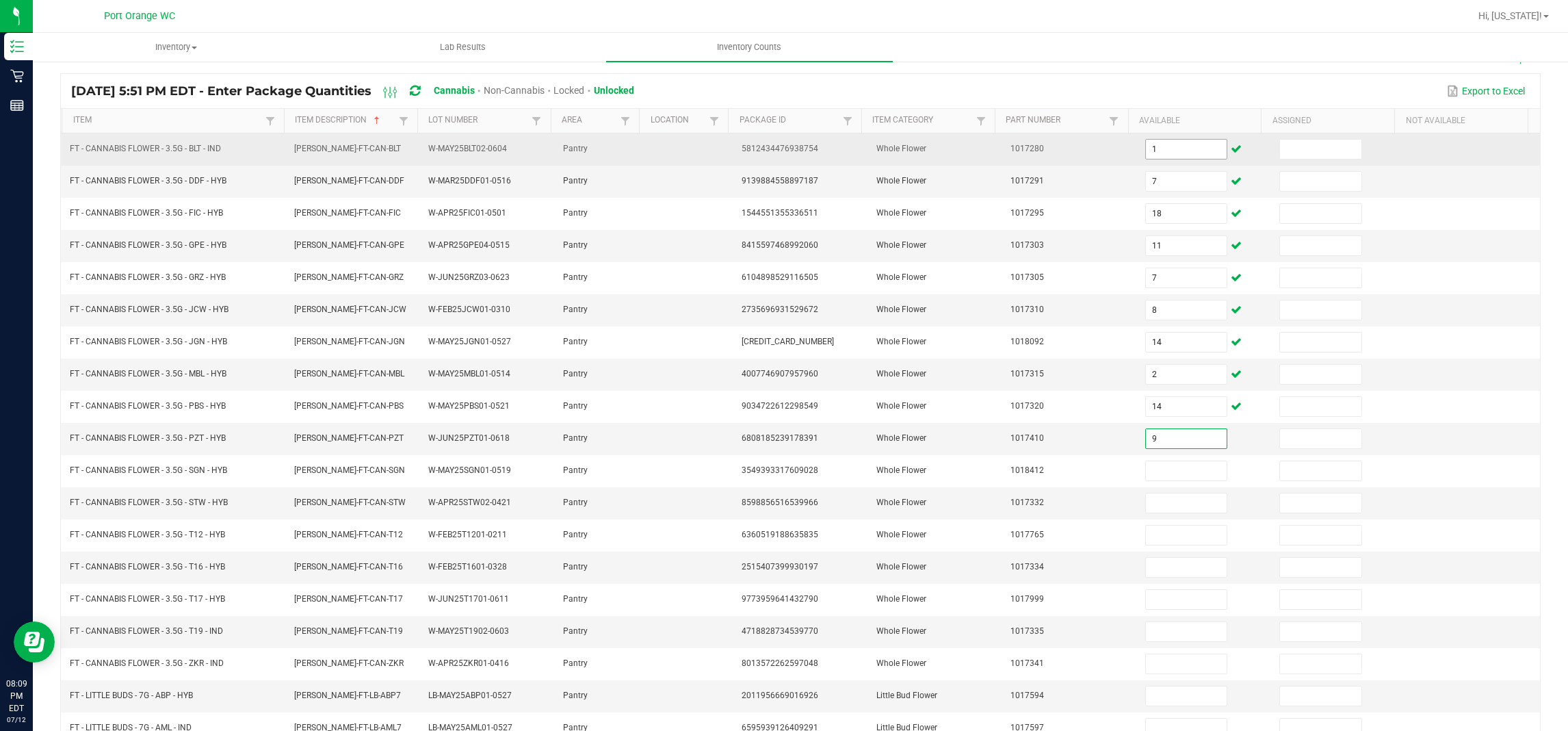 type on "9" 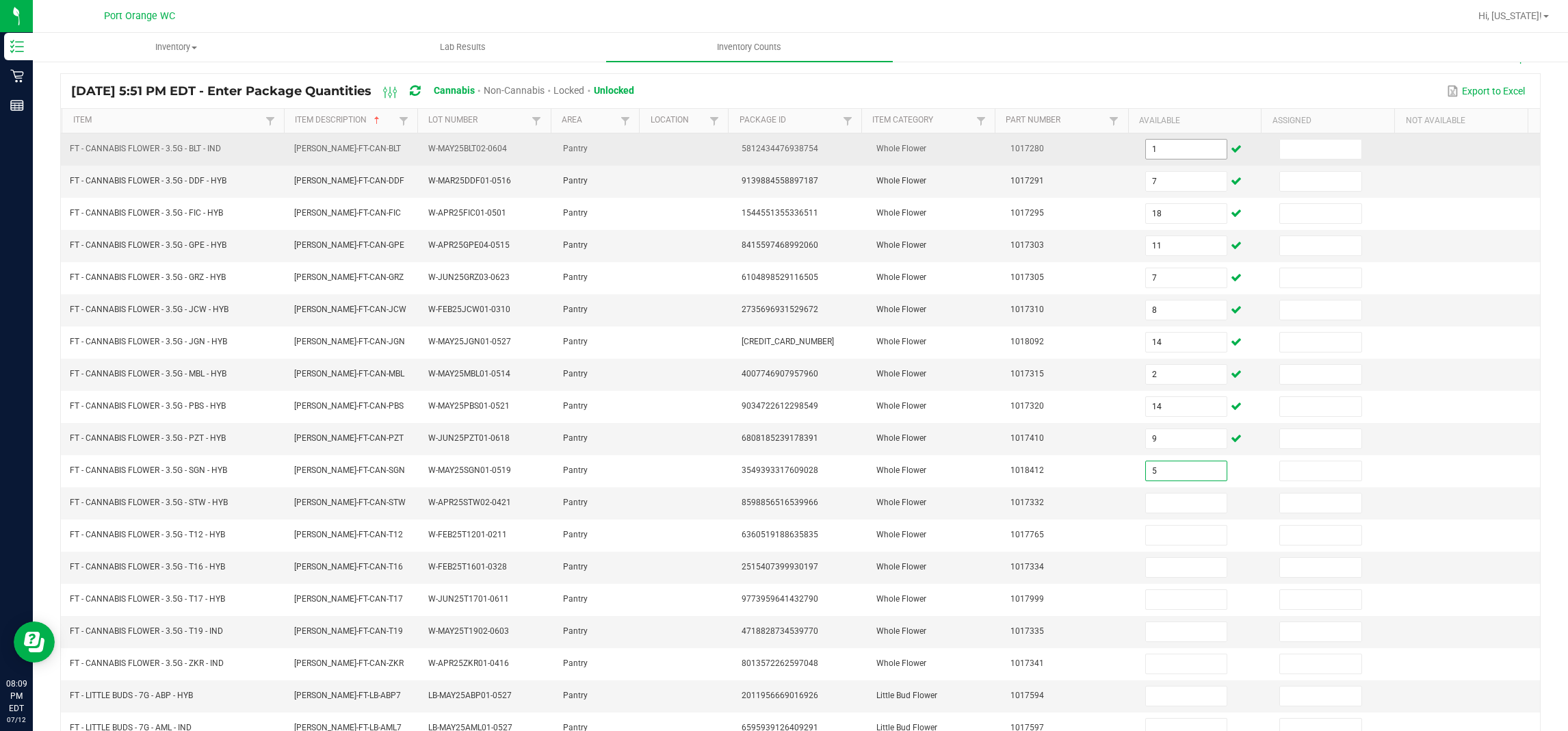 type on "5" 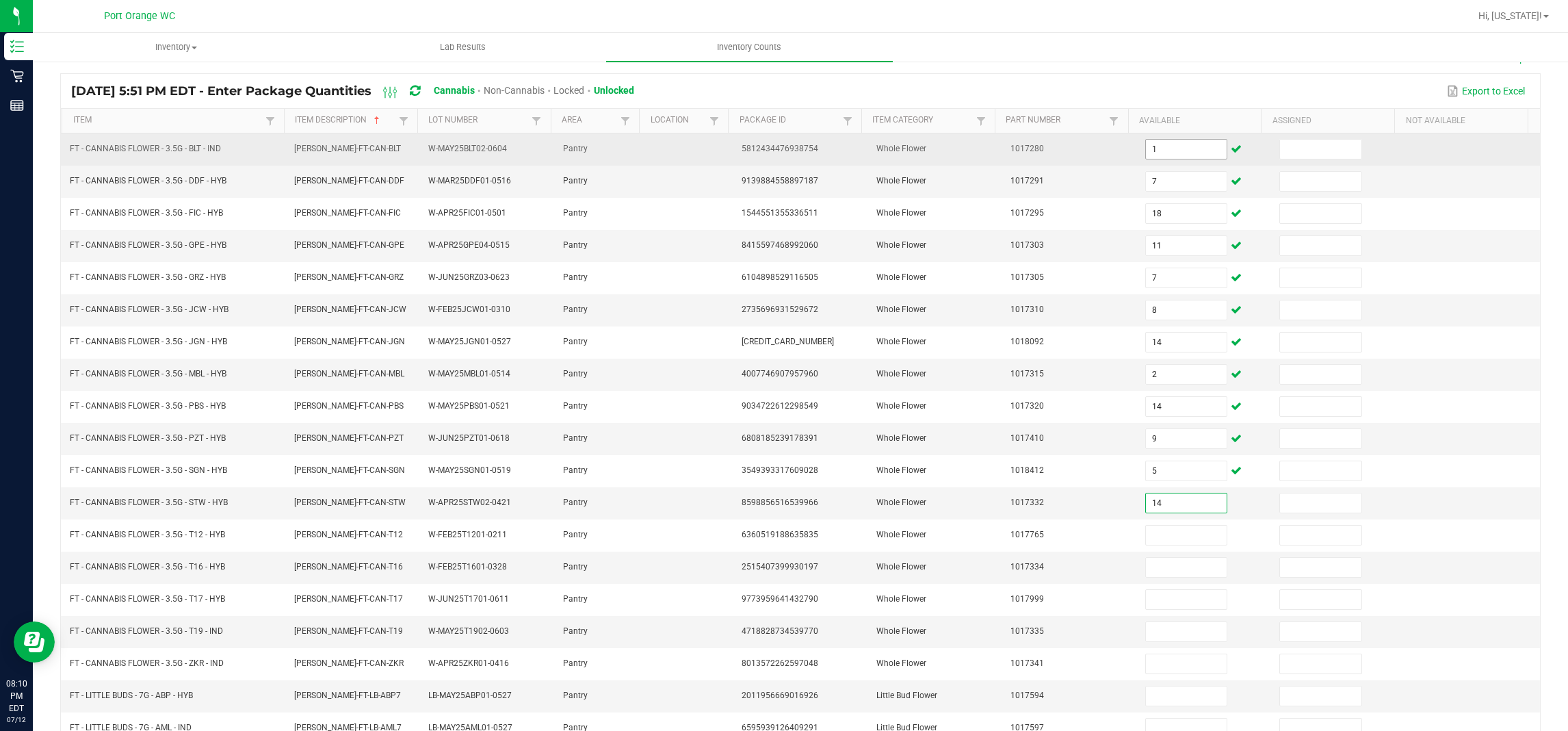 type on "14" 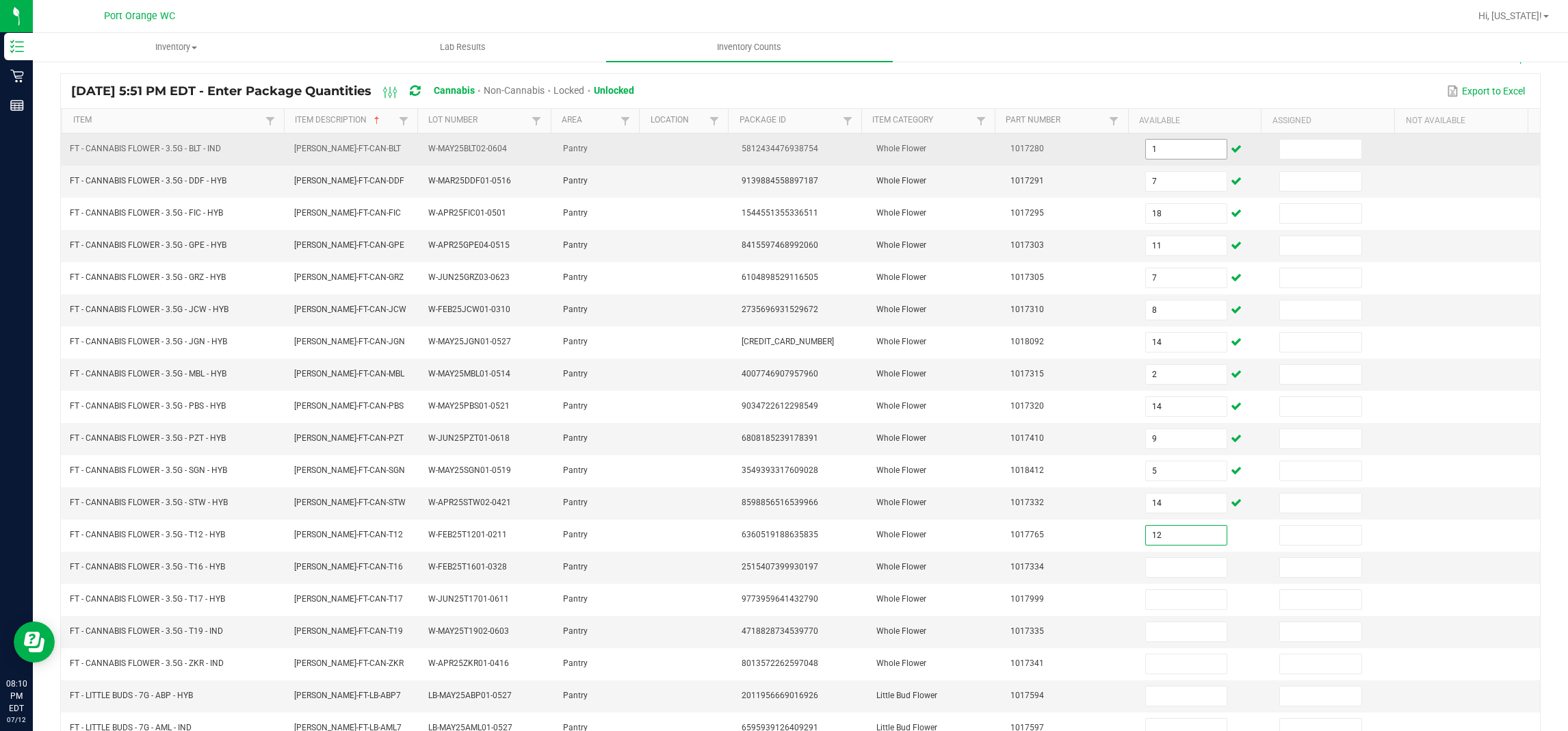 type on "12" 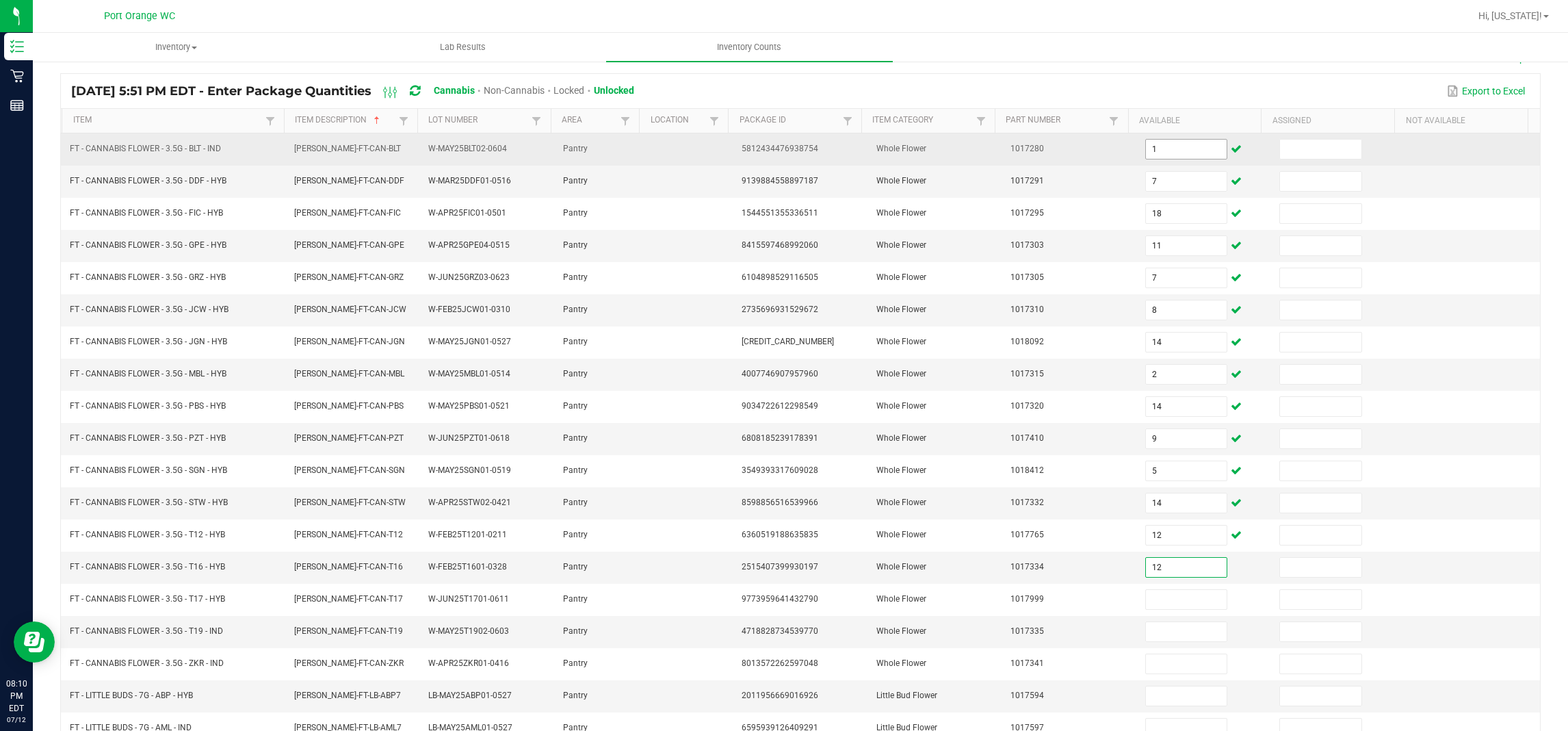 type on "12" 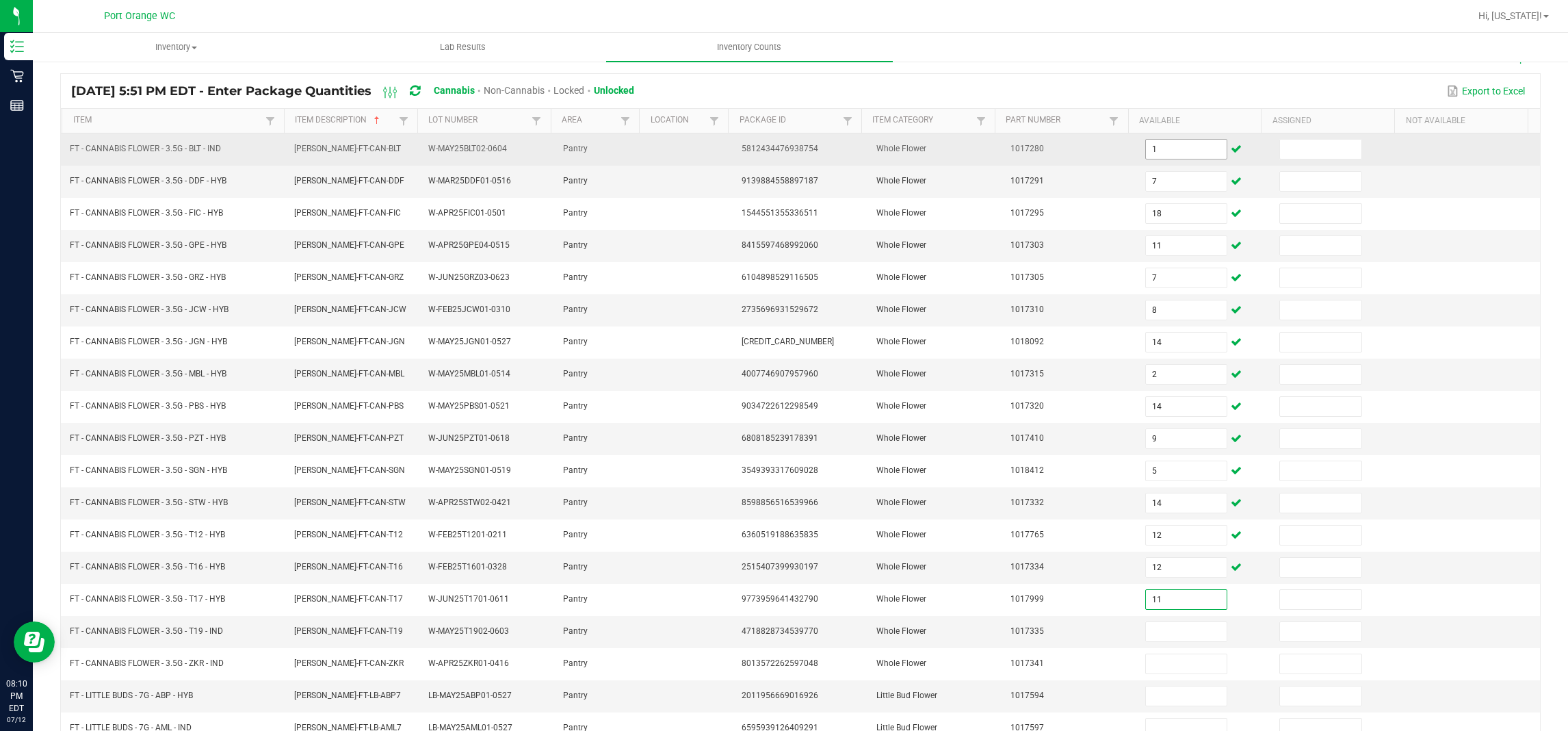 type on "11" 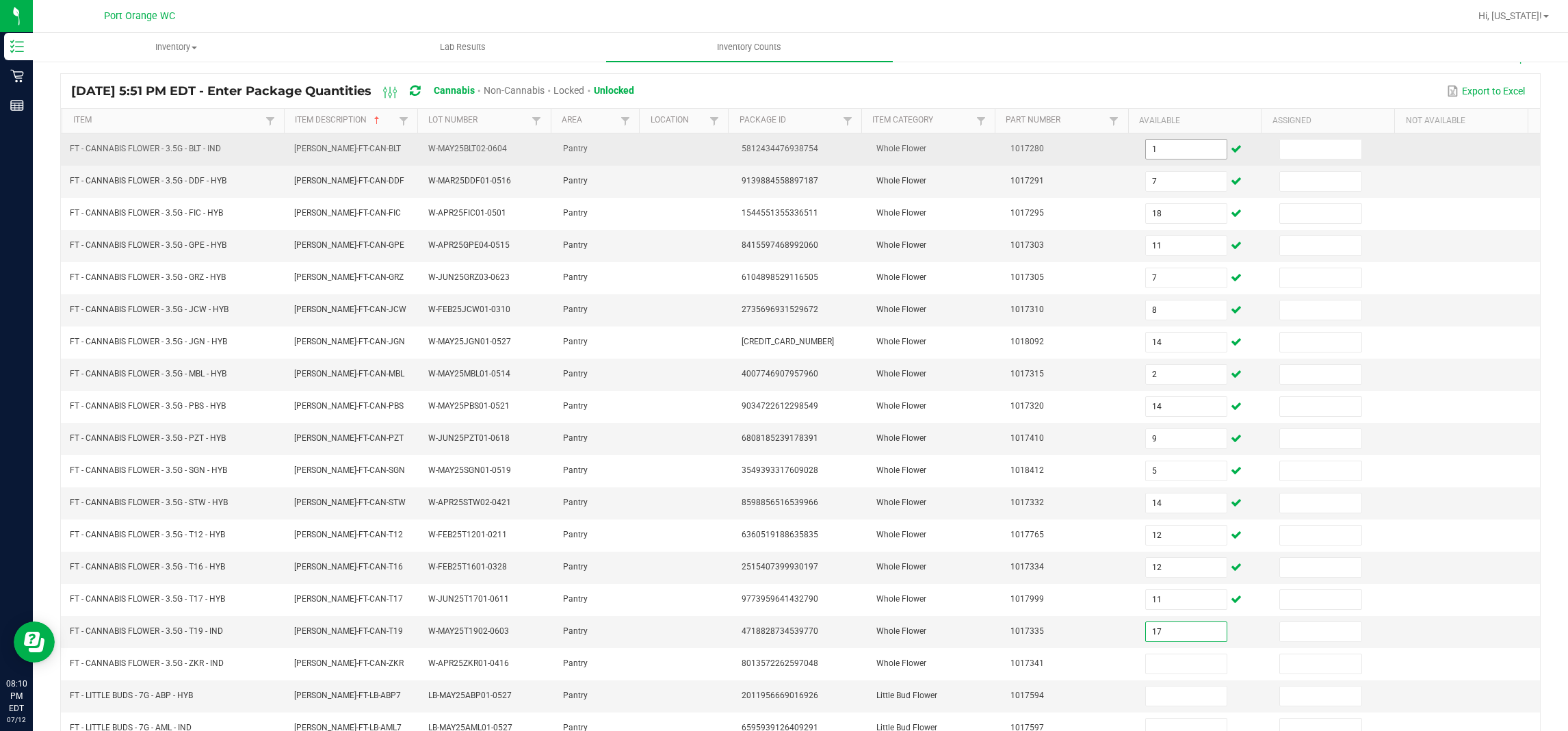 type on "17" 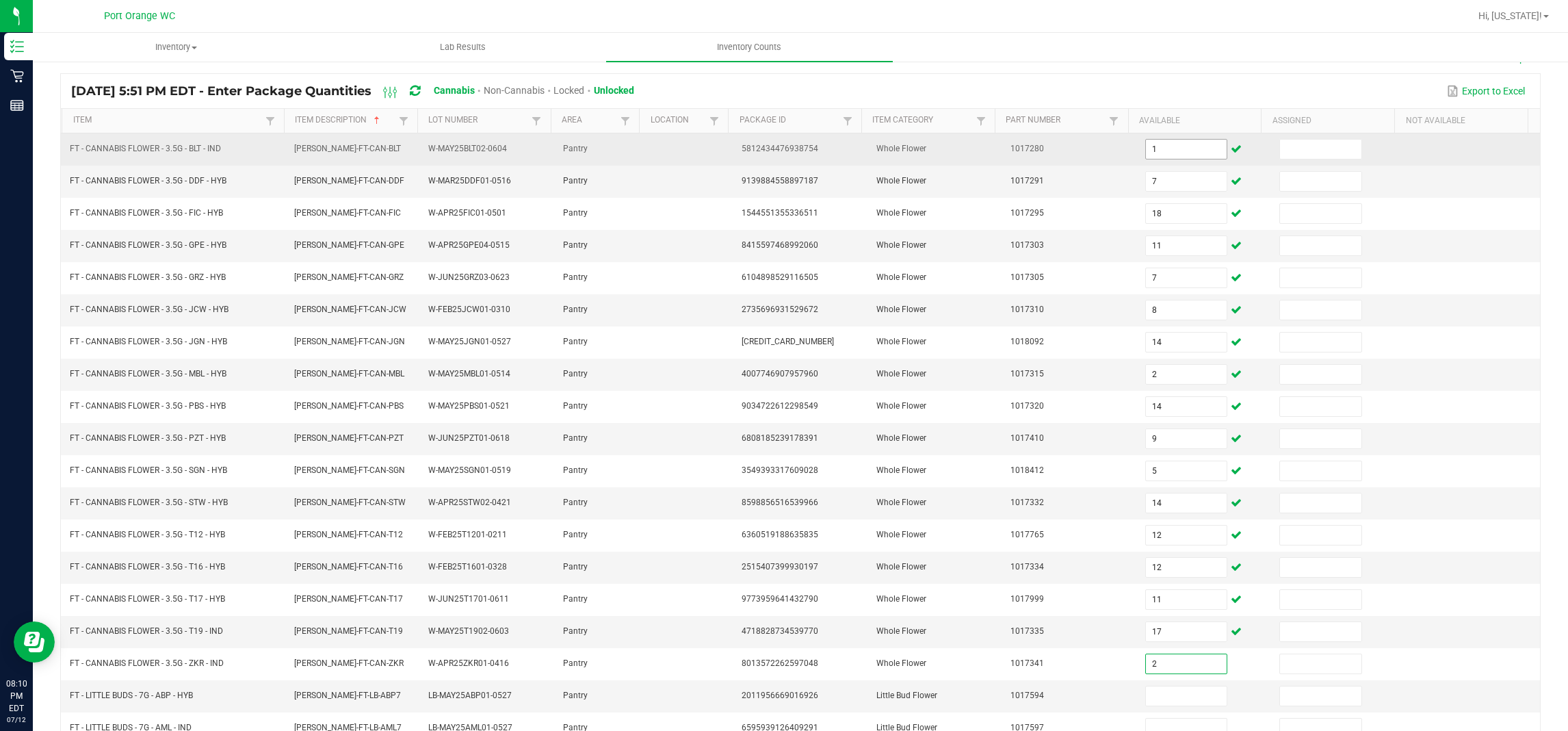 type on "2" 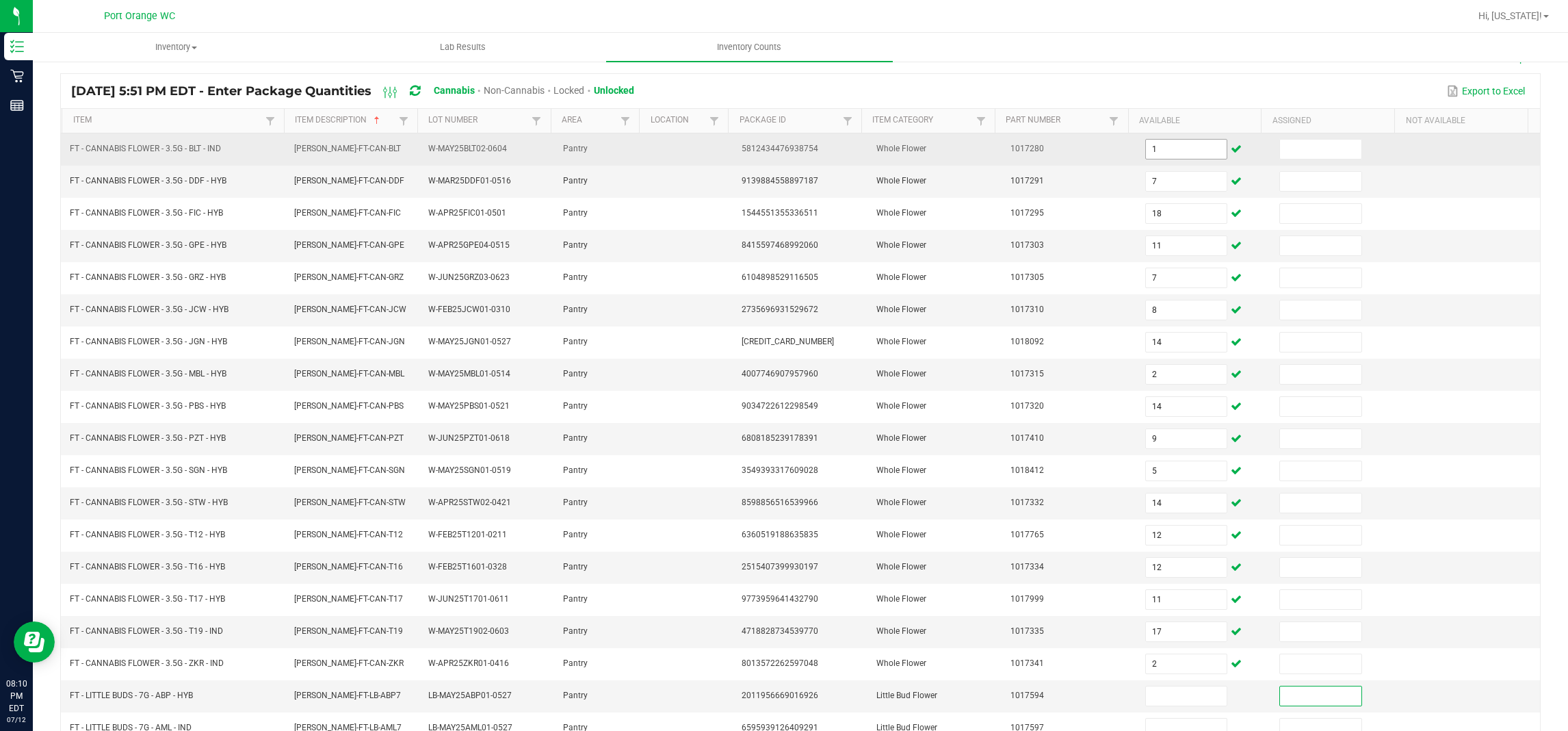 scroll, scrollTop: 190, scrollLeft: 0, axis: vertical 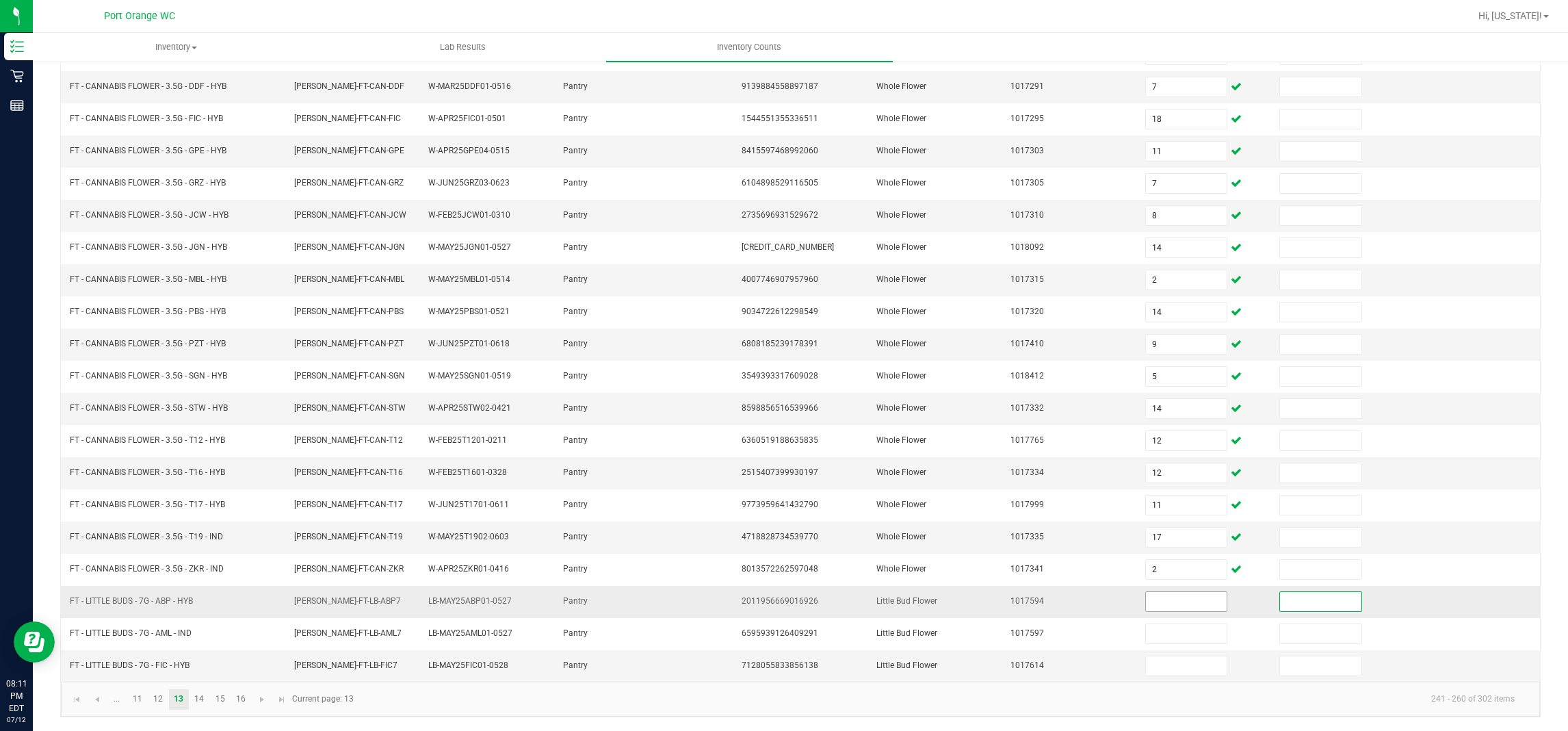 click at bounding box center [1186, 602] 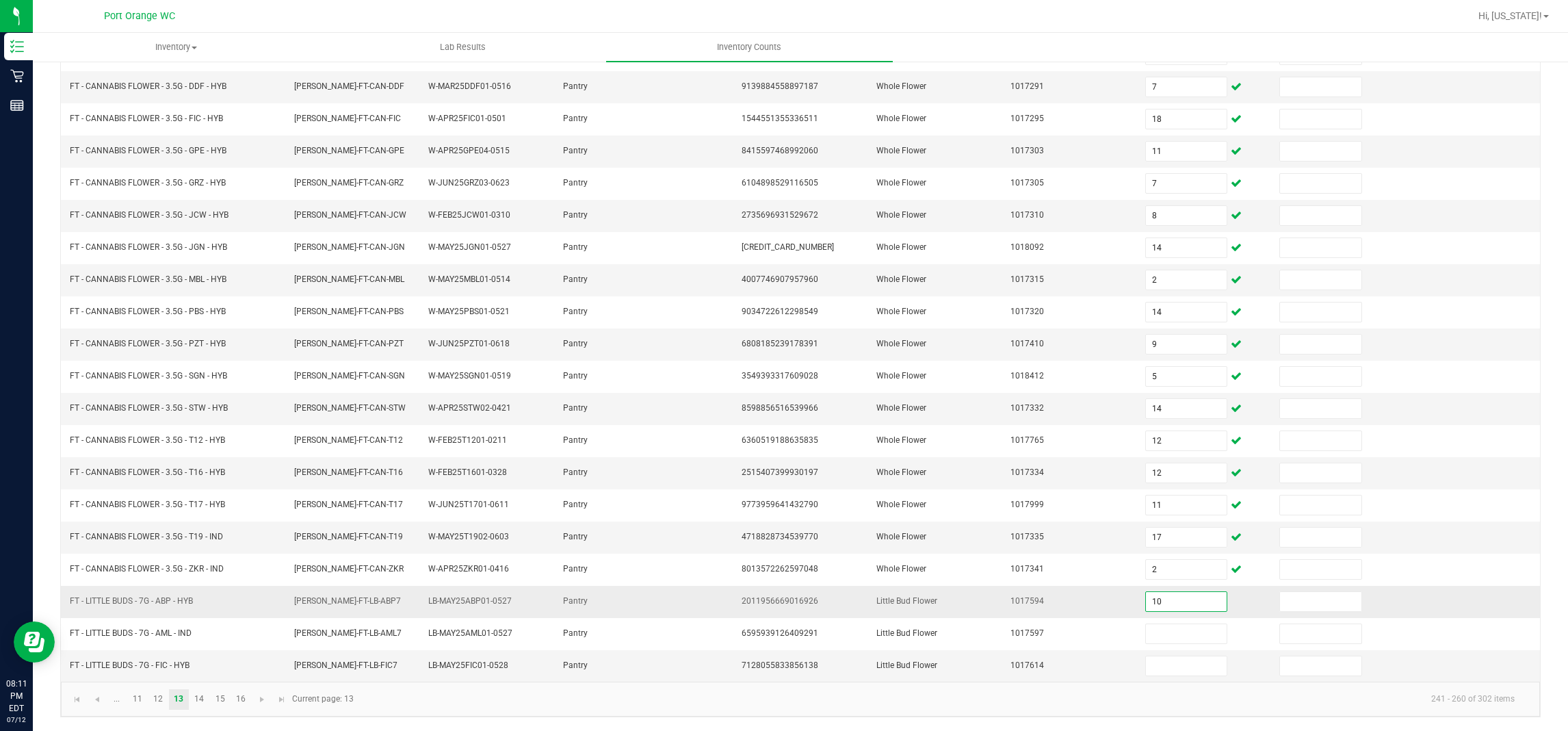 type on "10" 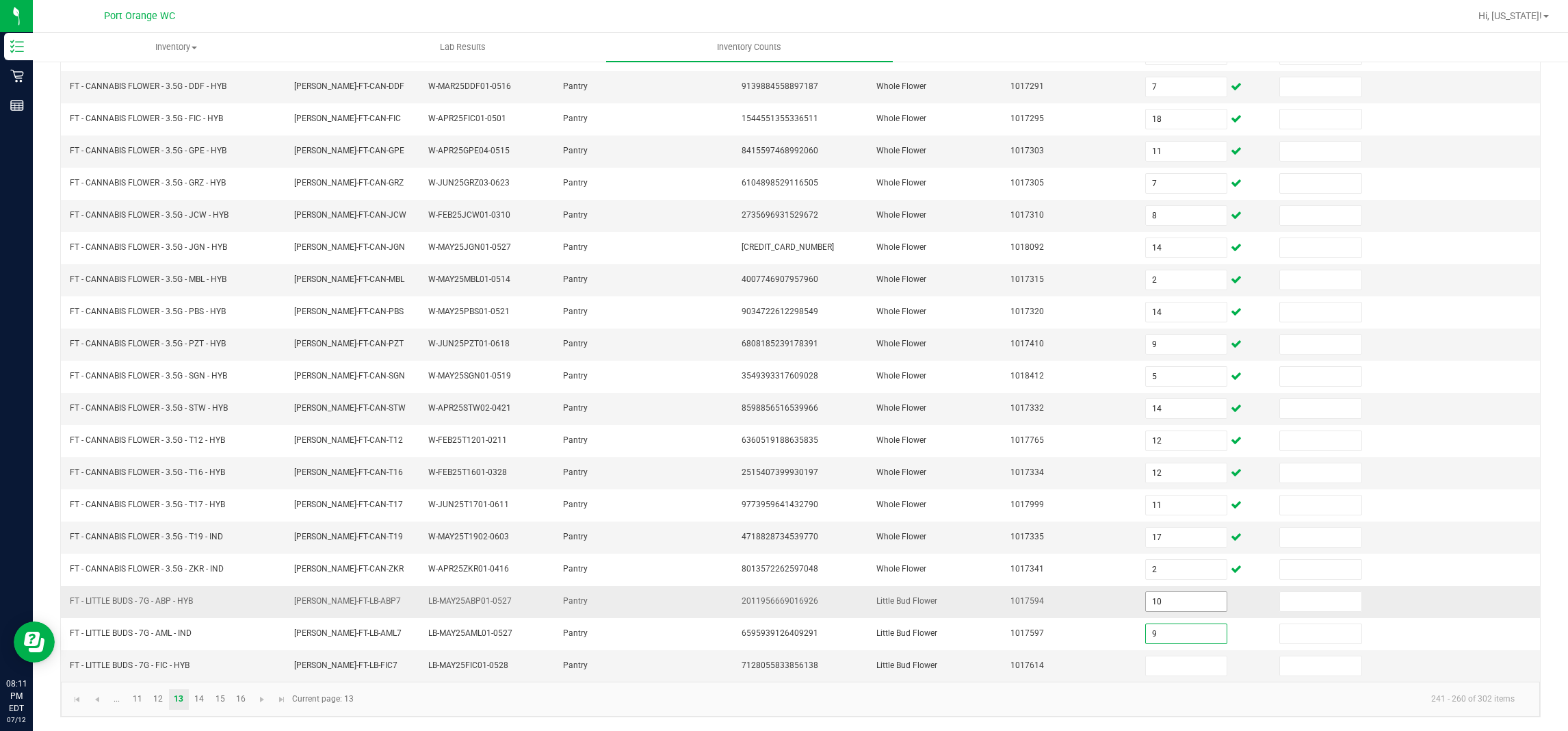 type on "9" 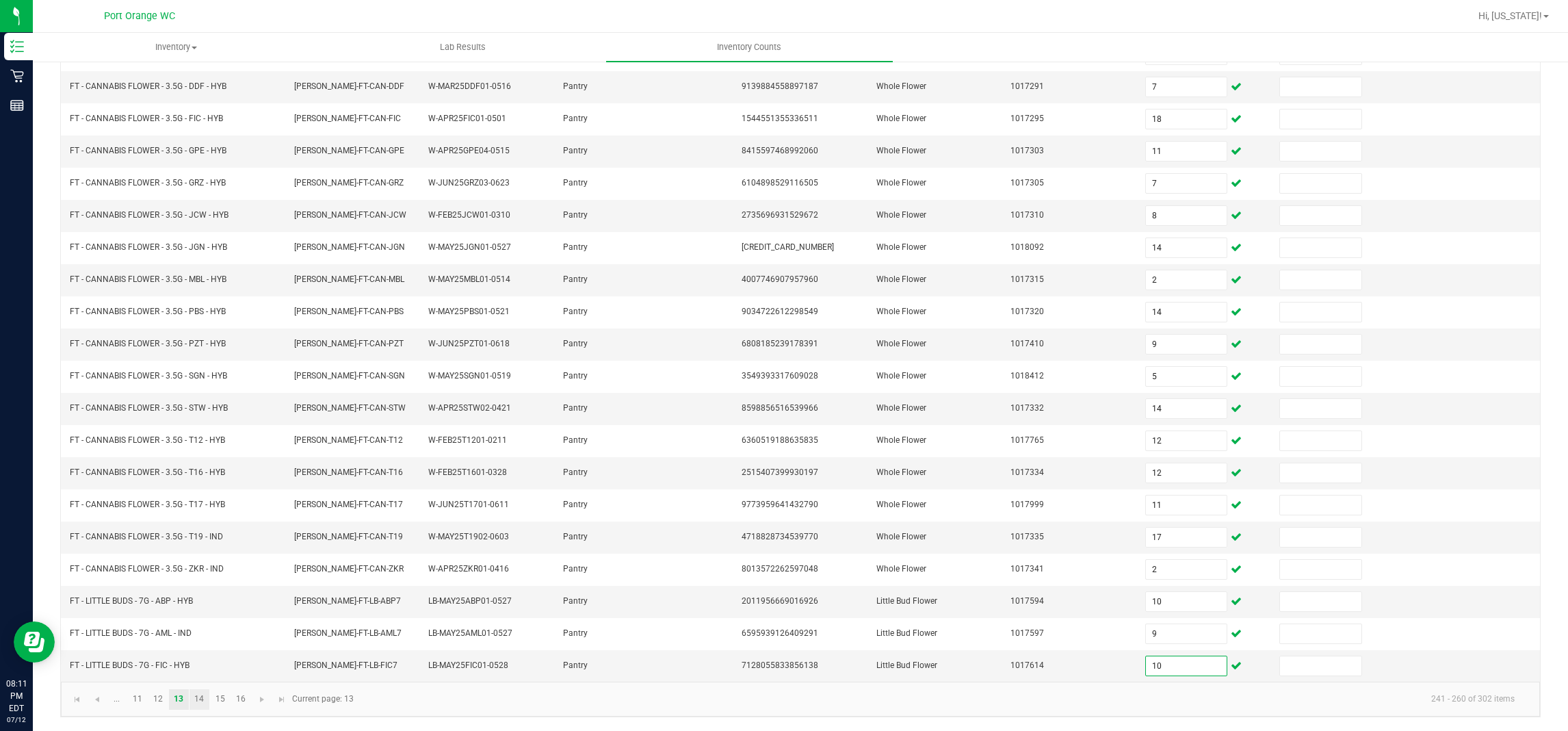 type on "10" 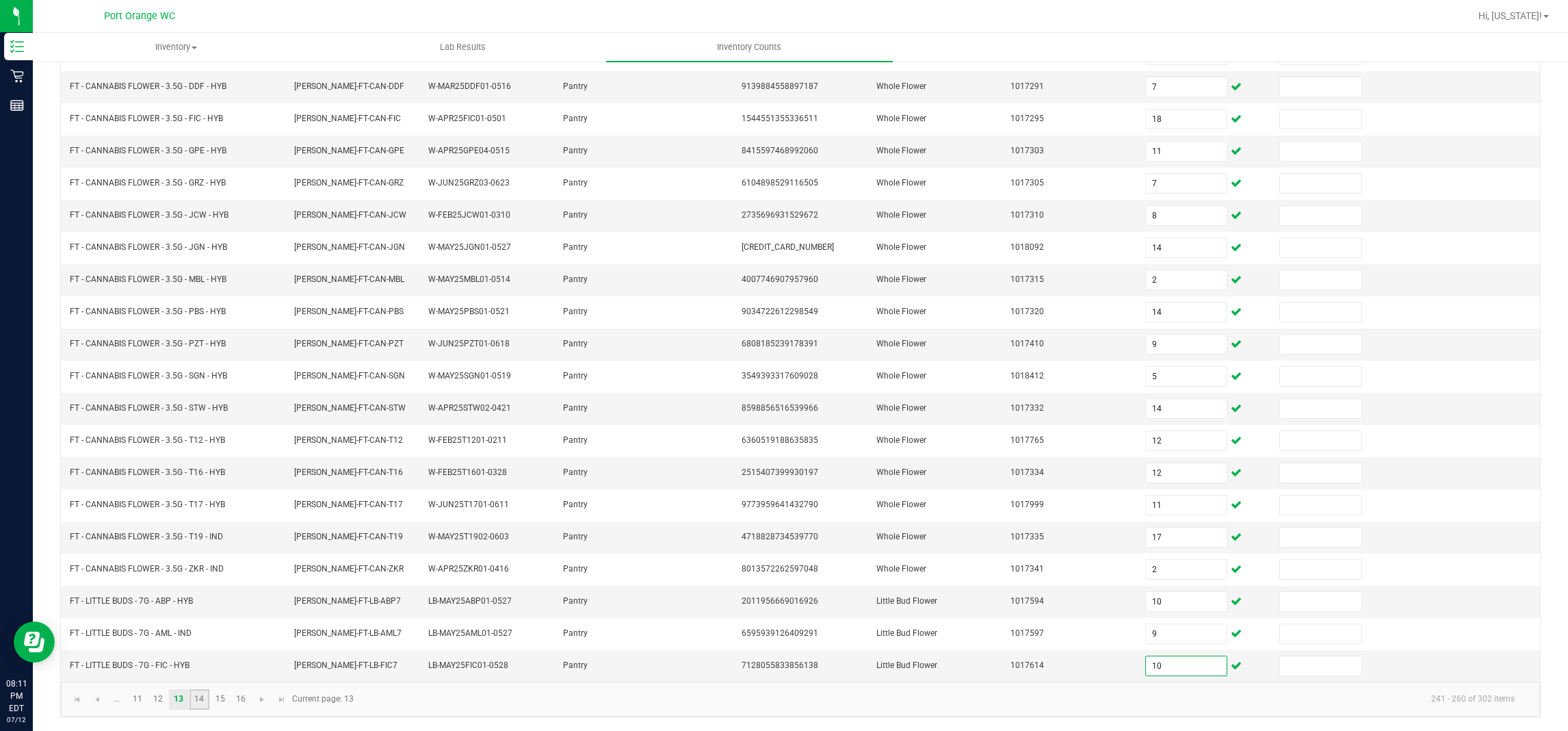 click on "14" 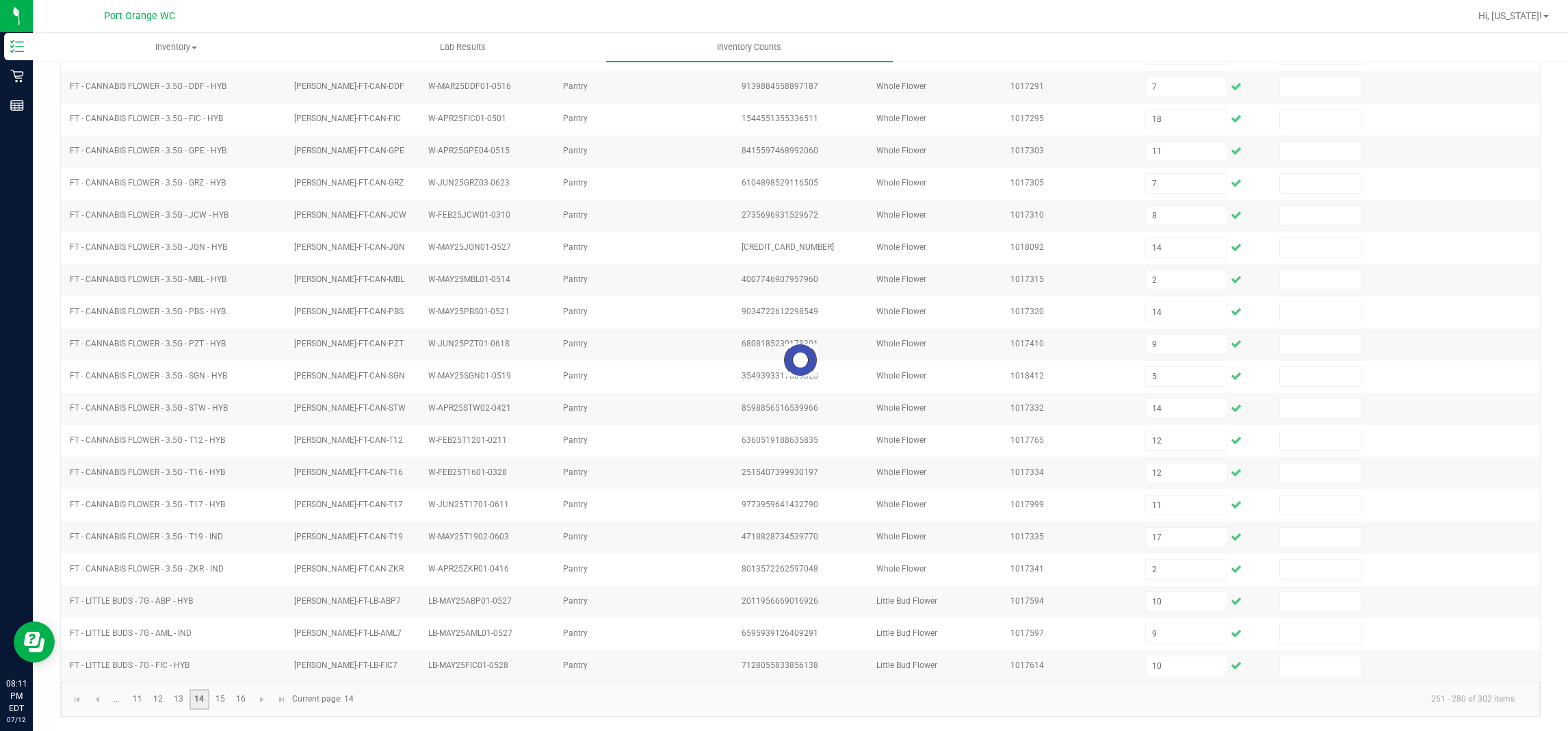 type 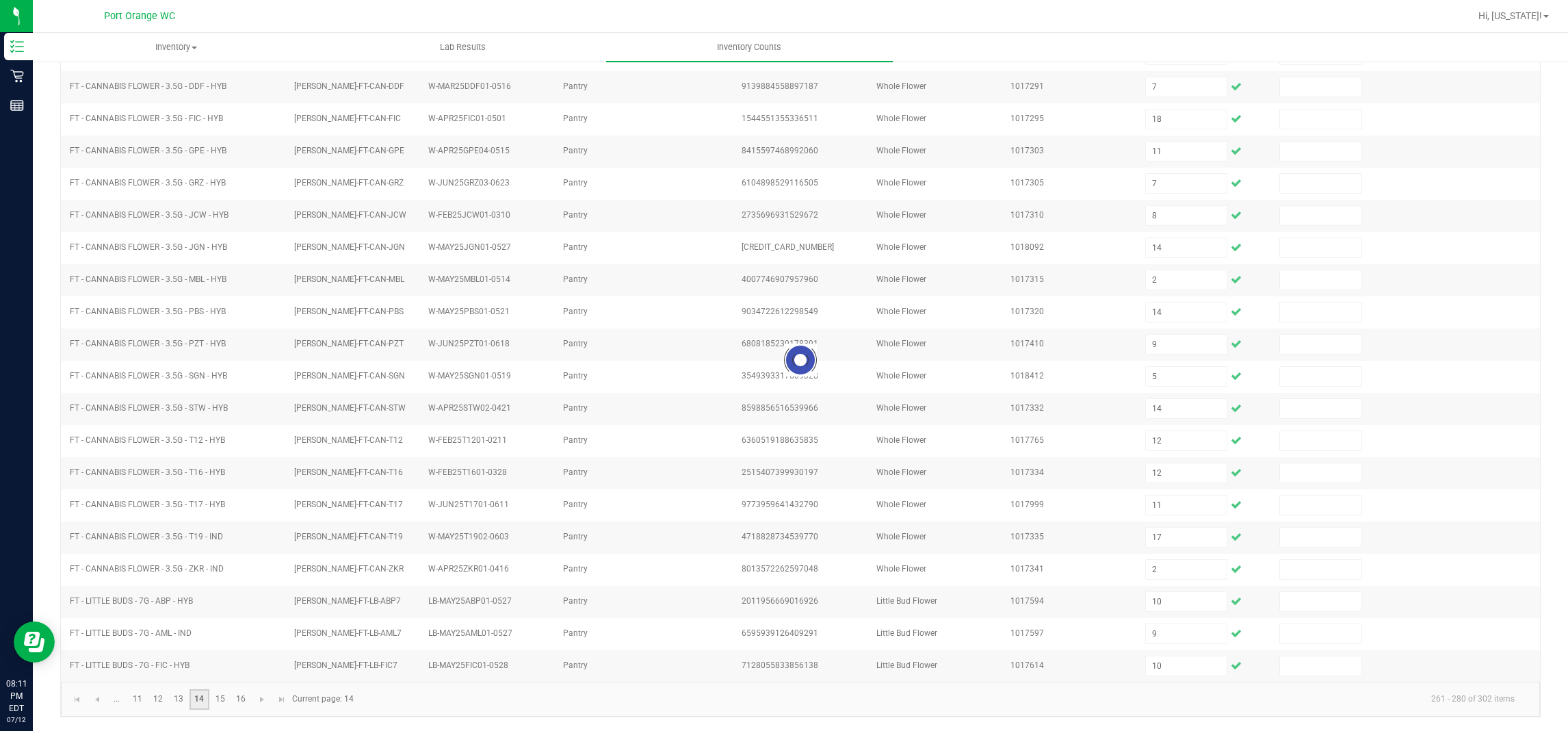 type 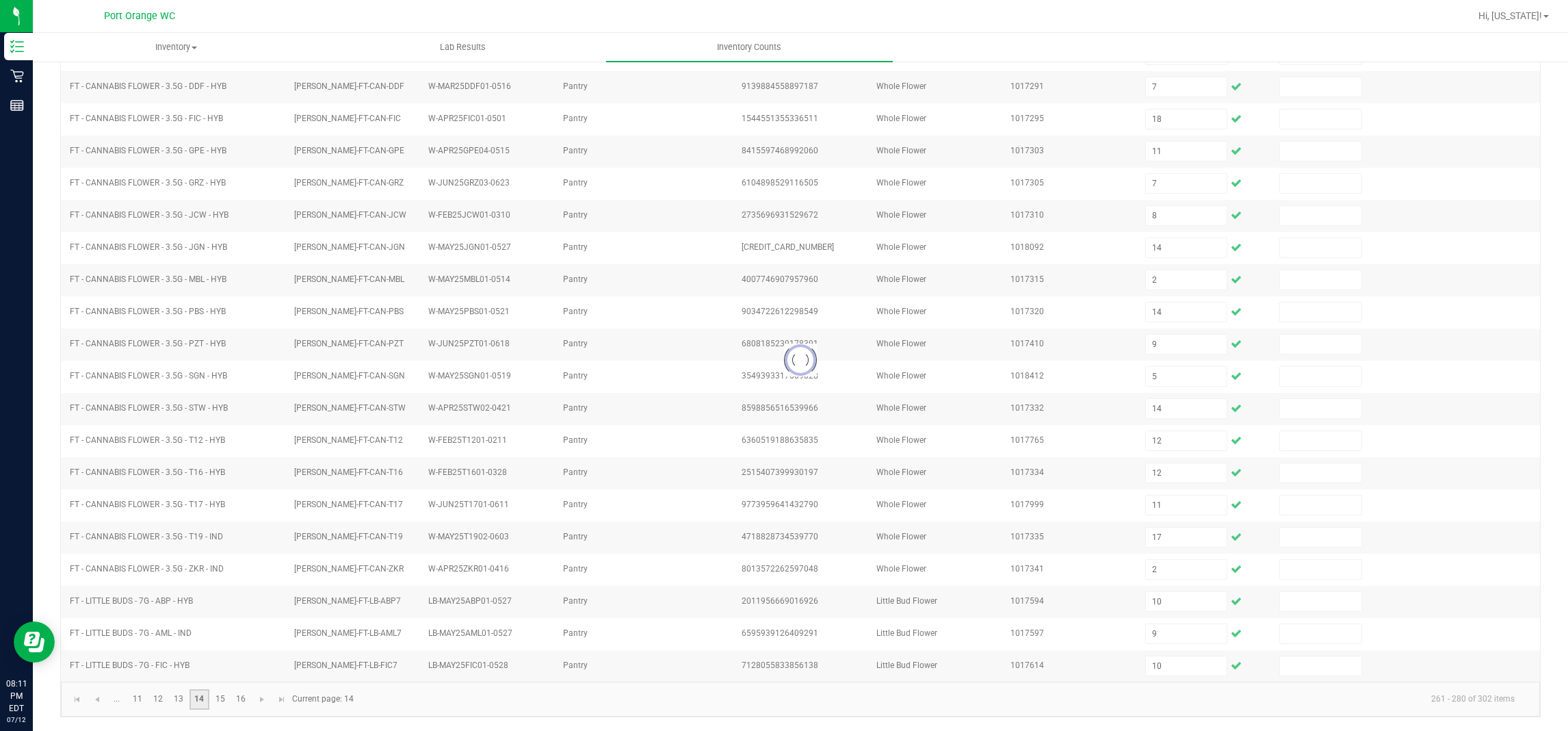 type 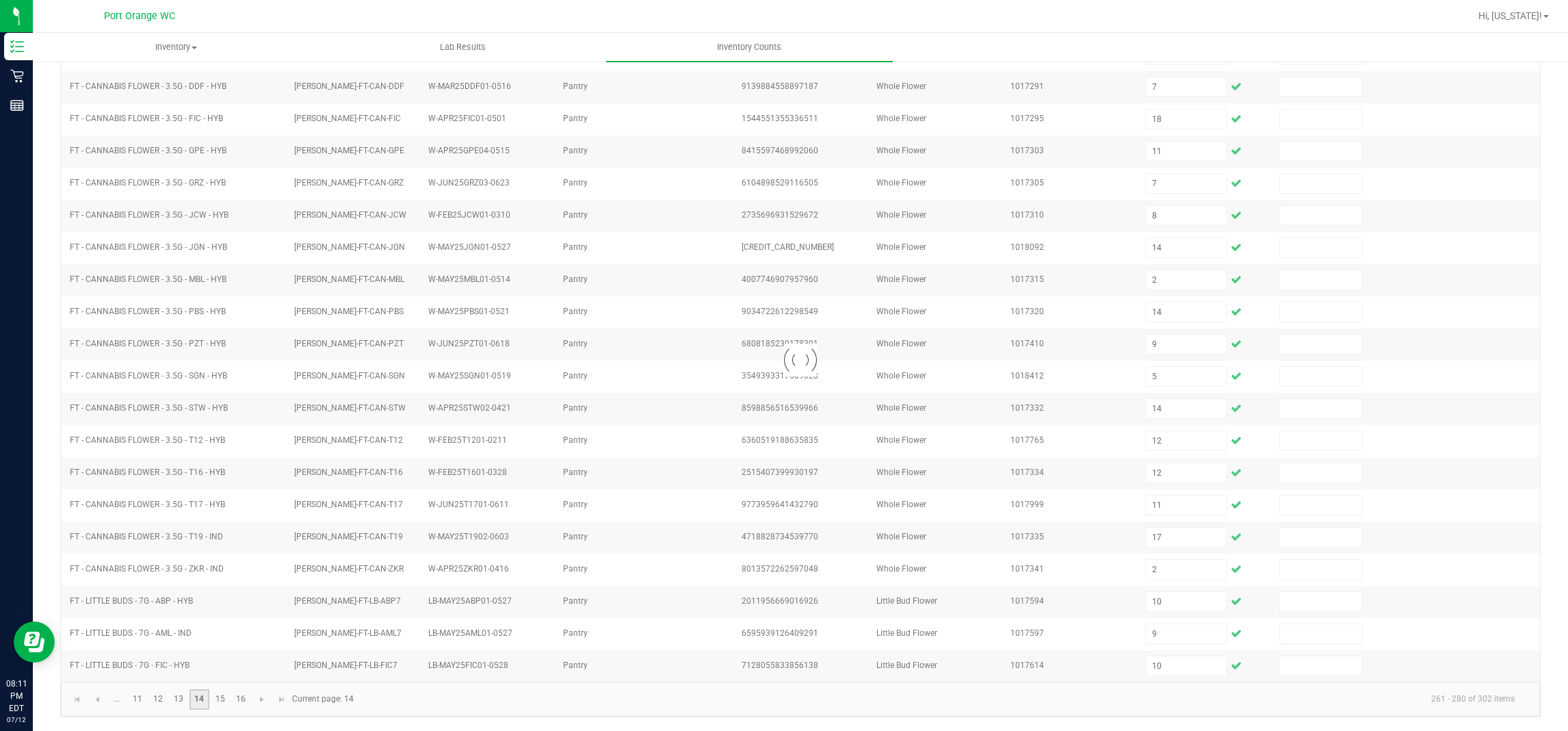 type 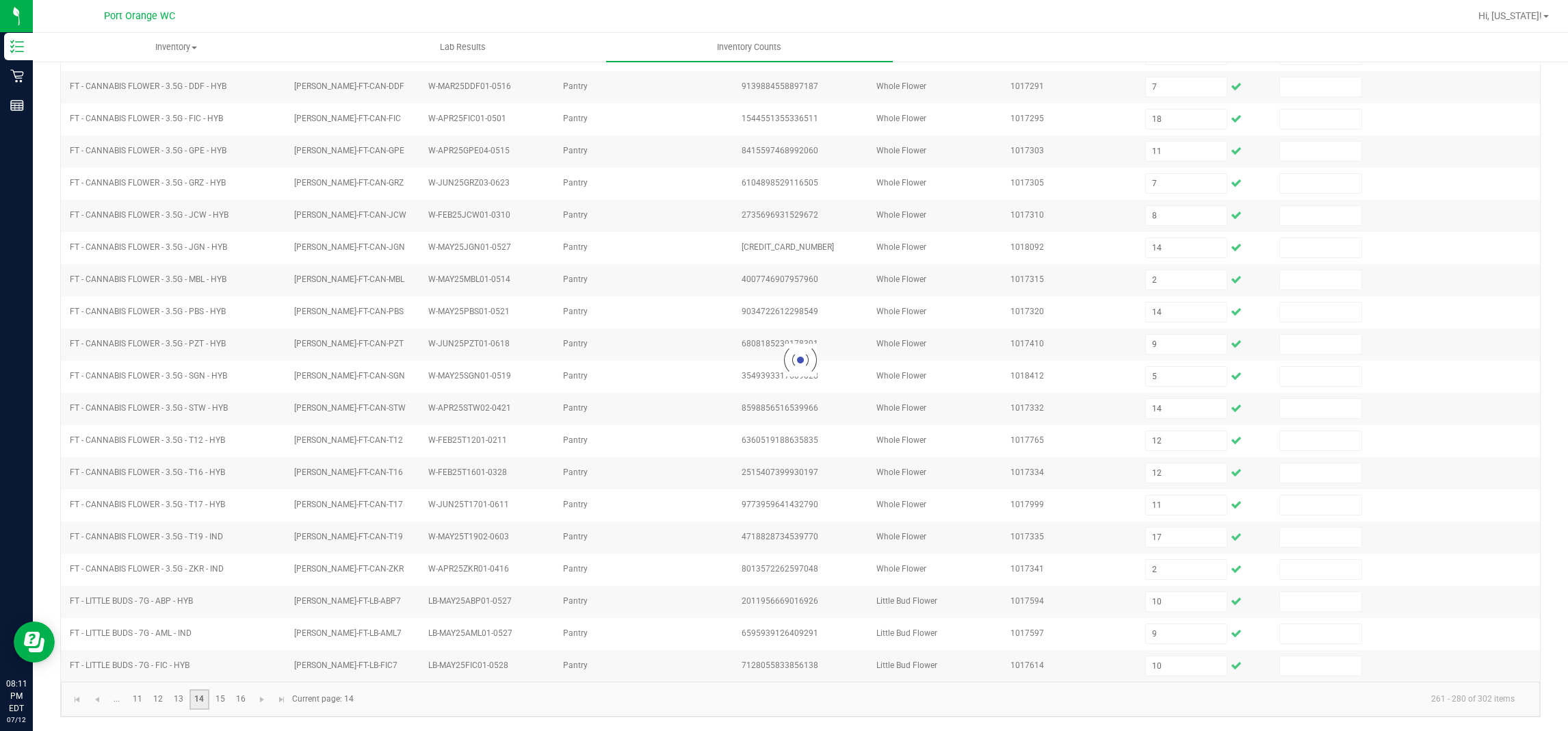 type 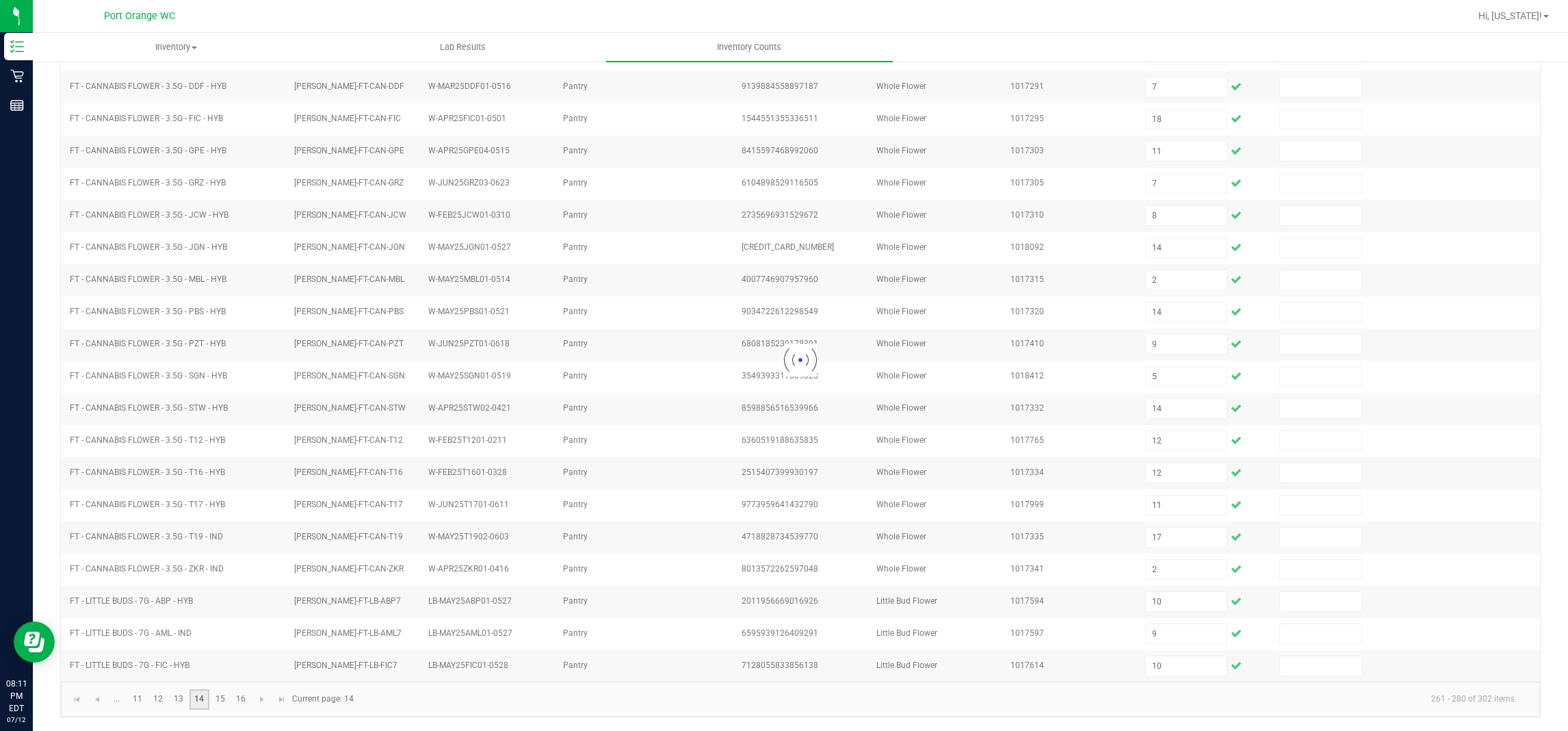 type 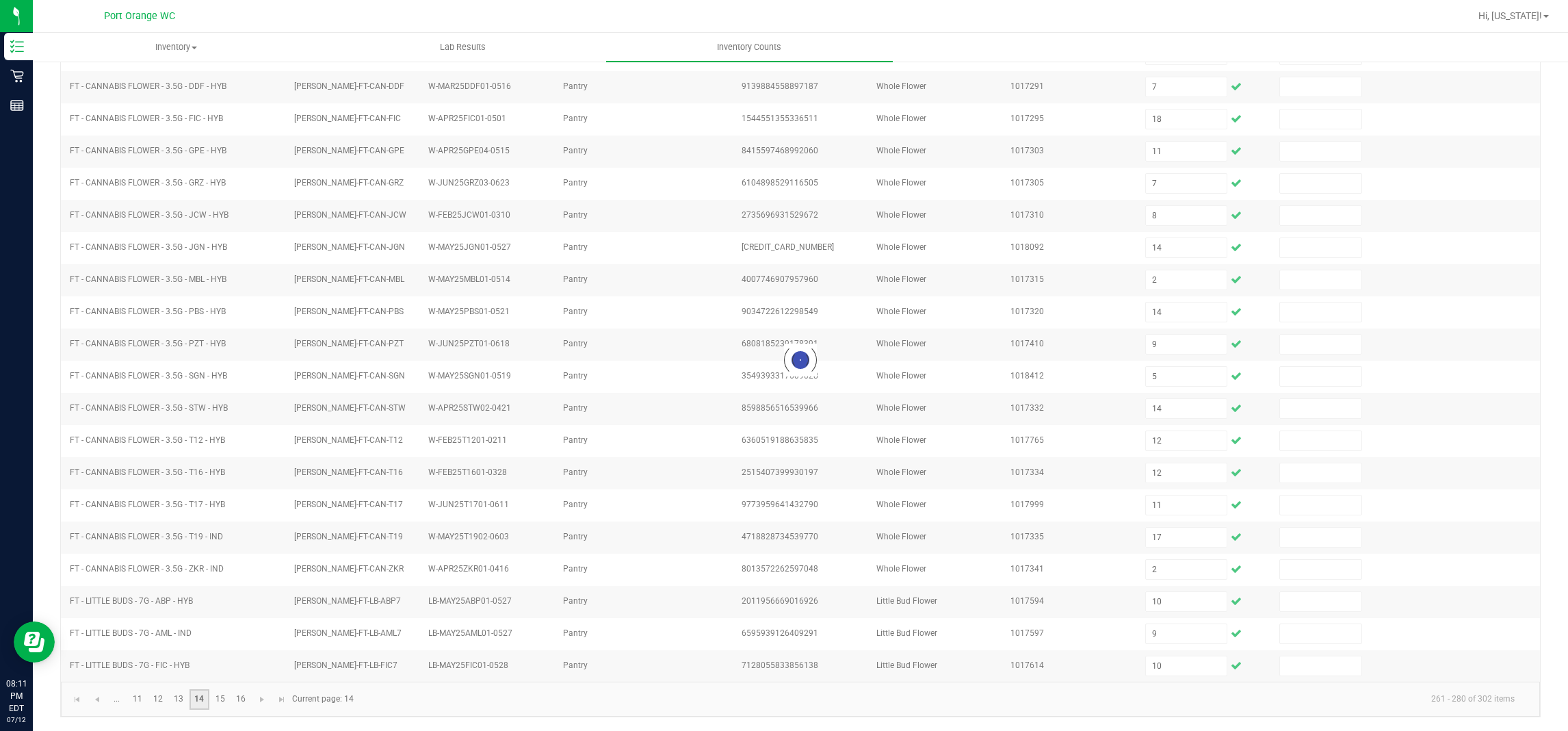 type 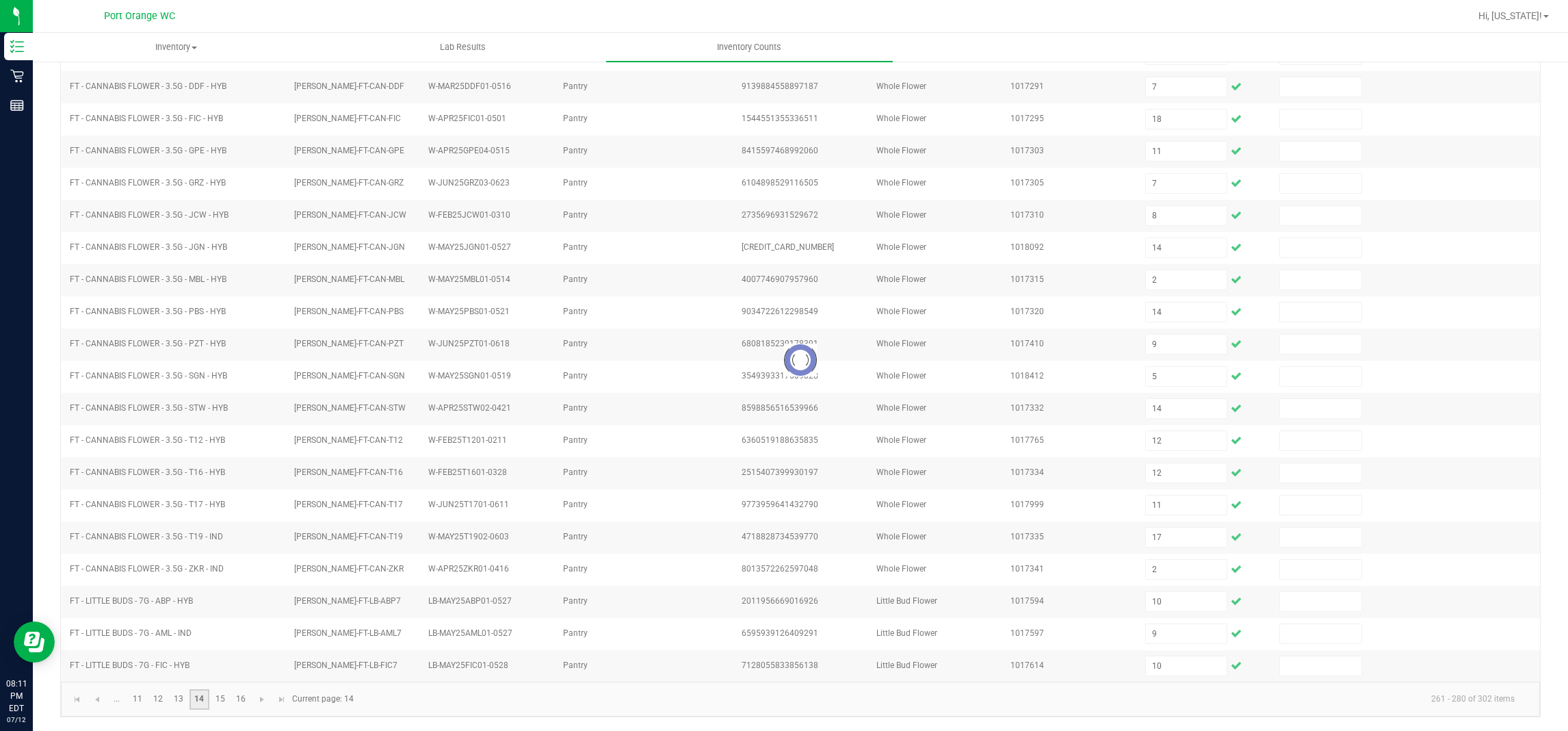 type 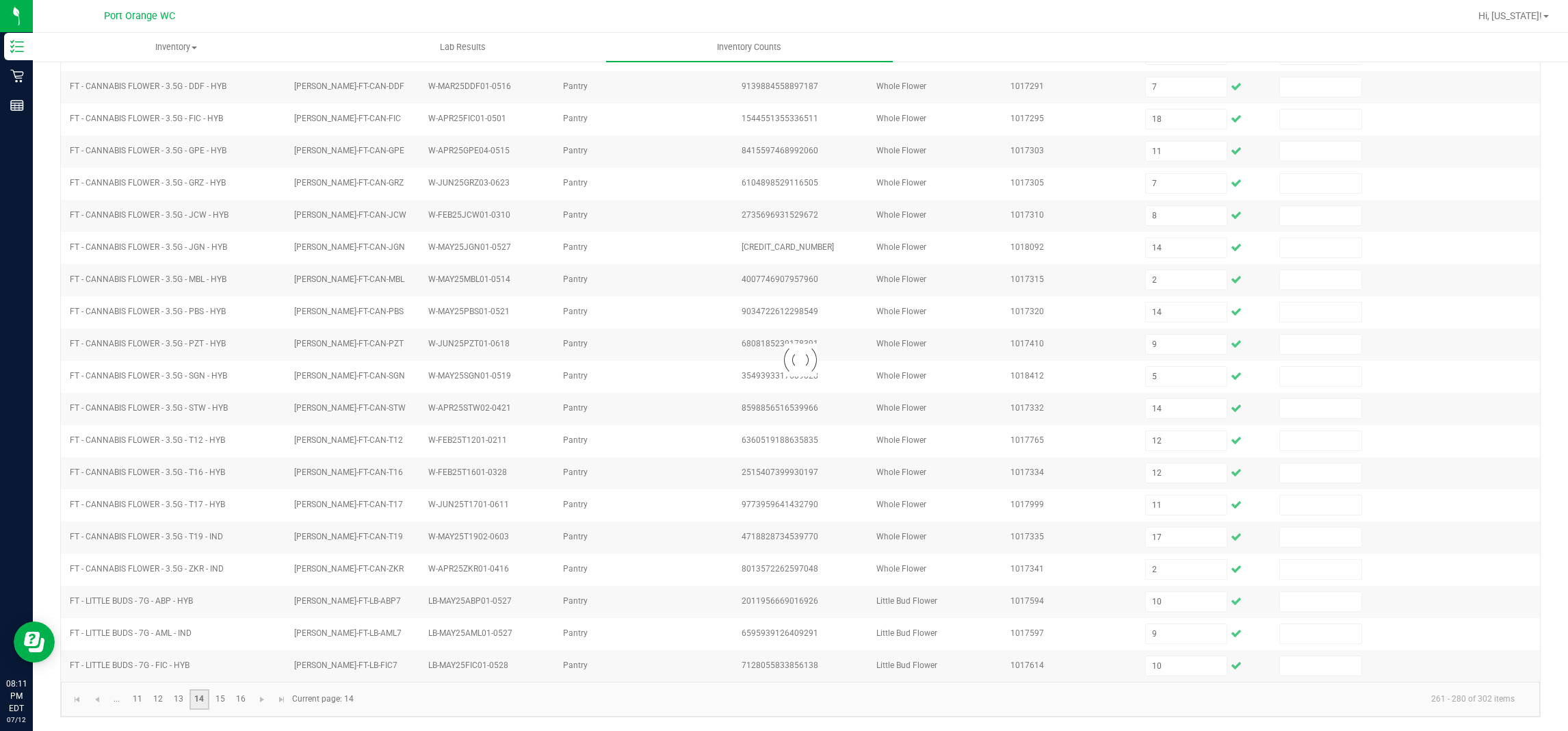 type 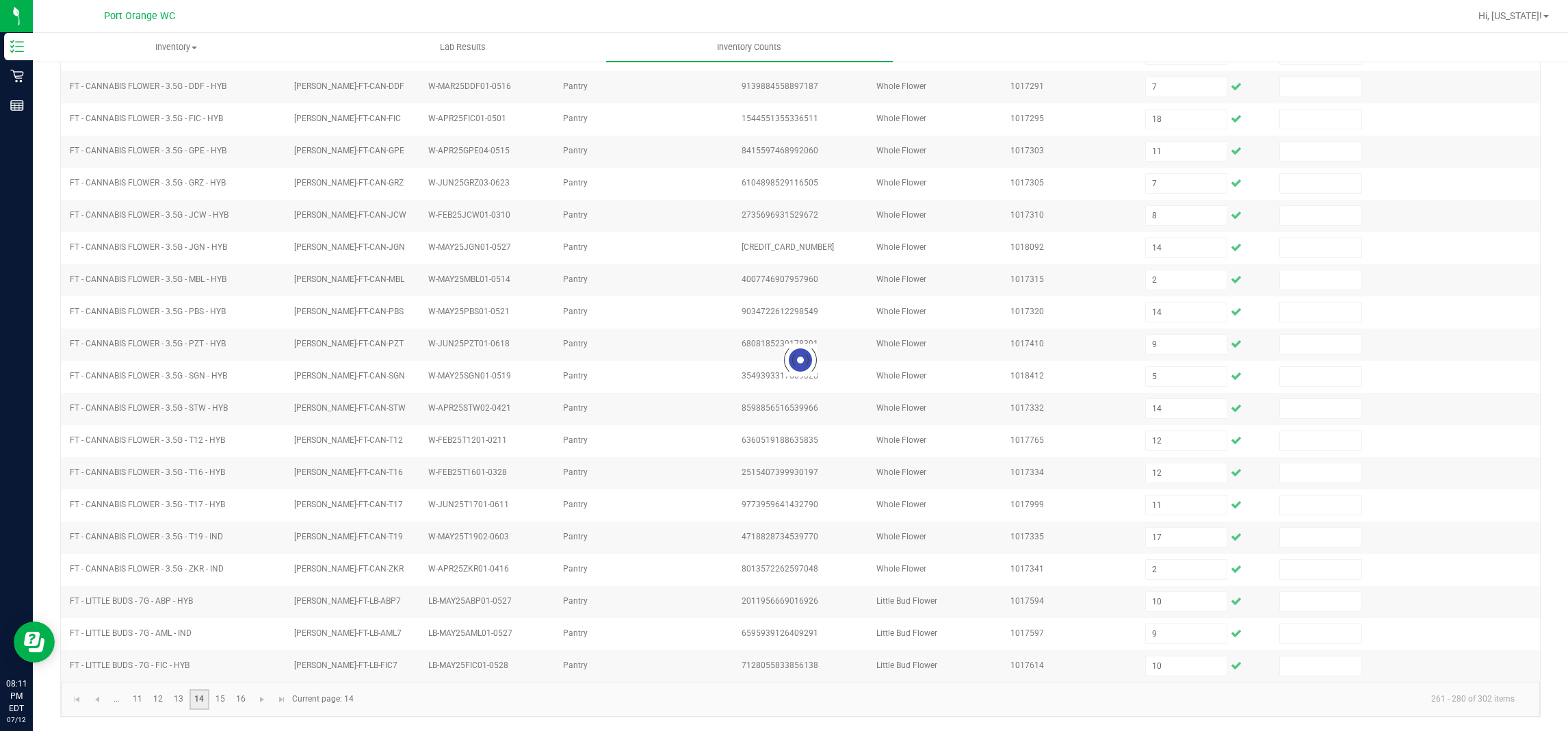 type 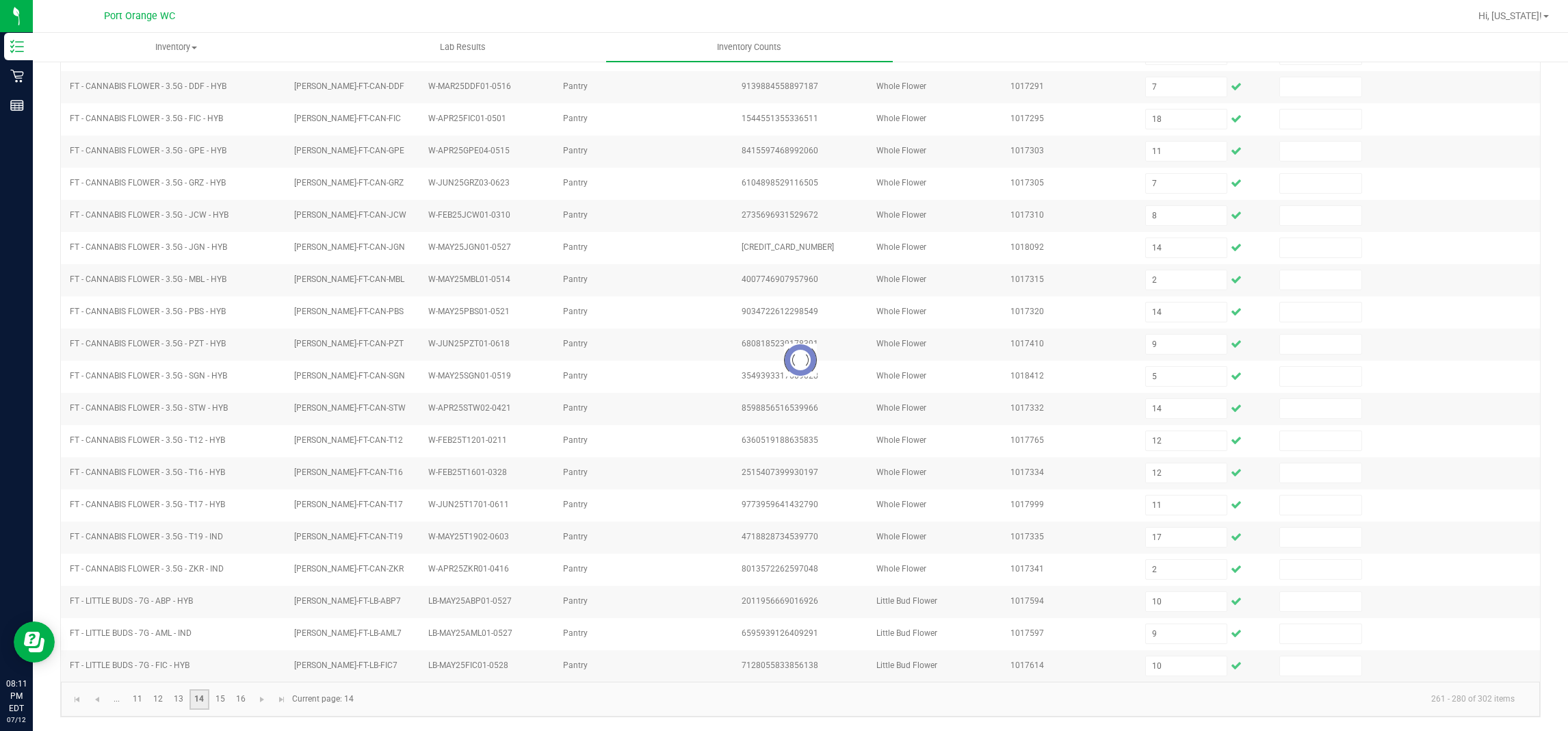 type 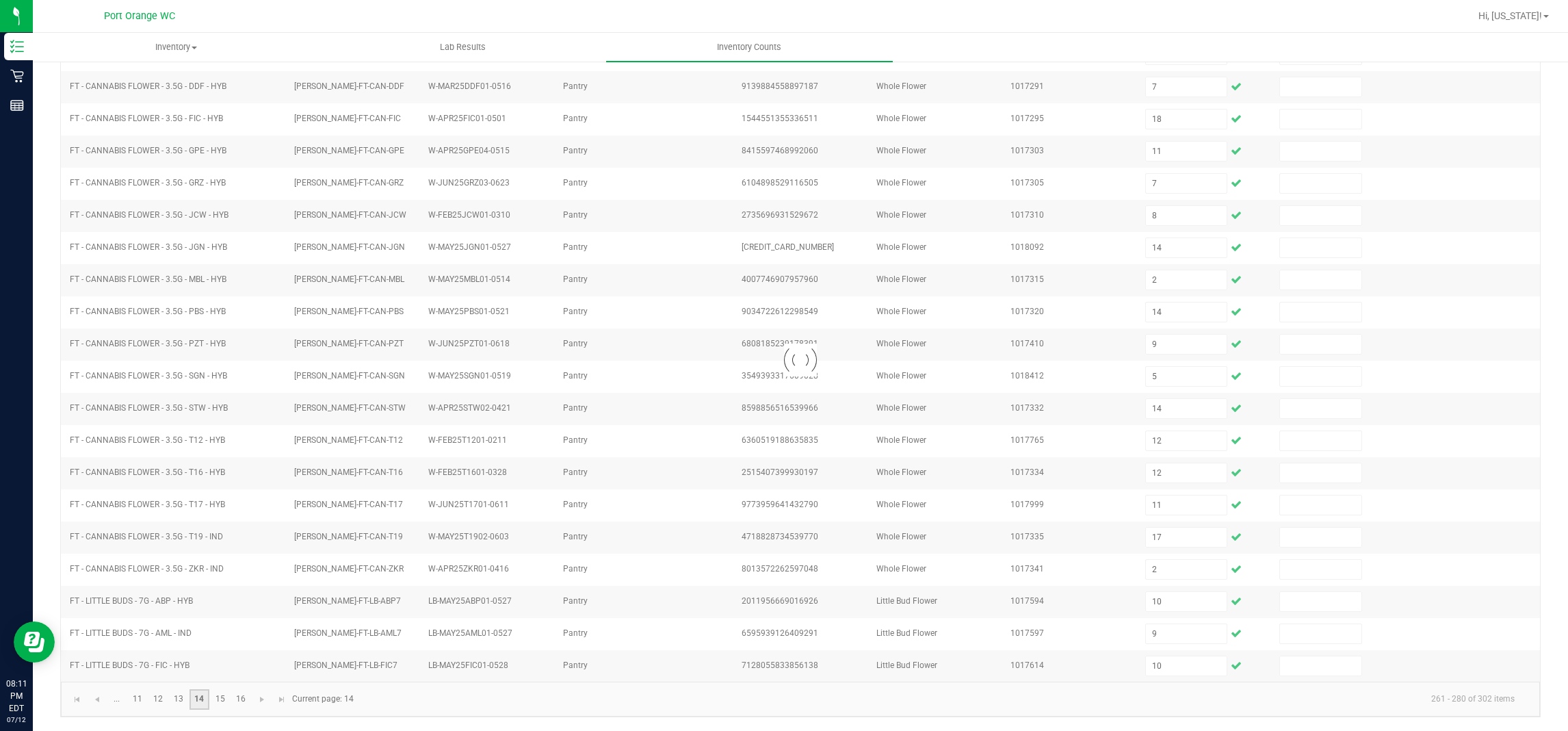 type 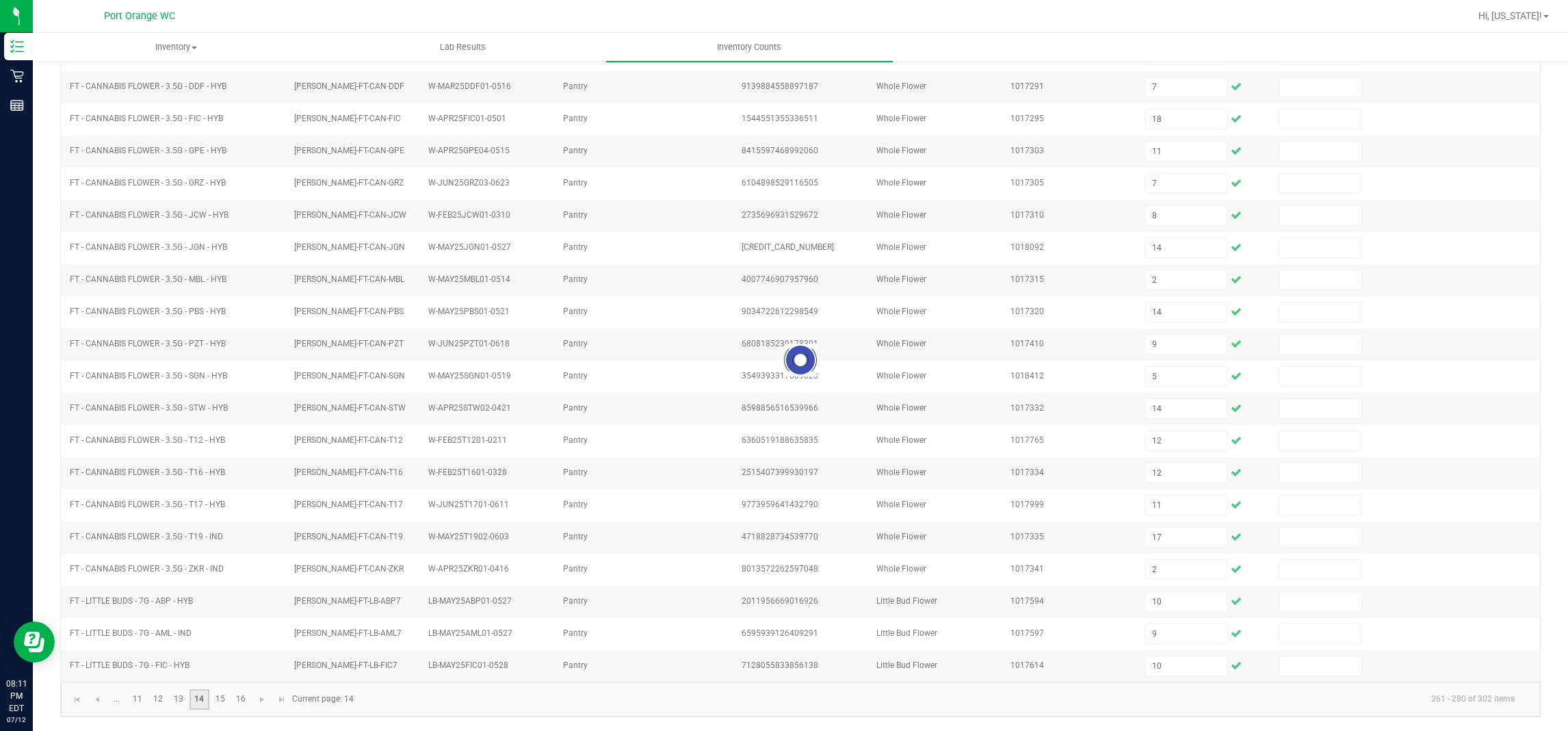 type 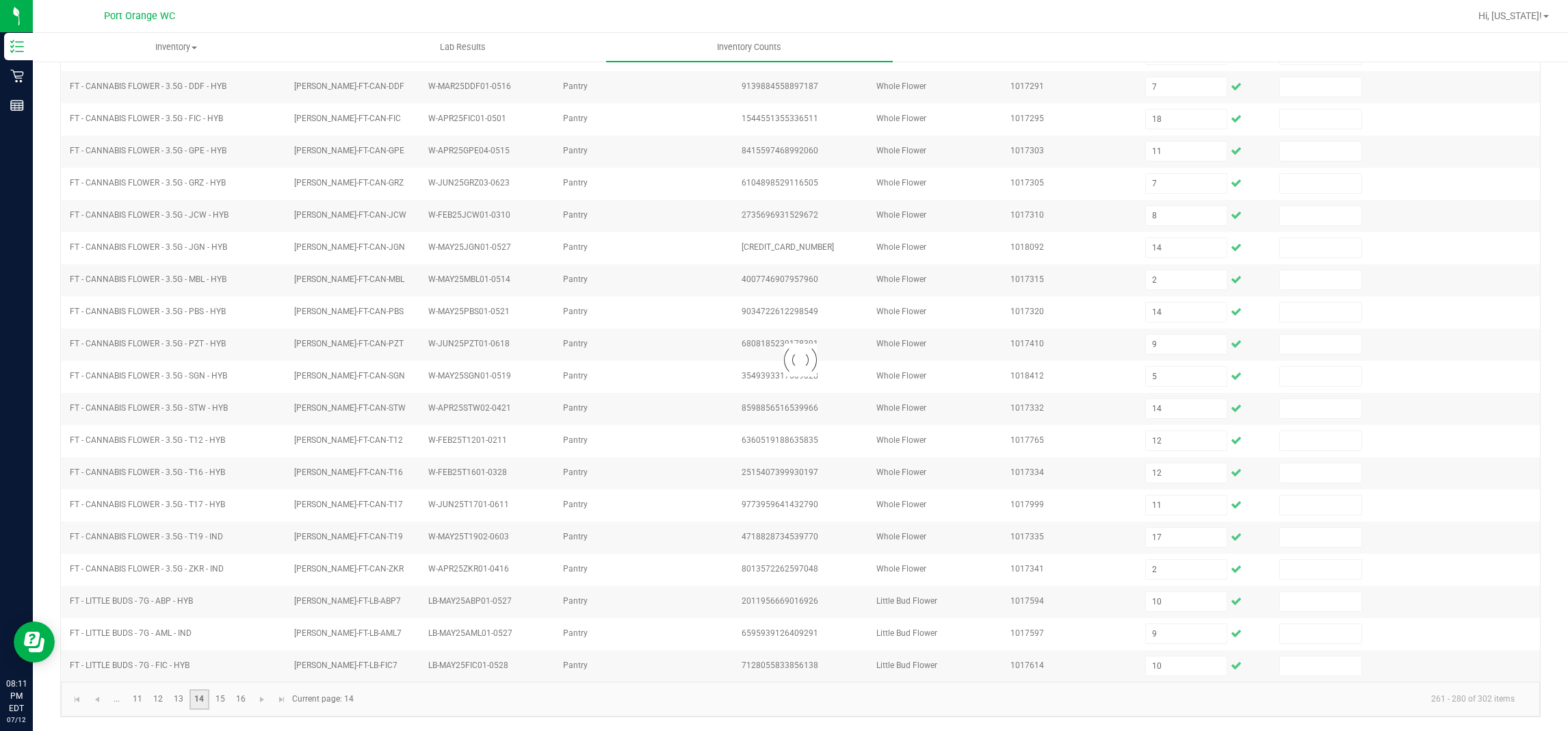 type 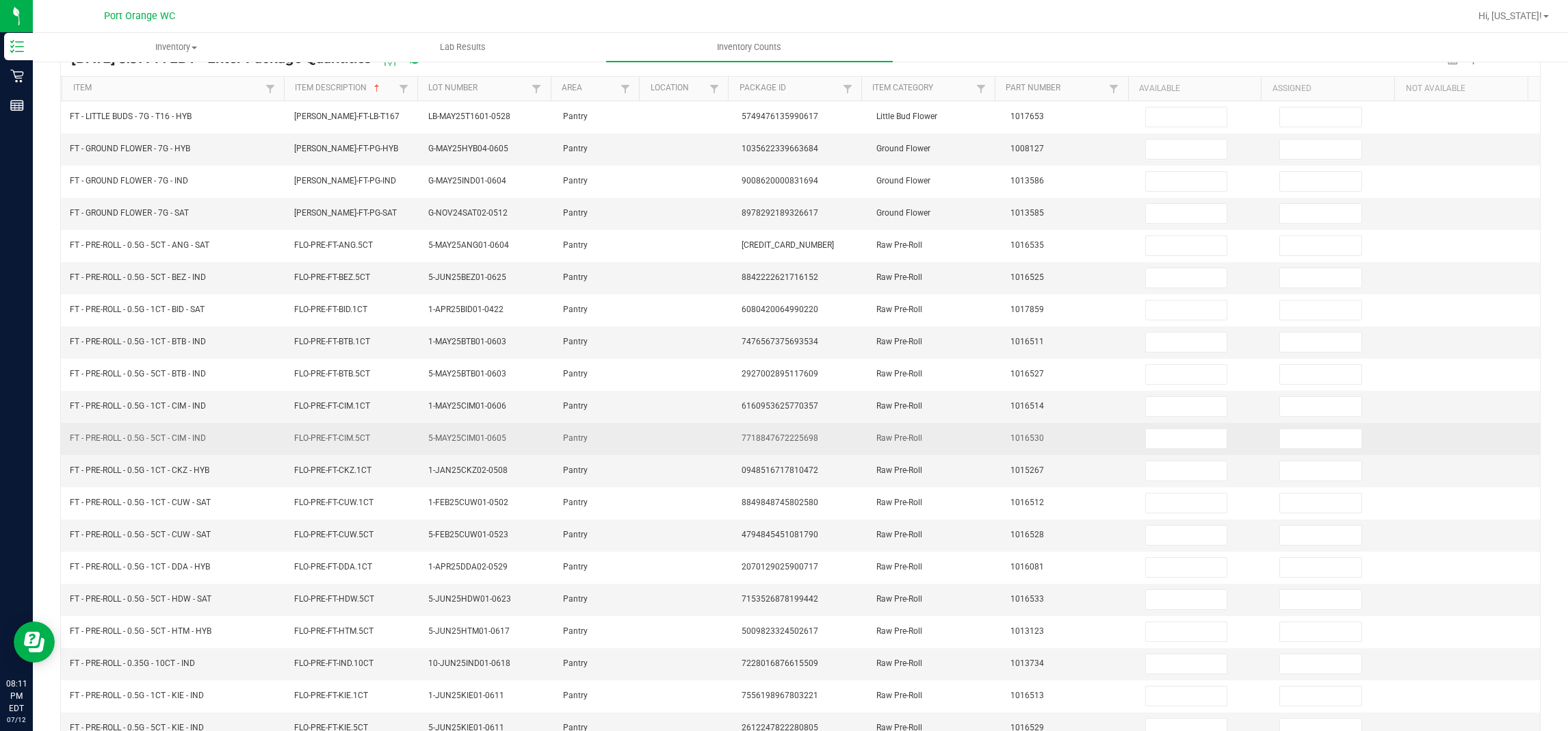 scroll, scrollTop: 0, scrollLeft: 0, axis: both 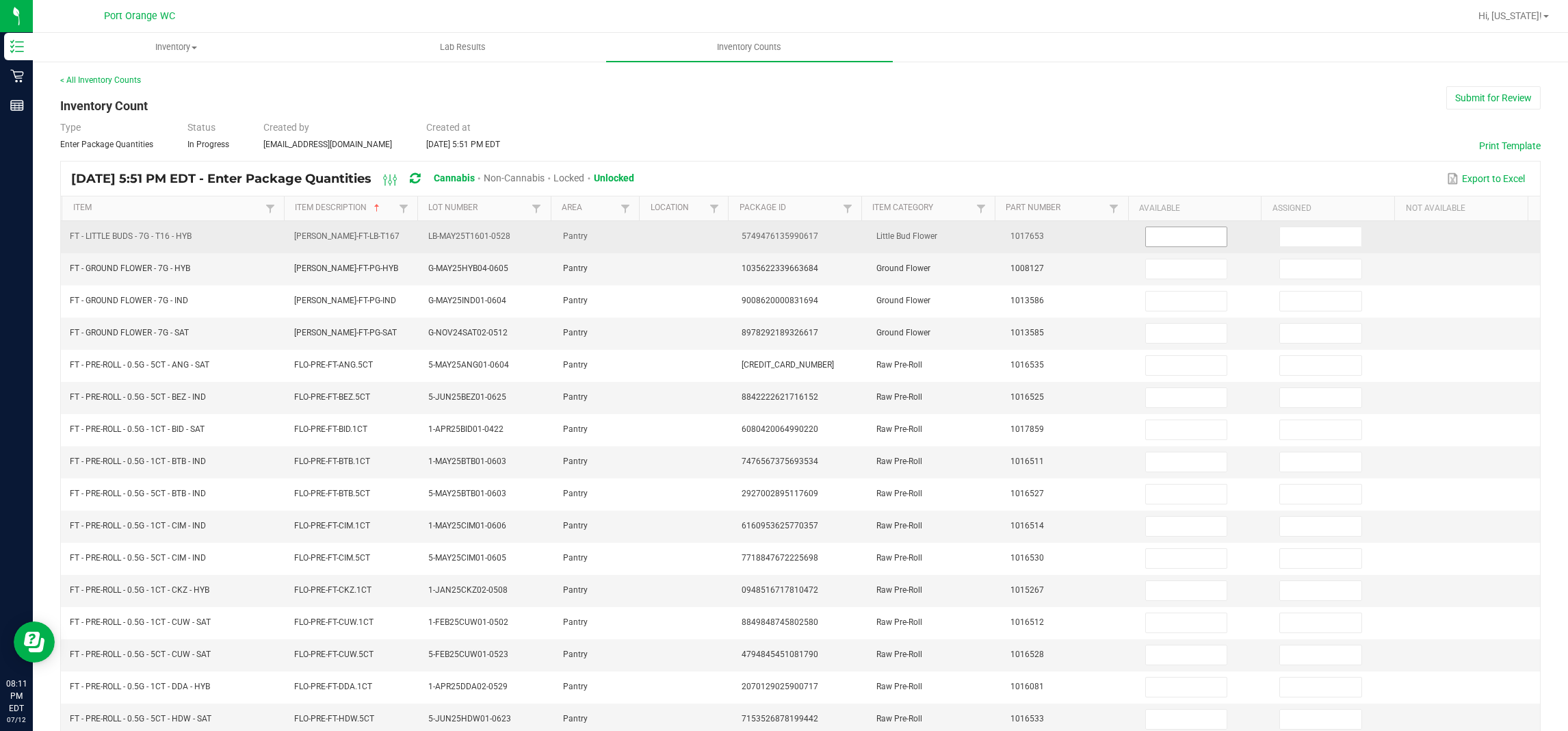 click at bounding box center [1186, 237] 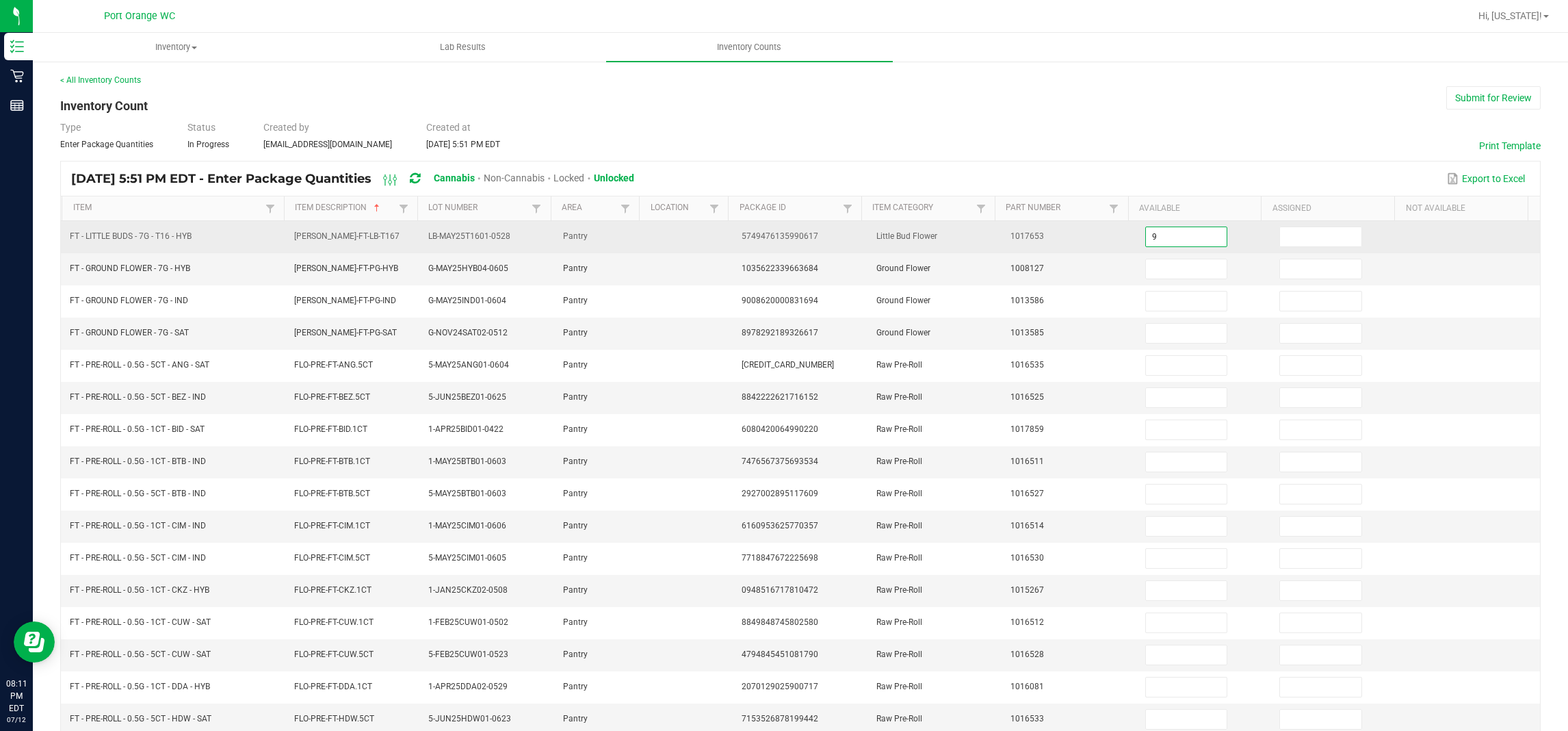 type on "9" 